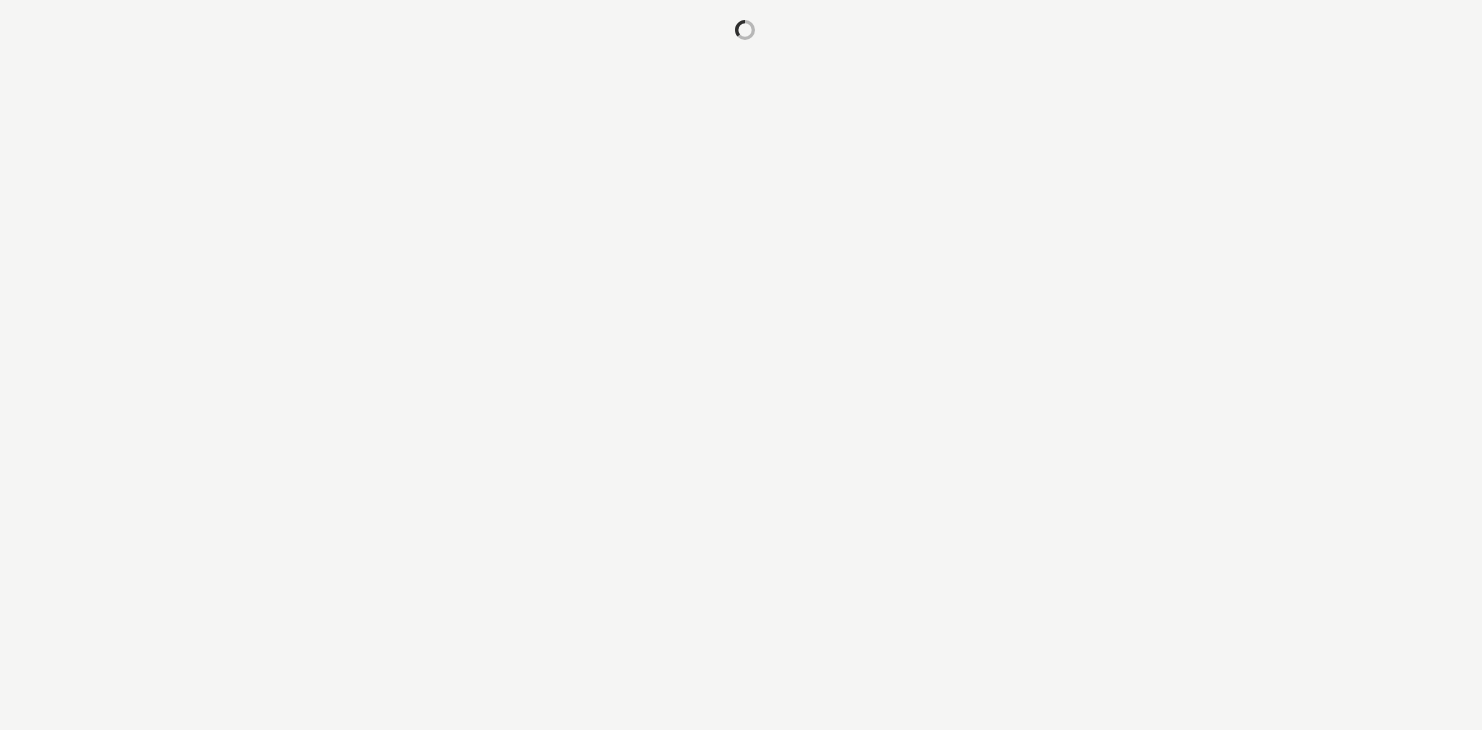 scroll, scrollTop: 0, scrollLeft: 0, axis: both 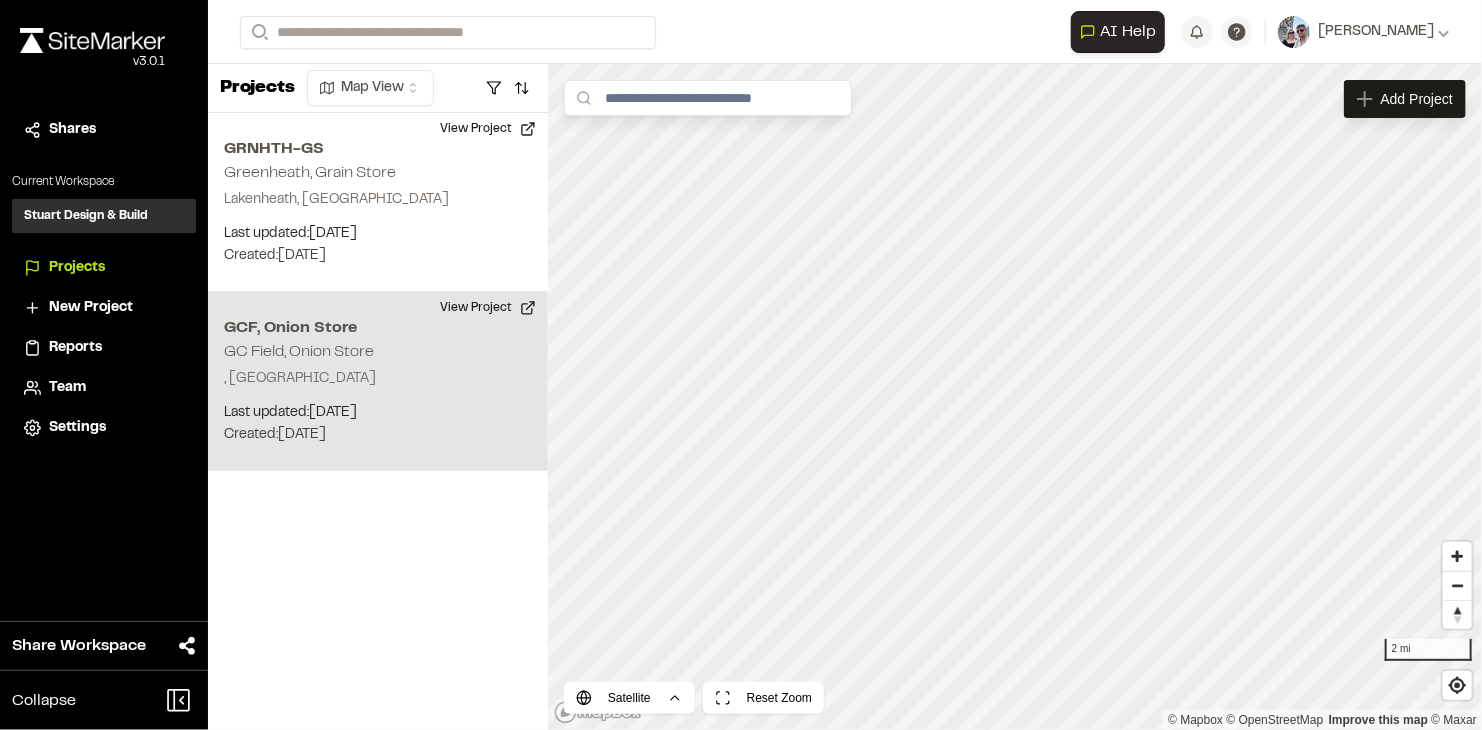 click on "GCF, [GEOGRAPHIC_DATA], Onion Store , [GEOGRAPHIC_DATA] Last updated:  [DATE] Budget: $ Created:  [DATE] Projected Completion: [DATE] View Project" at bounding box center (378, 381) 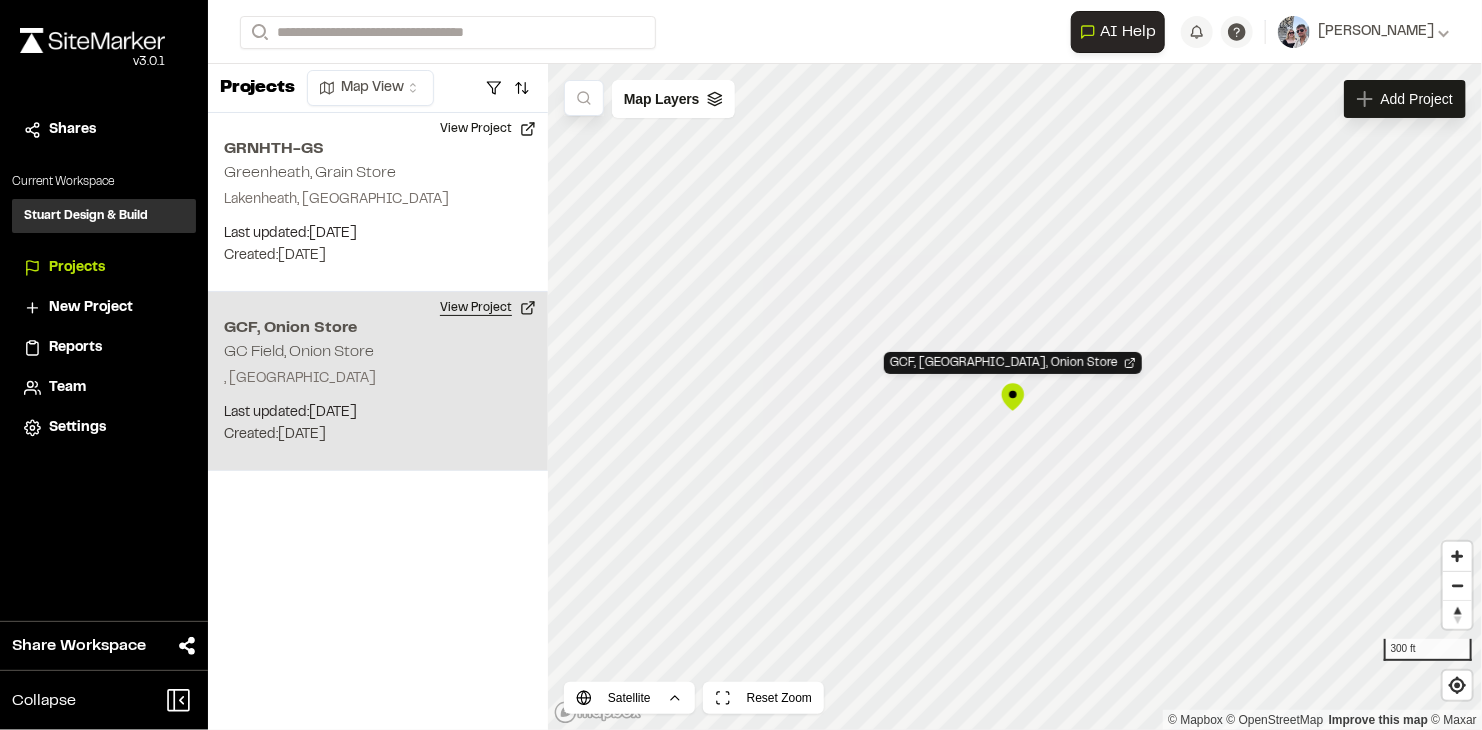 click on "View Project" at bounding box center [488, 308] 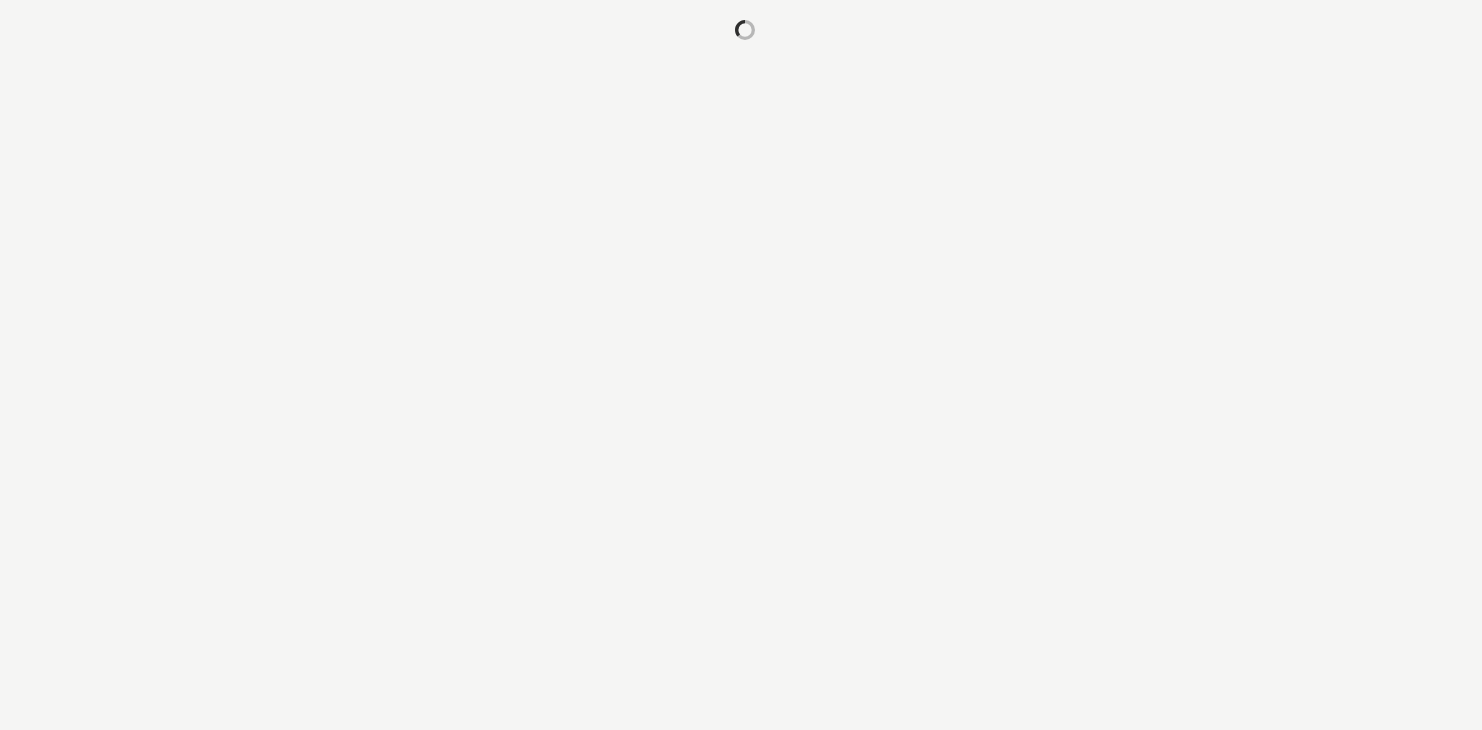 scroll, scrollTop: 0, scrollLeft: 0, axis: both 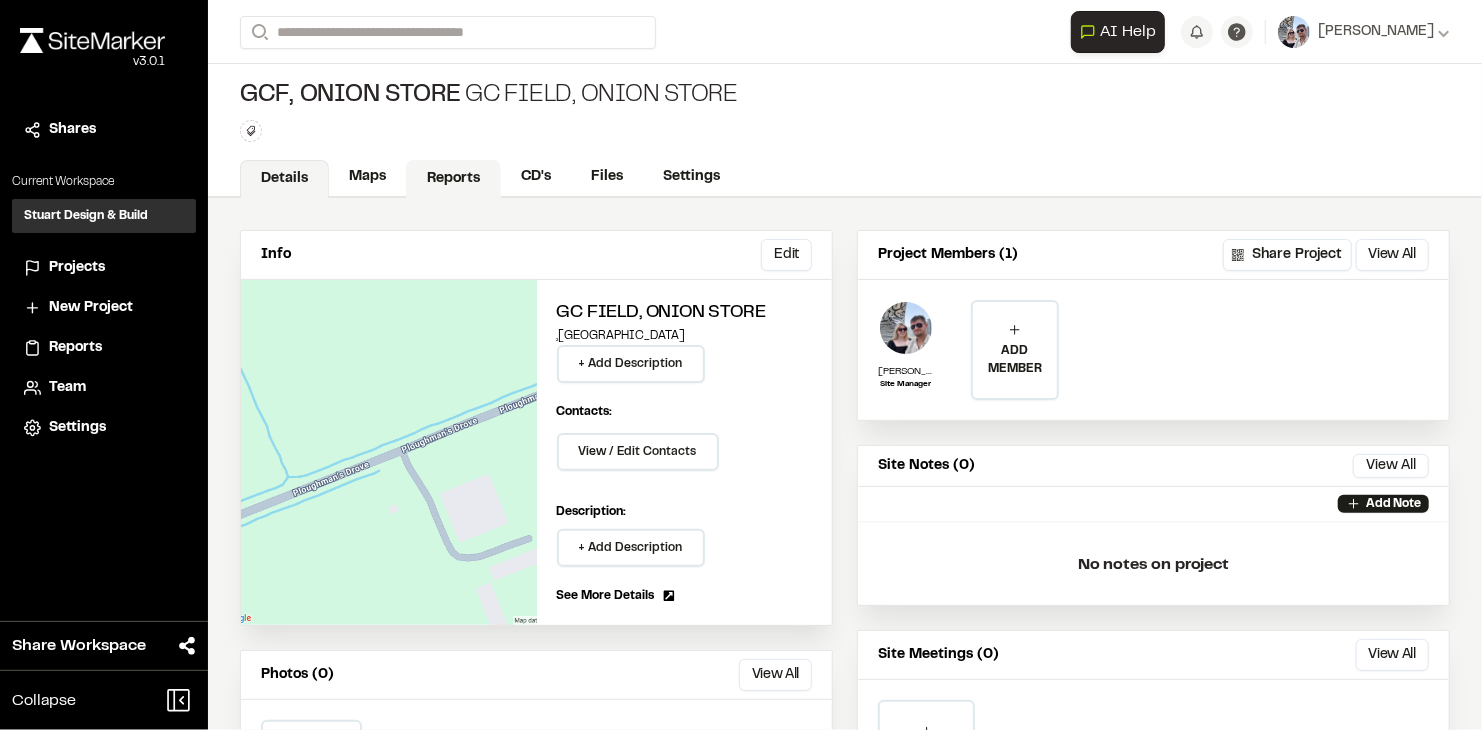 click on "Reports" at bounding box center [453, 179] 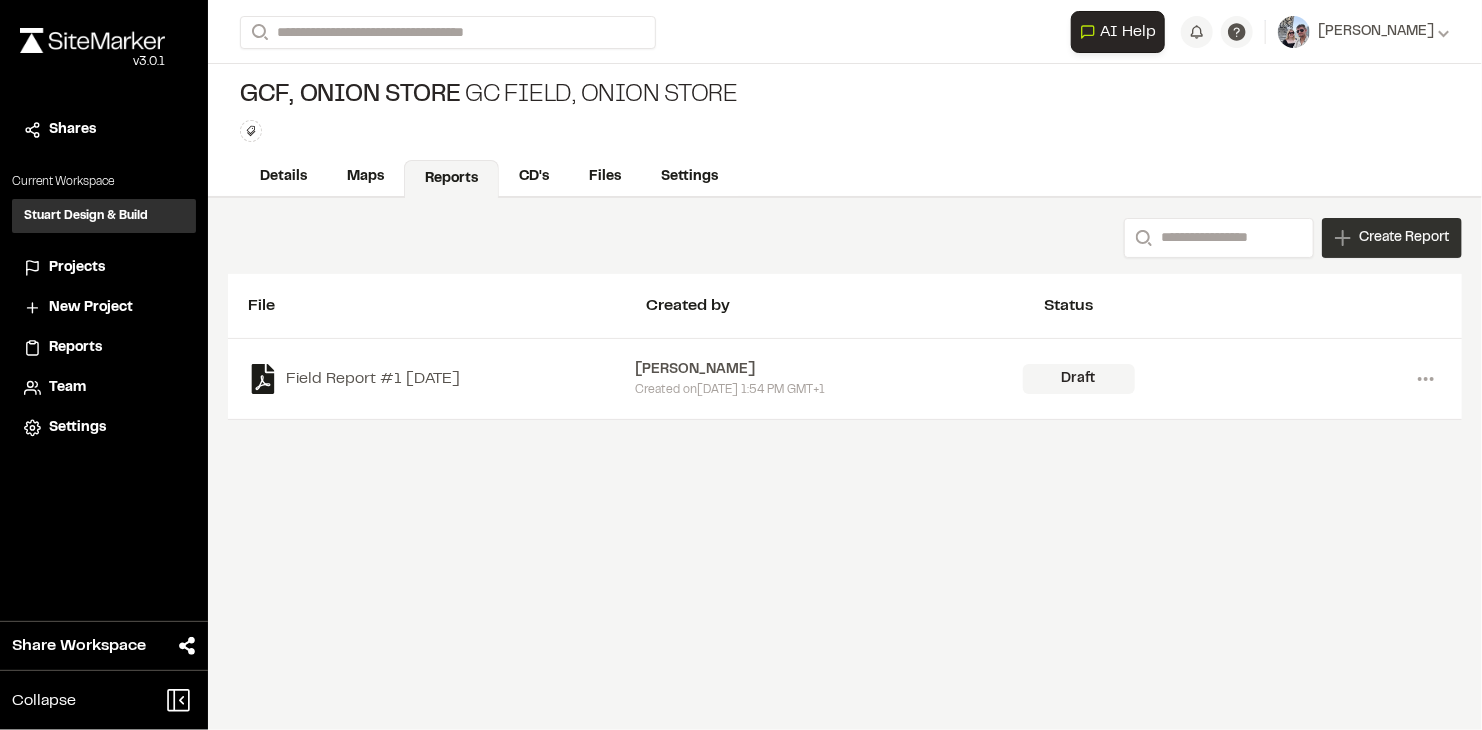 click on "Create Report" at bounding box center [1392, 238] 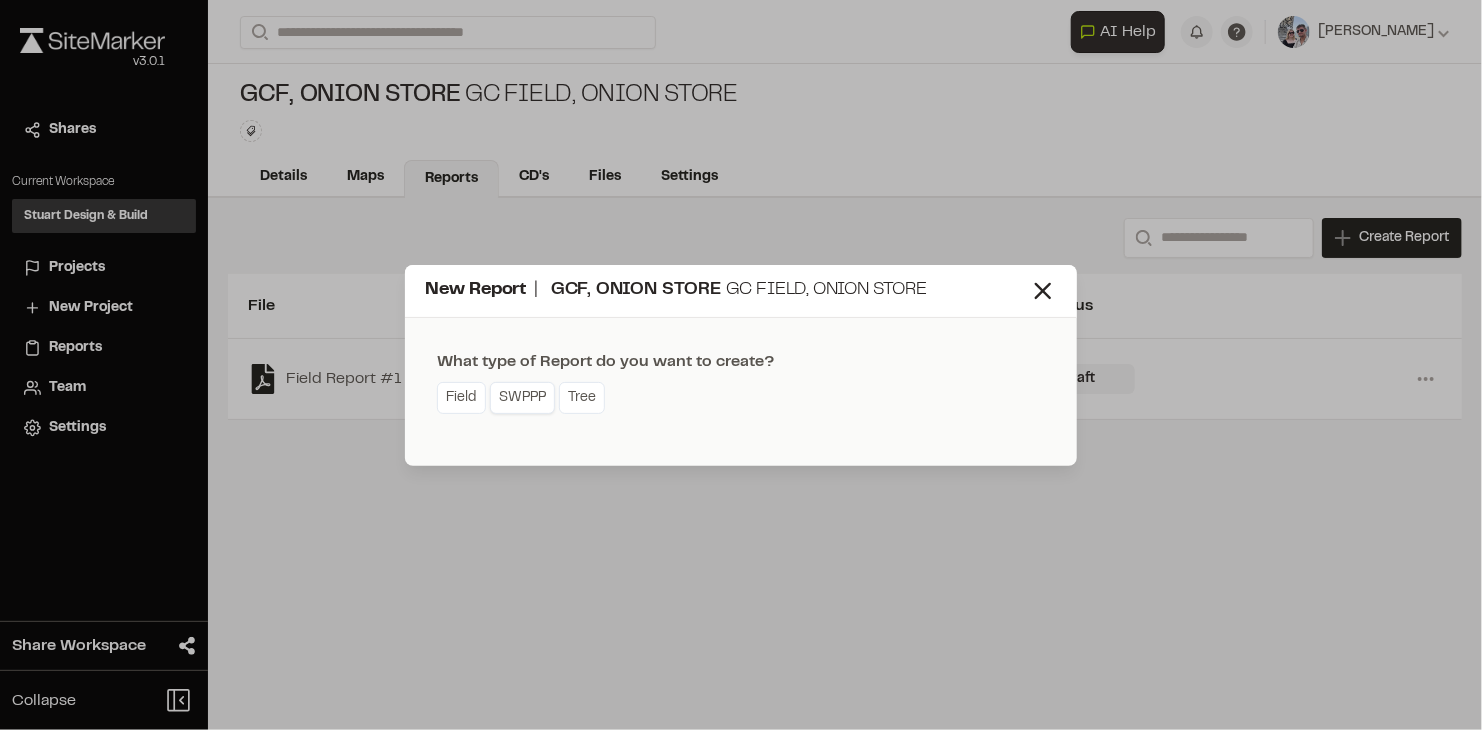 click on "SWPPP" at bounding box center (522, 398) 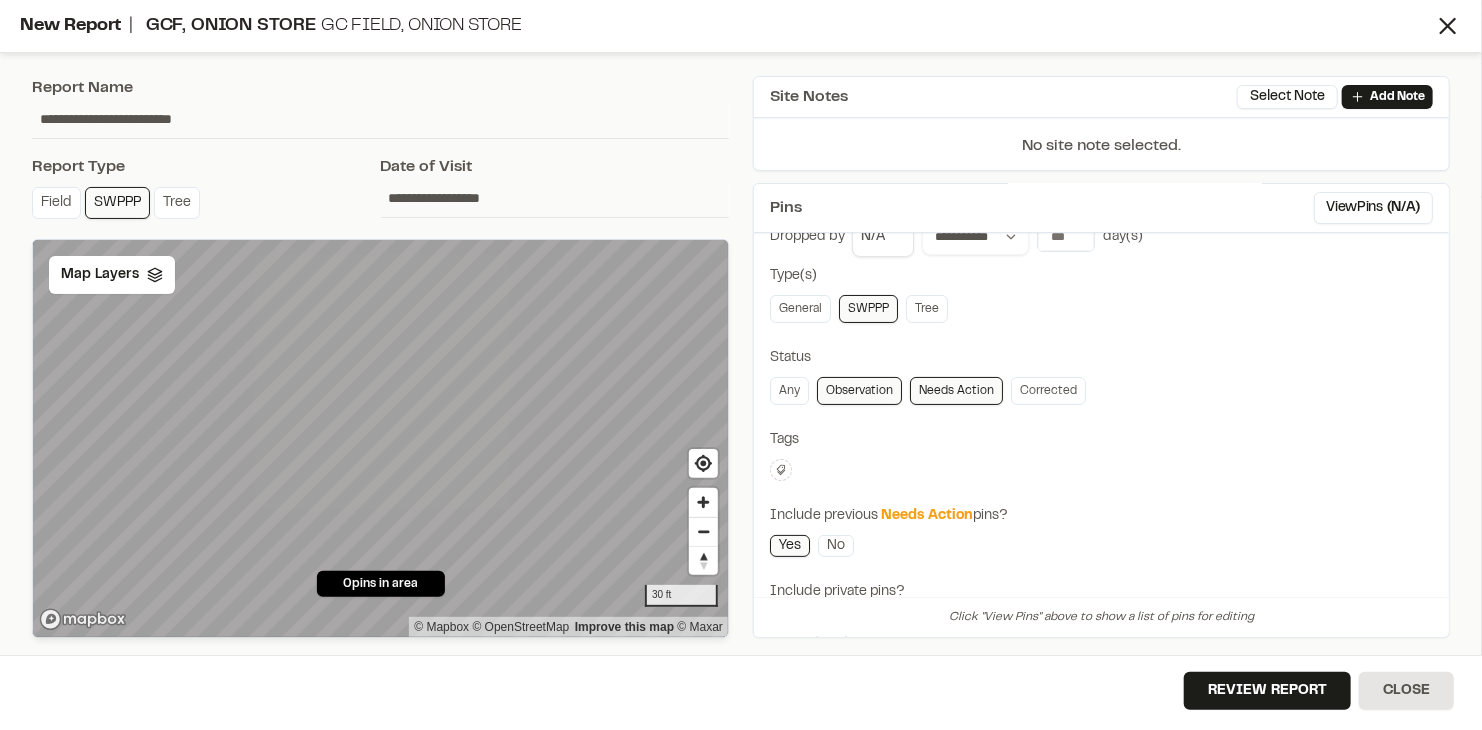 scroll, scrollTop: 0, scrollLeft: 0, axis: both 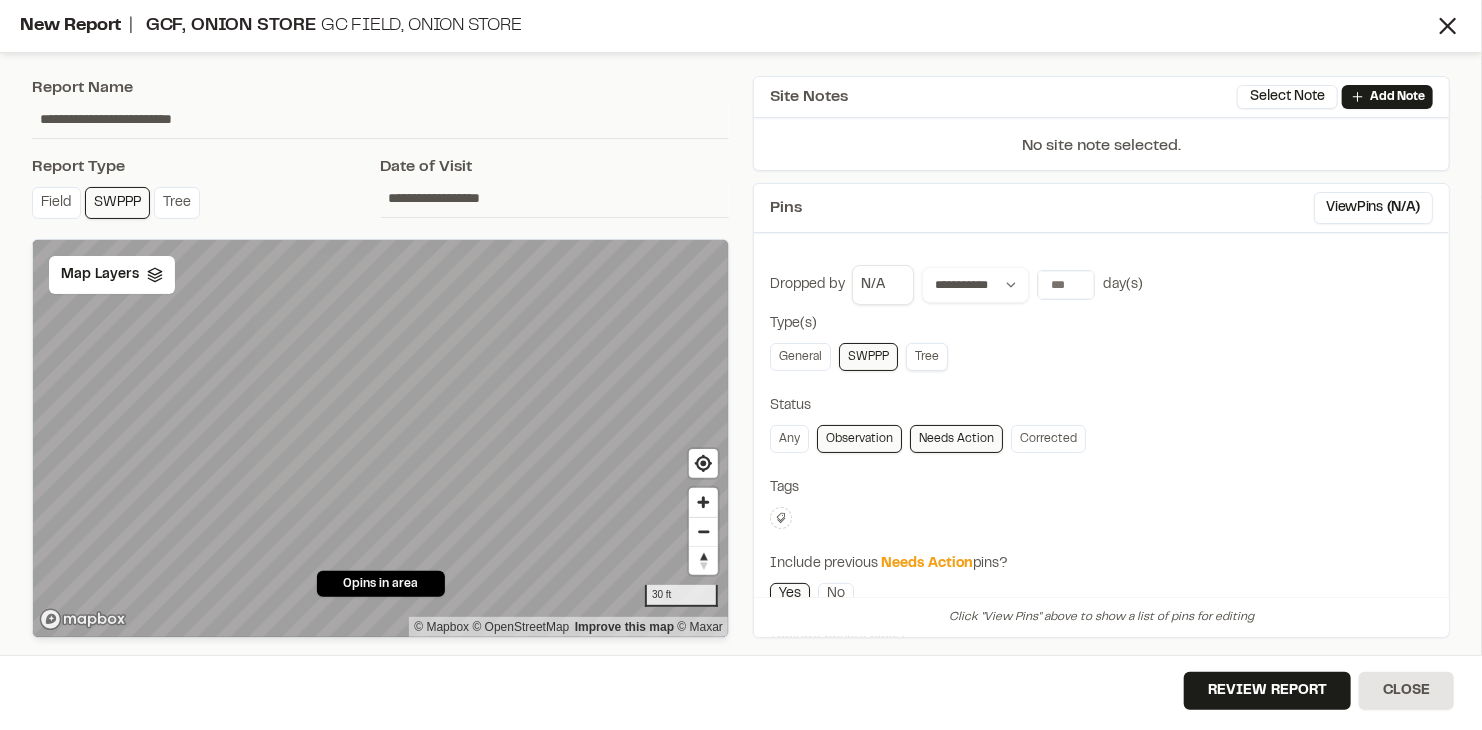 click on "Tree" at bounding box center [927, 357] 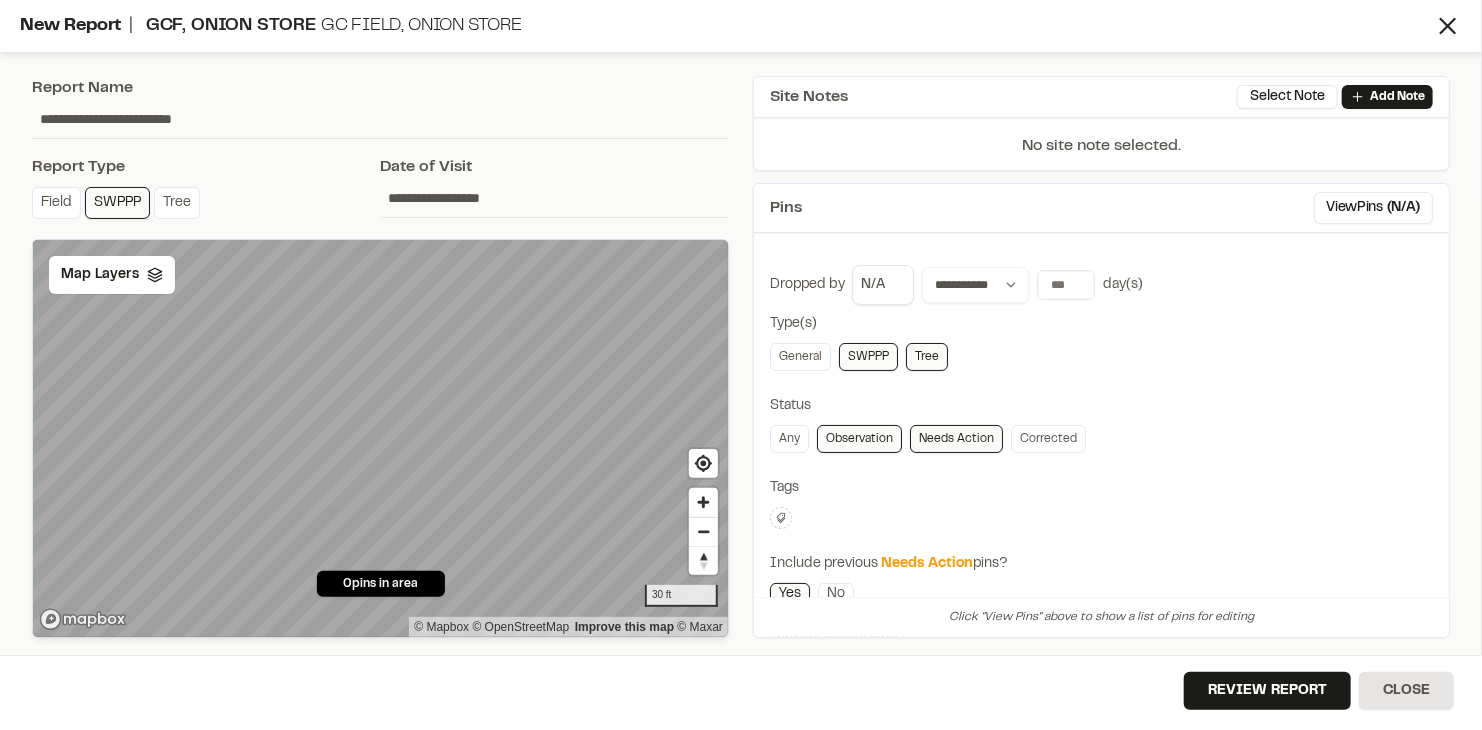 click on "SWPPP" at bounding box center [868, 357] 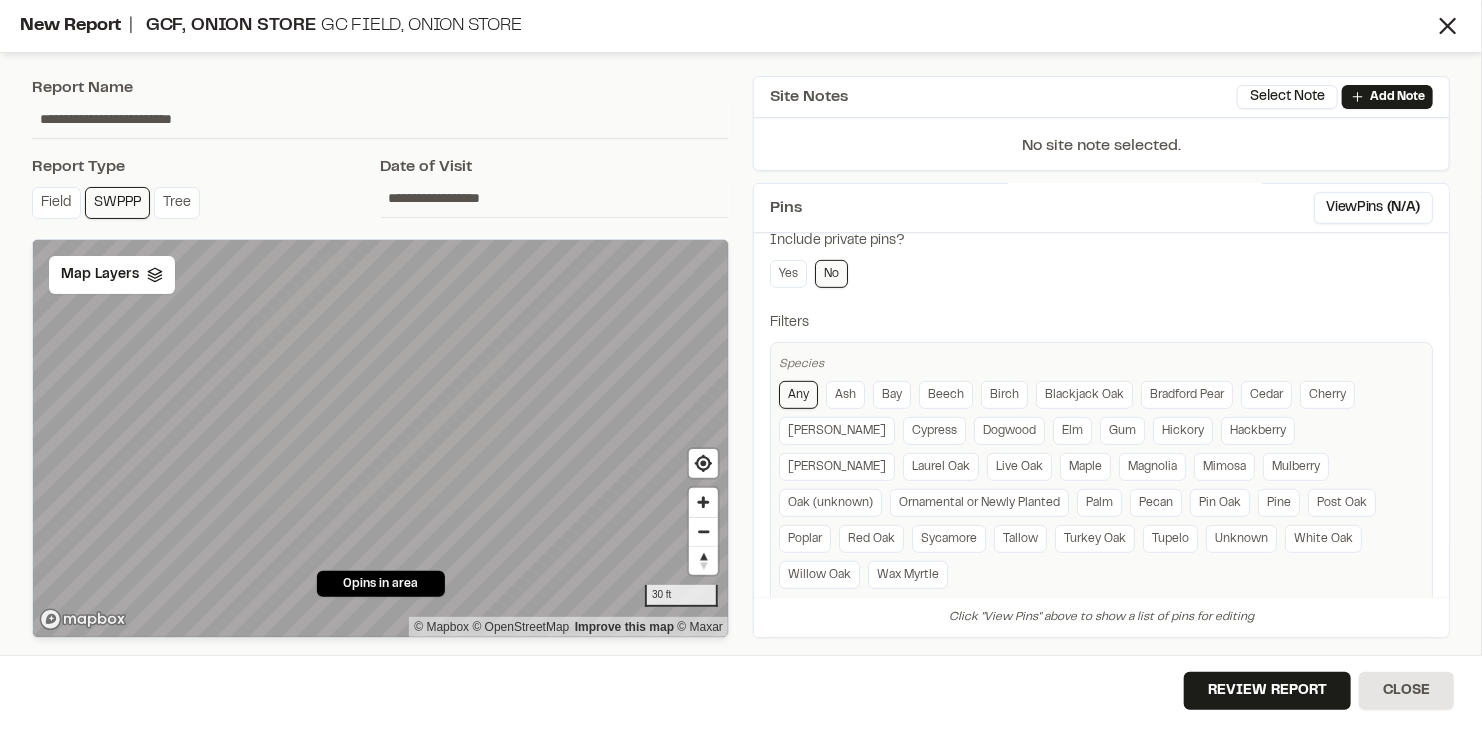 scroll, scrollTop: 0, scrollLeft: 0, axis: both 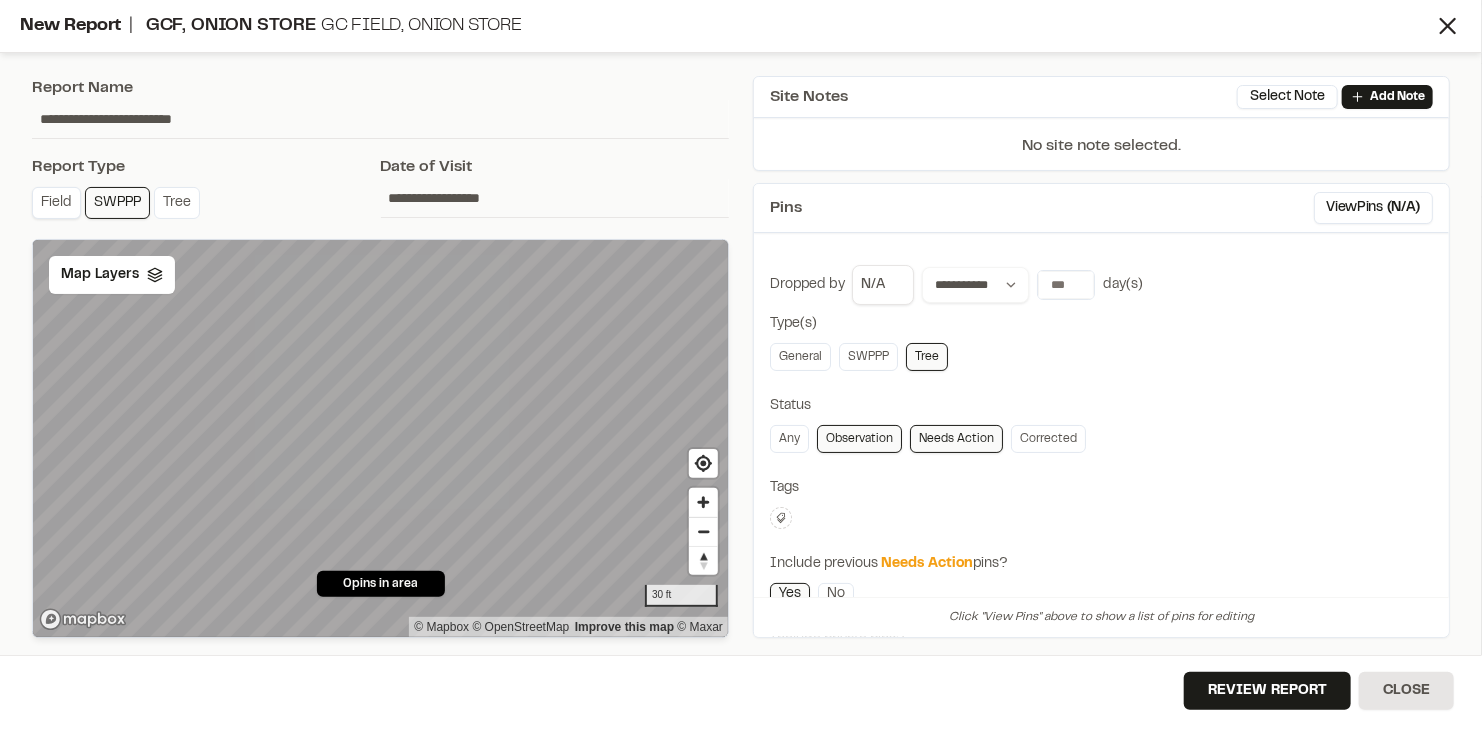 click on "Field" at bounding box center (56, 203) 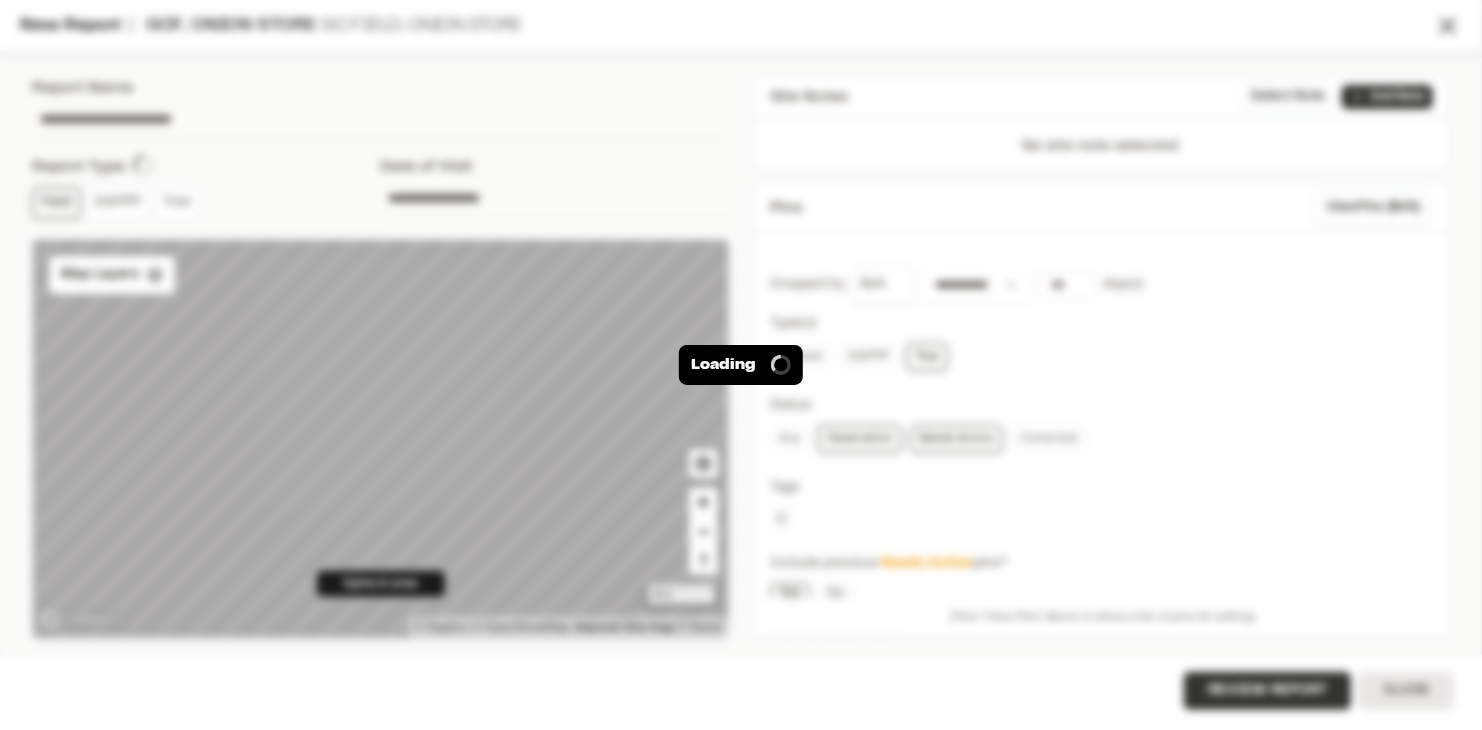 type on "**********" 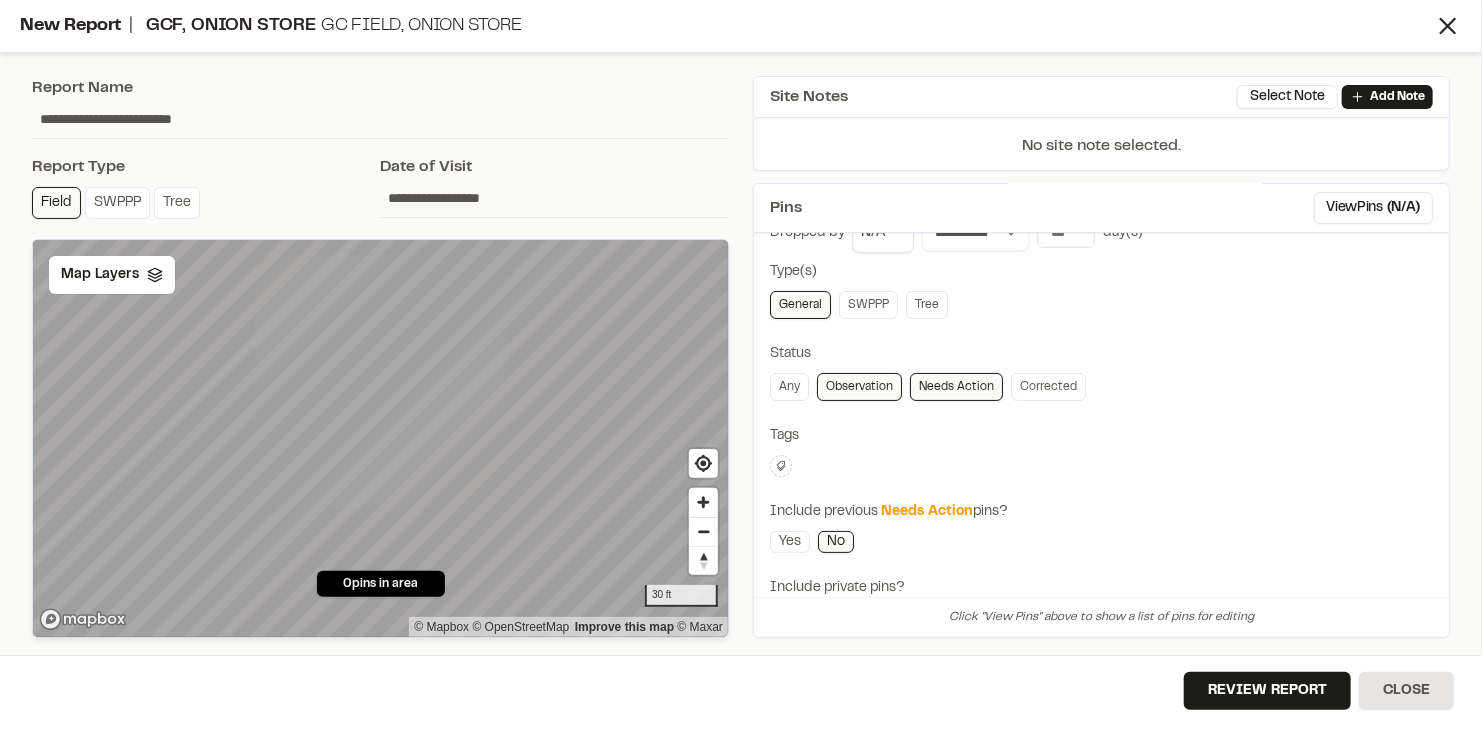 scroll, scrollTop: 140, scrollLeft: 0, axis: vertical 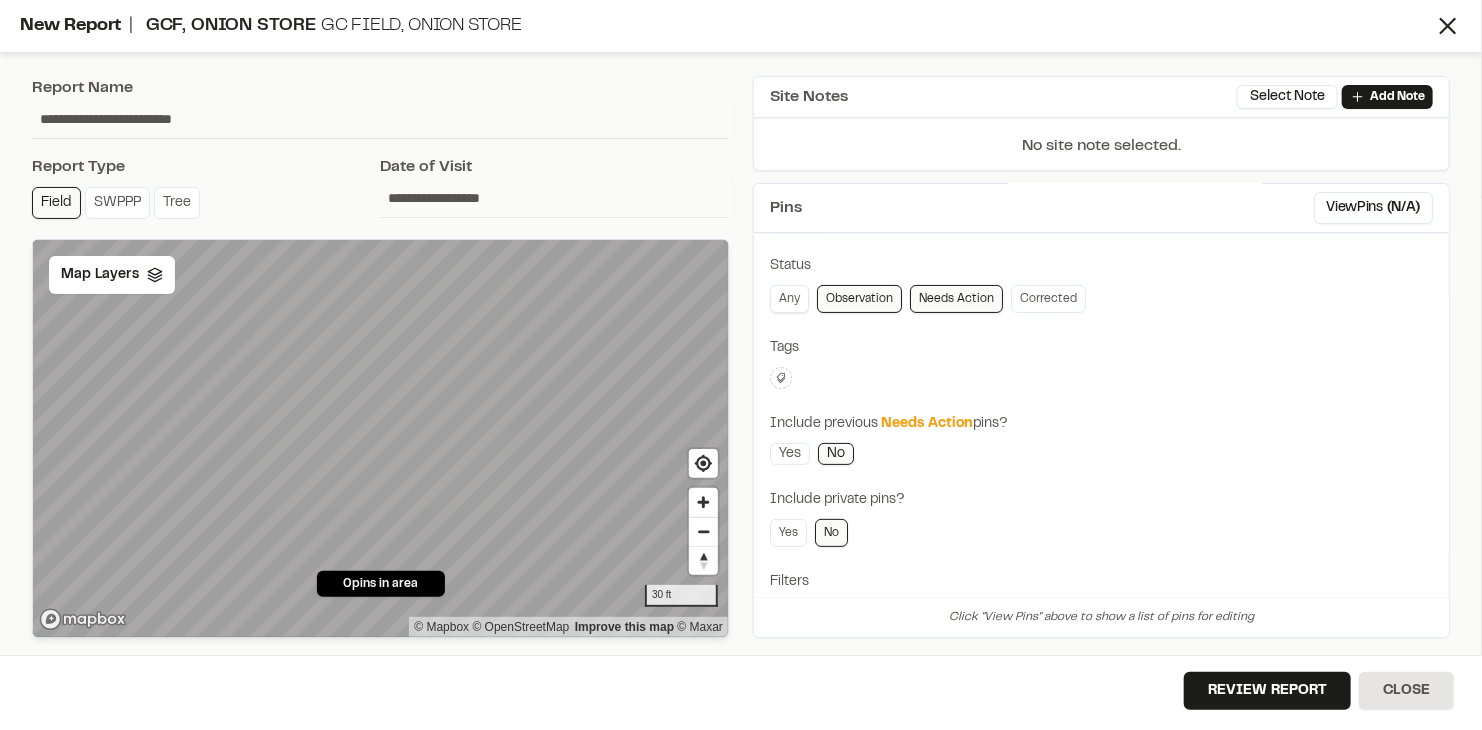 click on "Any" at bounding box center [789, 299] 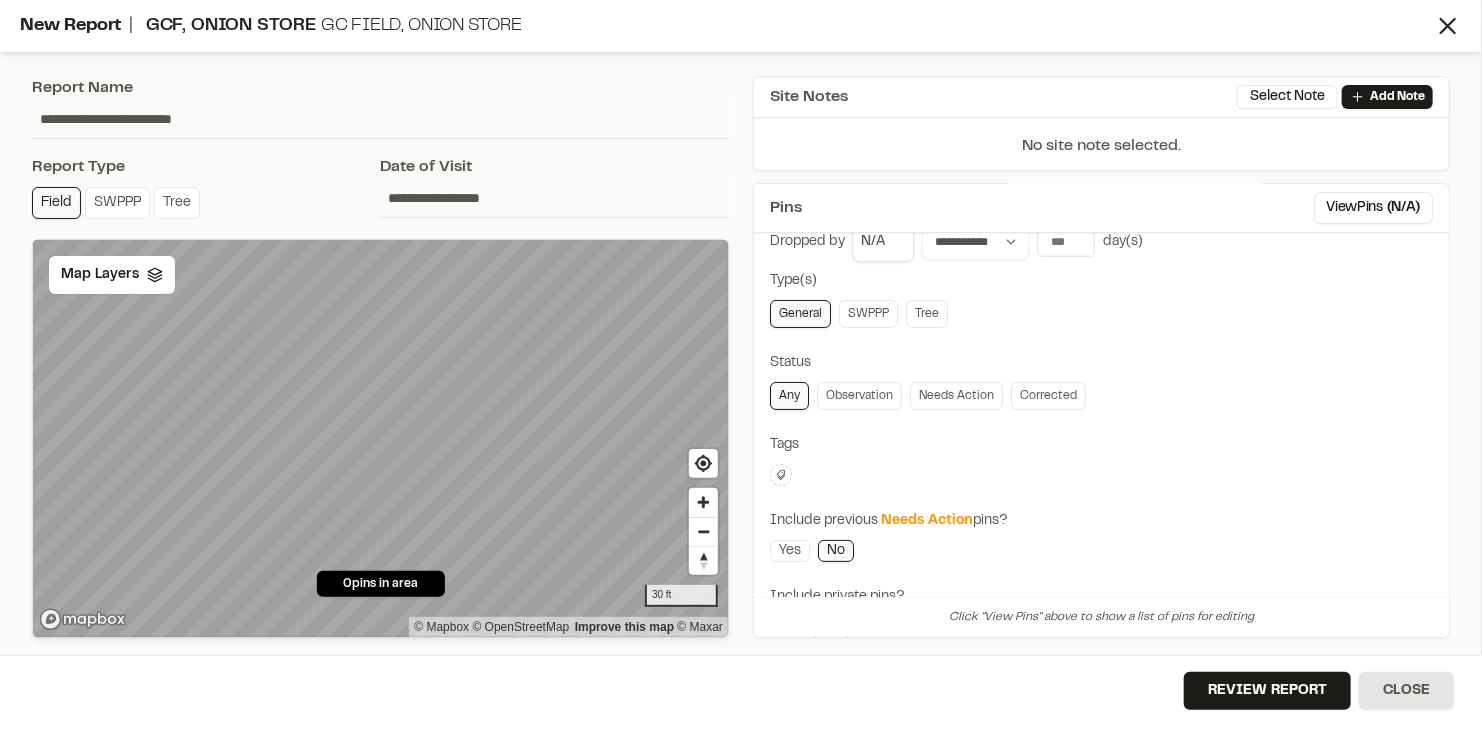 scroll, scrollTop: 42, scrollLeft: 0, axis: vertical 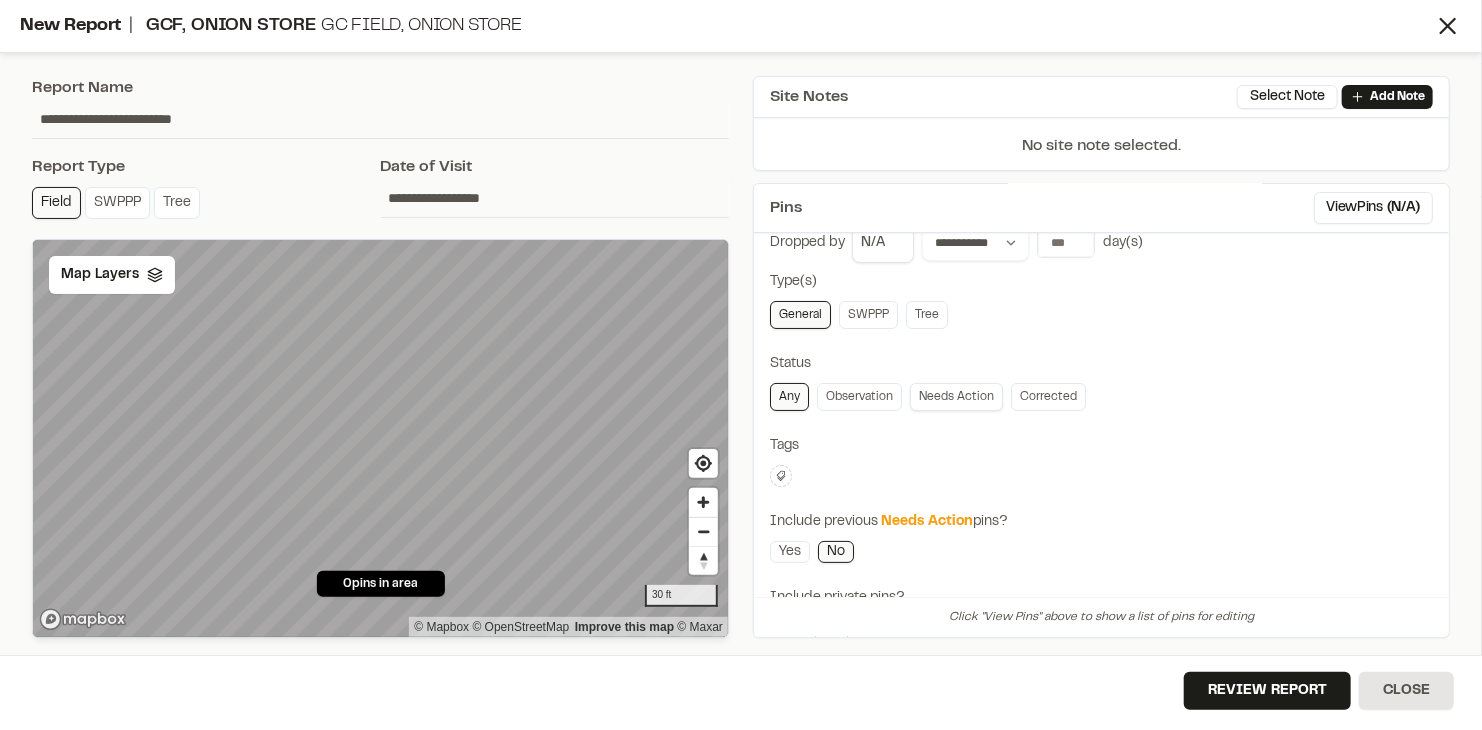 click on "Needs Action" at bounding box center [956, 397] 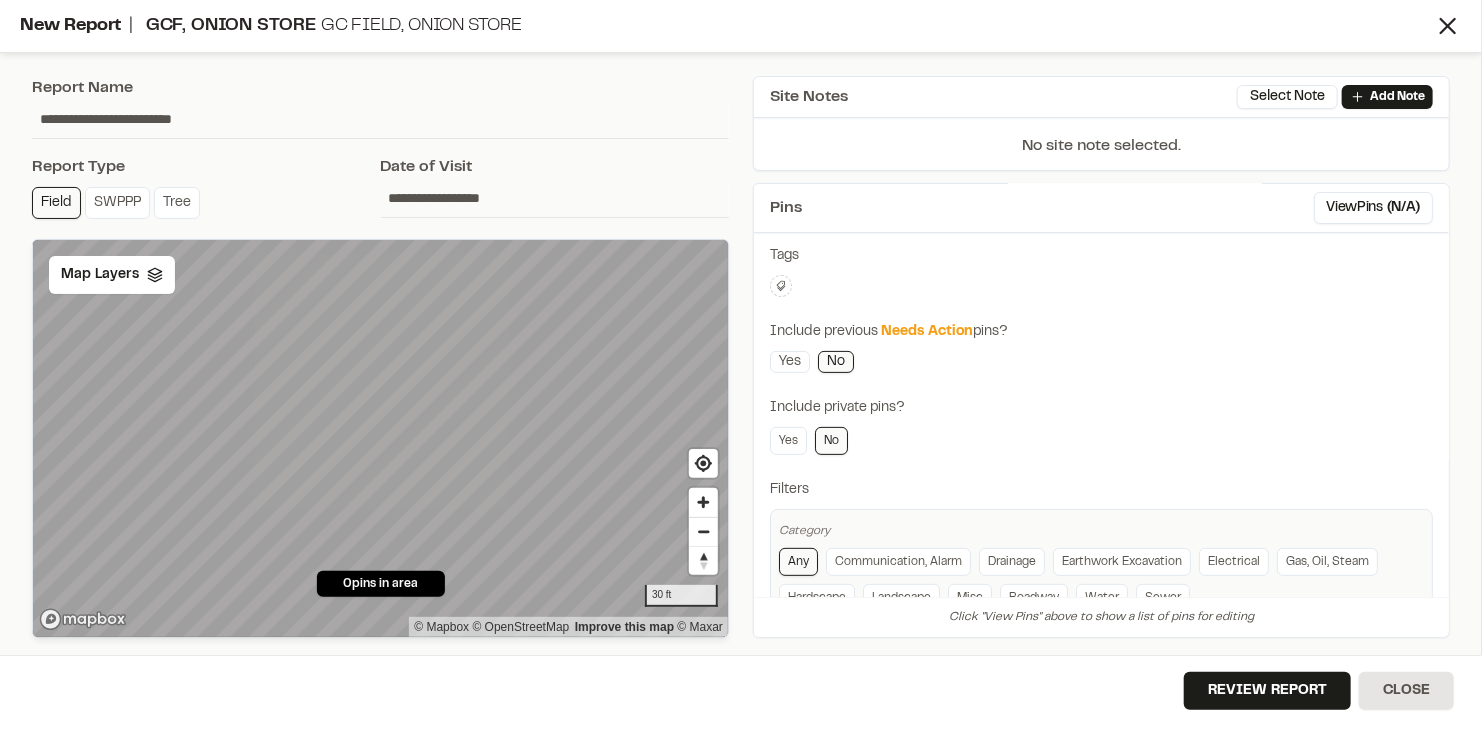 scroll, scrollTop: 286, scrollLeft: 0, axis: vertical 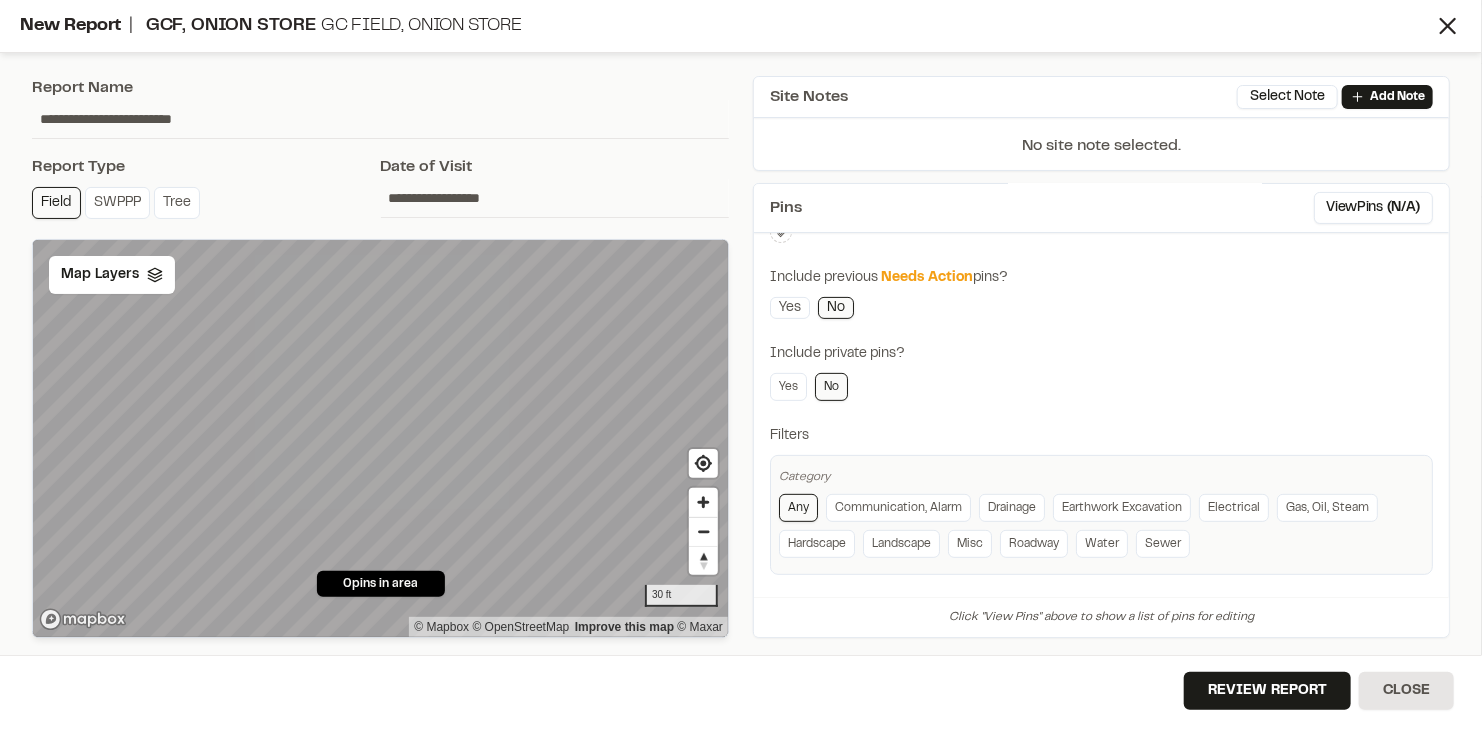 click on "**********" at bounding box center [380, 357] 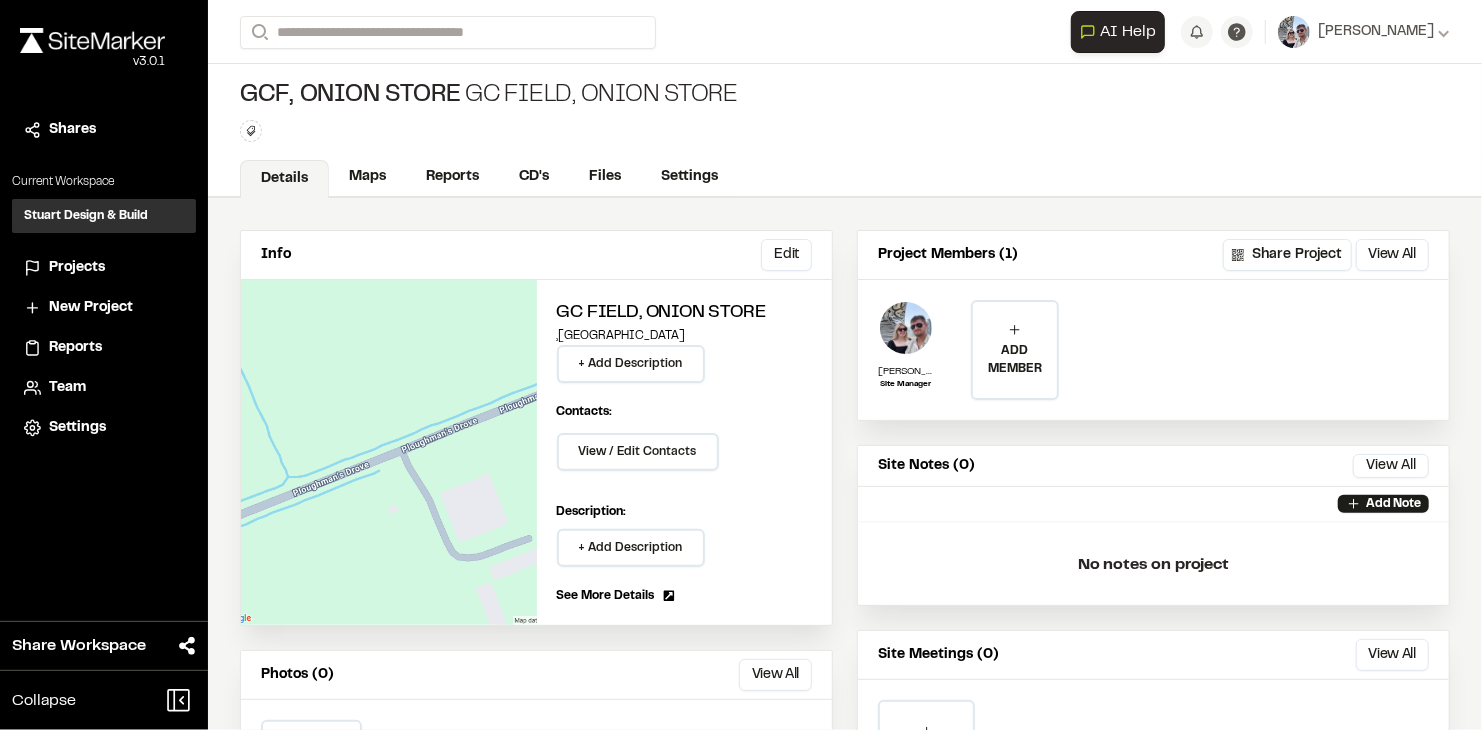 click on "GCF, Onion Store   GC Field, Onion Store Type Enter or comma to add tag." at bounding box center (845, 111) 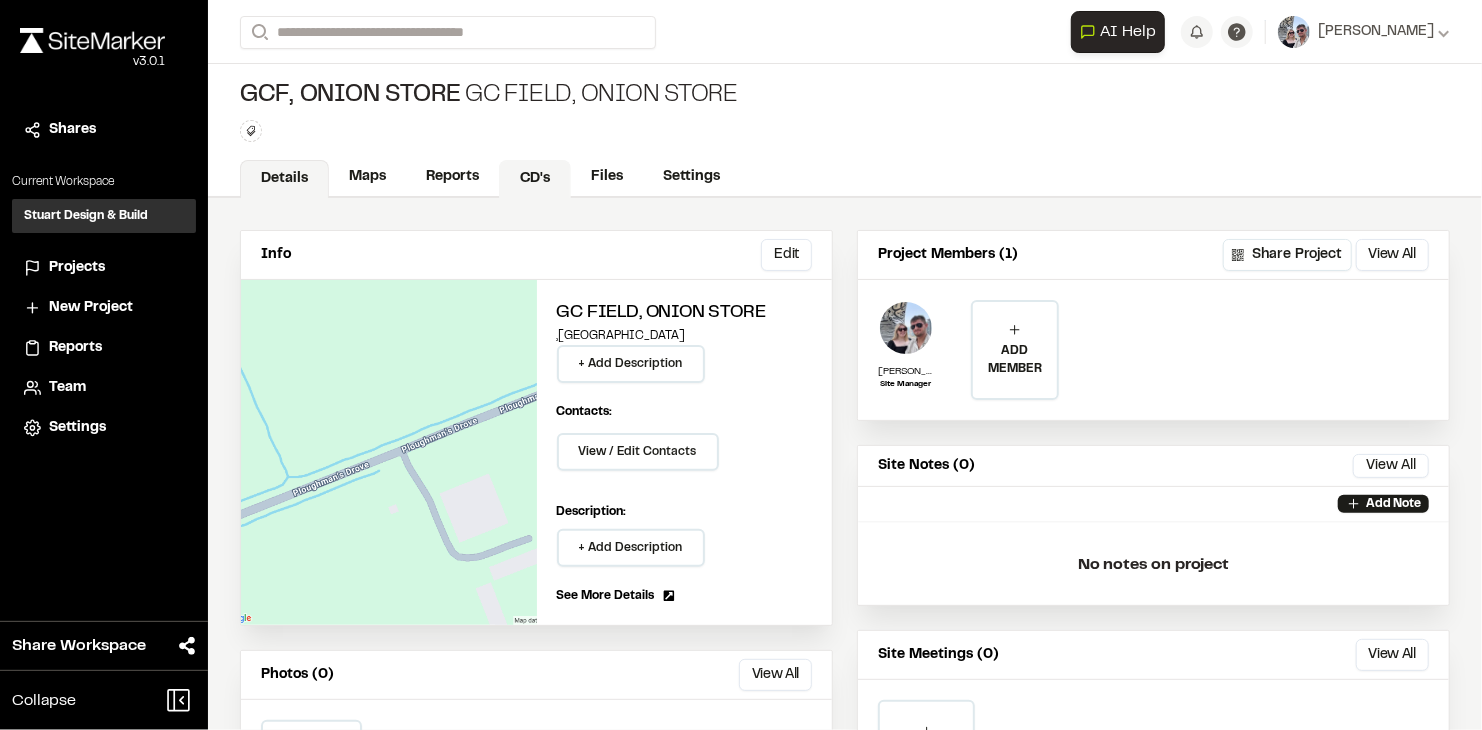 click on "CD's" at bounding box center [535, 179] 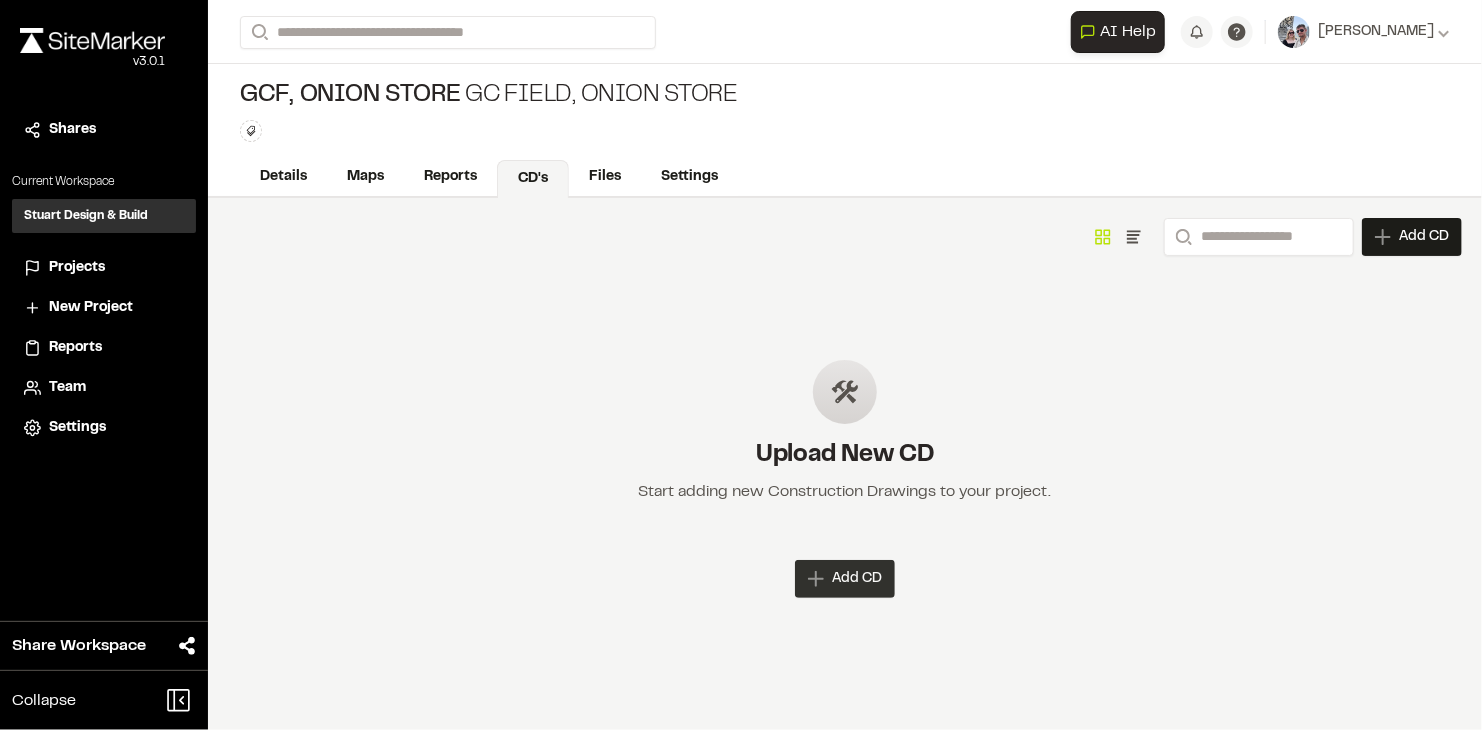 click on "Add CD" at bounding box center [857, 579] 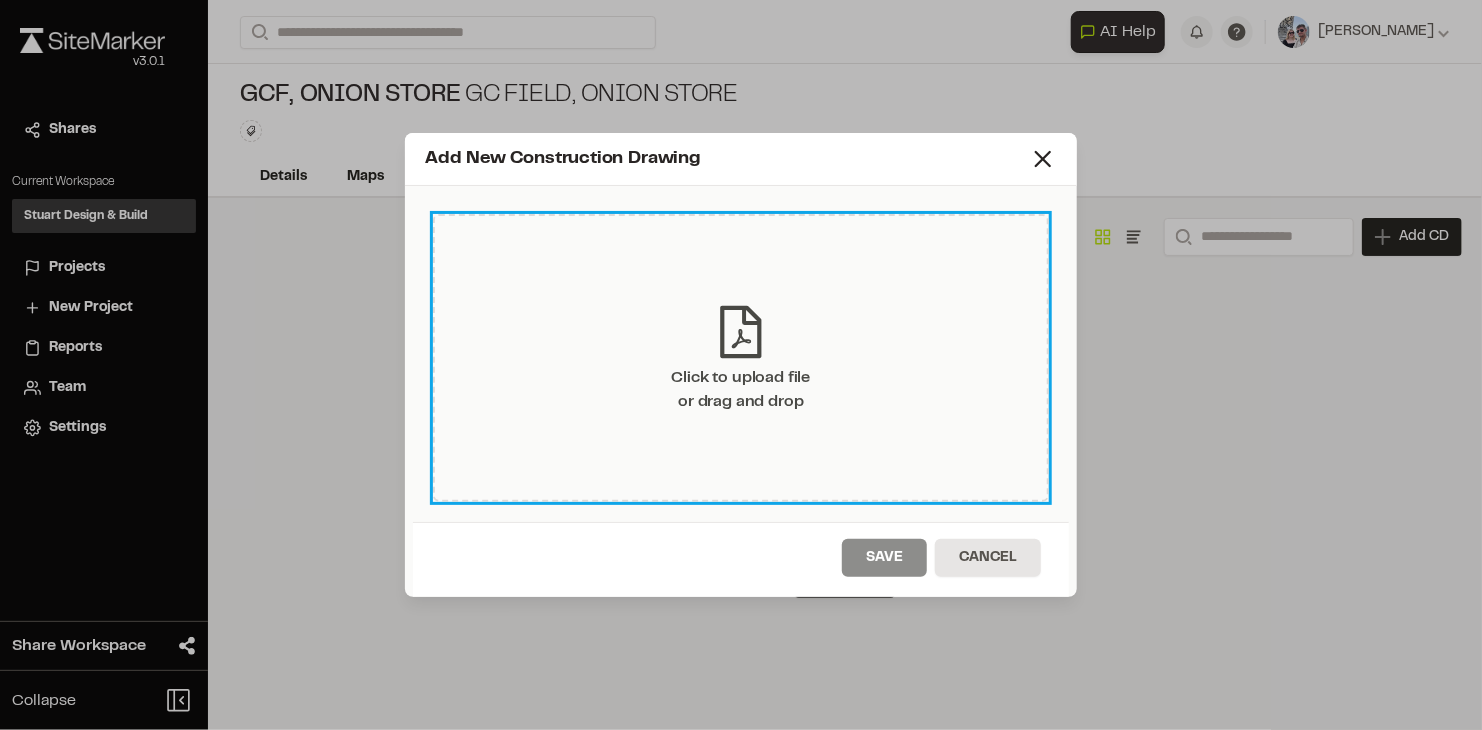 click on "Click to upload file or drag and drop" at bounding box center (741, 390) 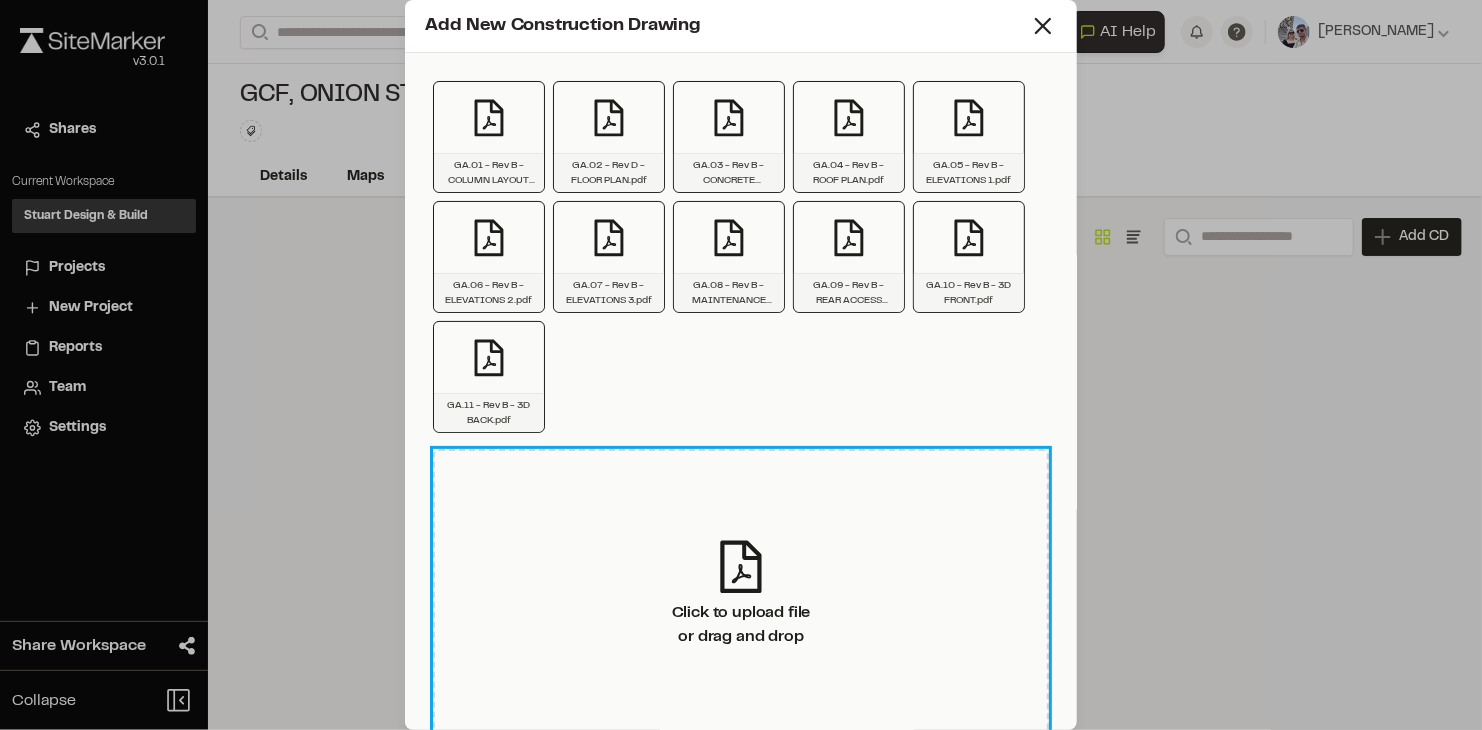 scroll, scrollTop: 101, scrollLeft: 0, axis: vertical 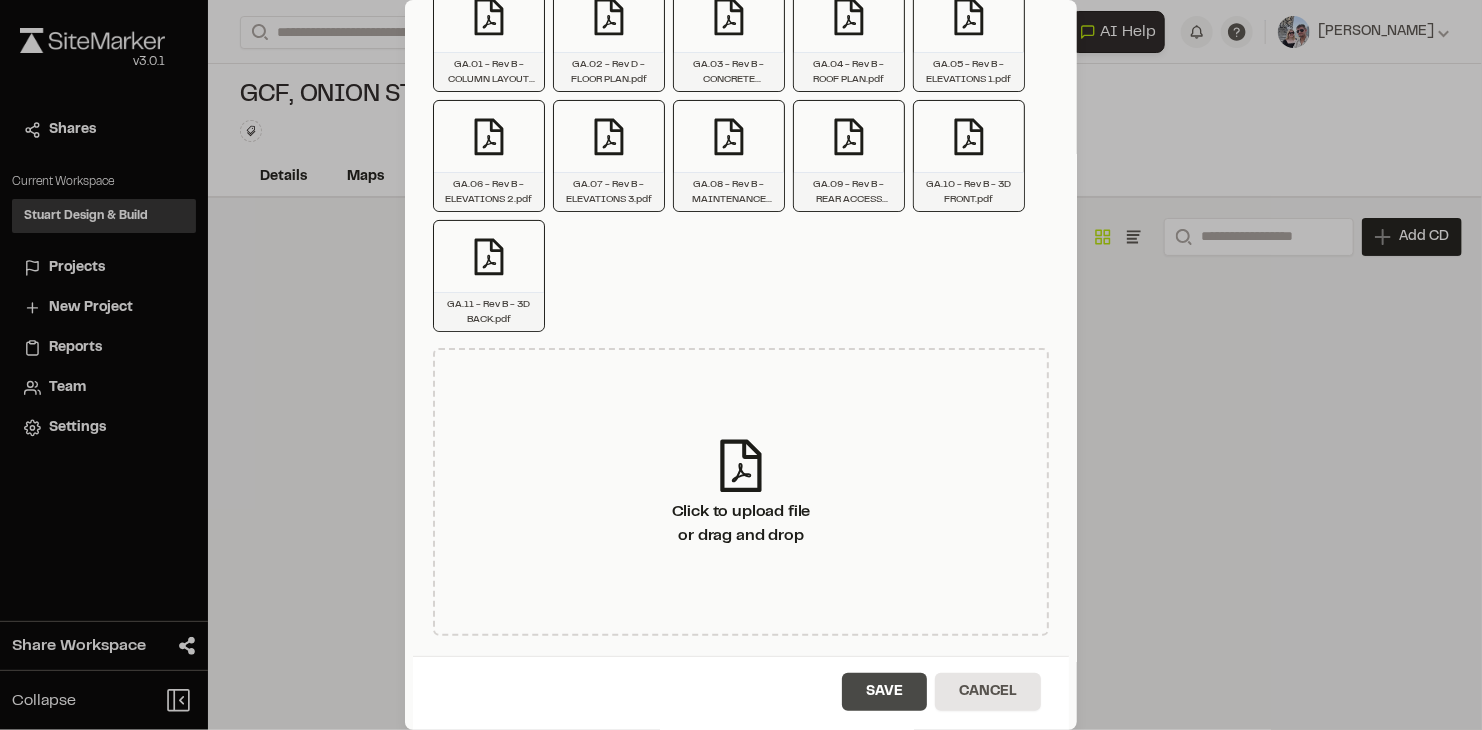 click on "Save" at bounding box center (884, 692) 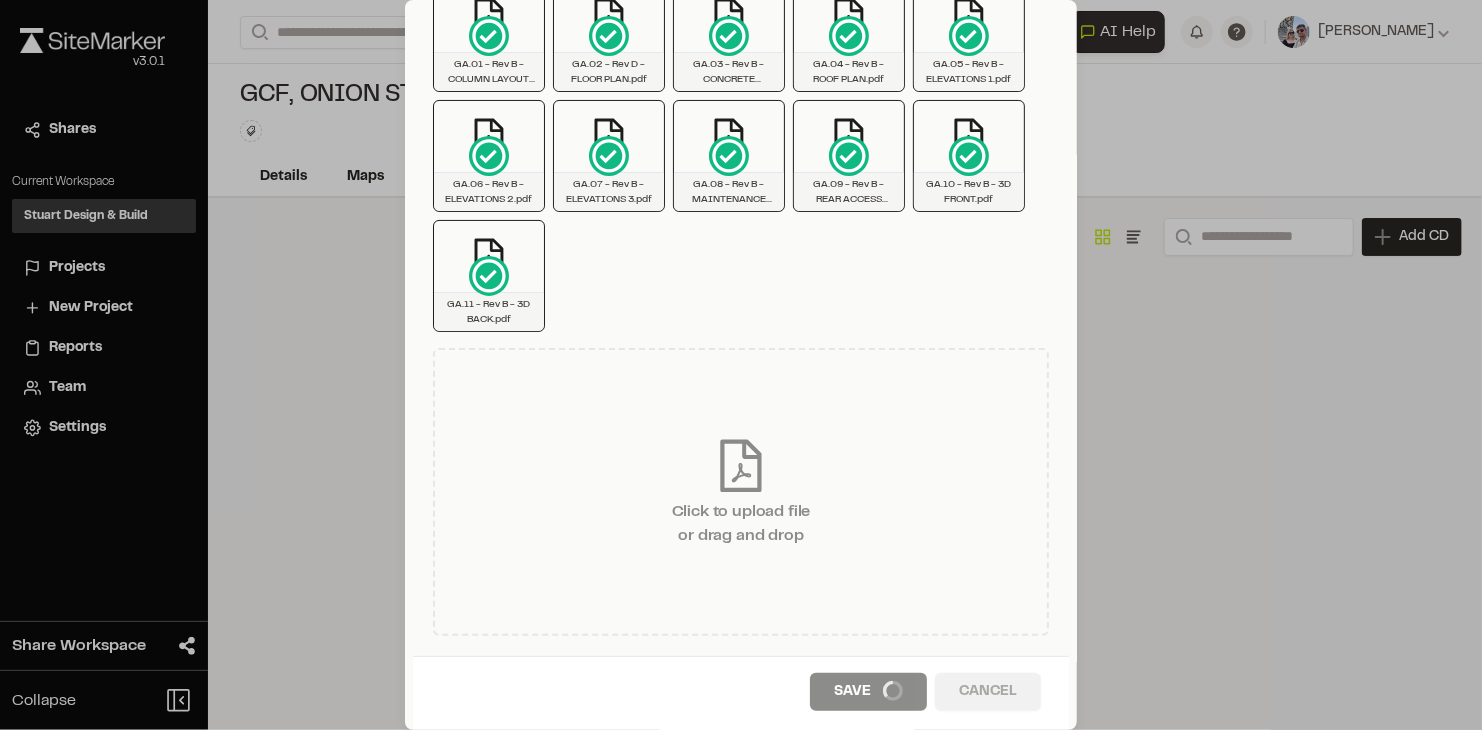 scroll, scrollTop: 0, scrollLeft: 0, axis: both 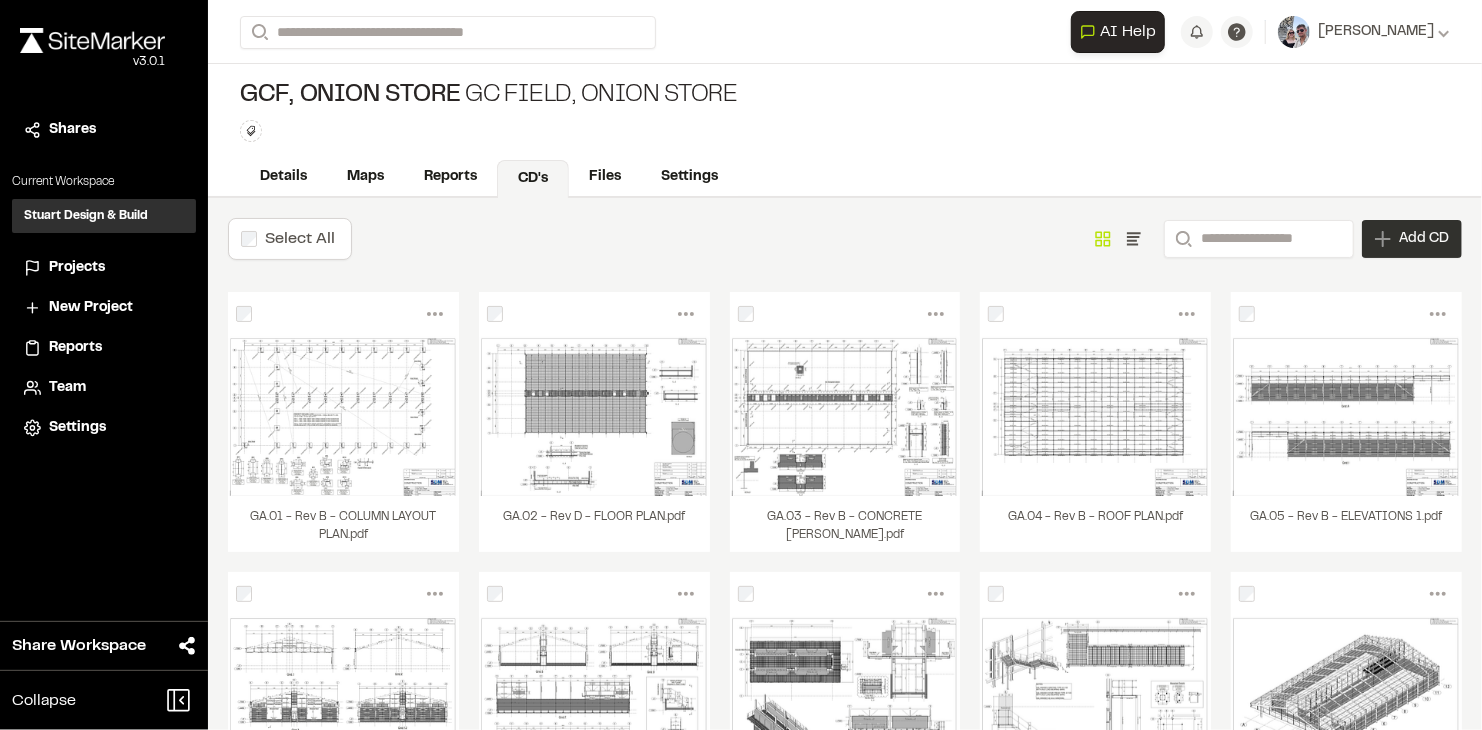 click on "Add CD" at bounding box center (1424, 239) 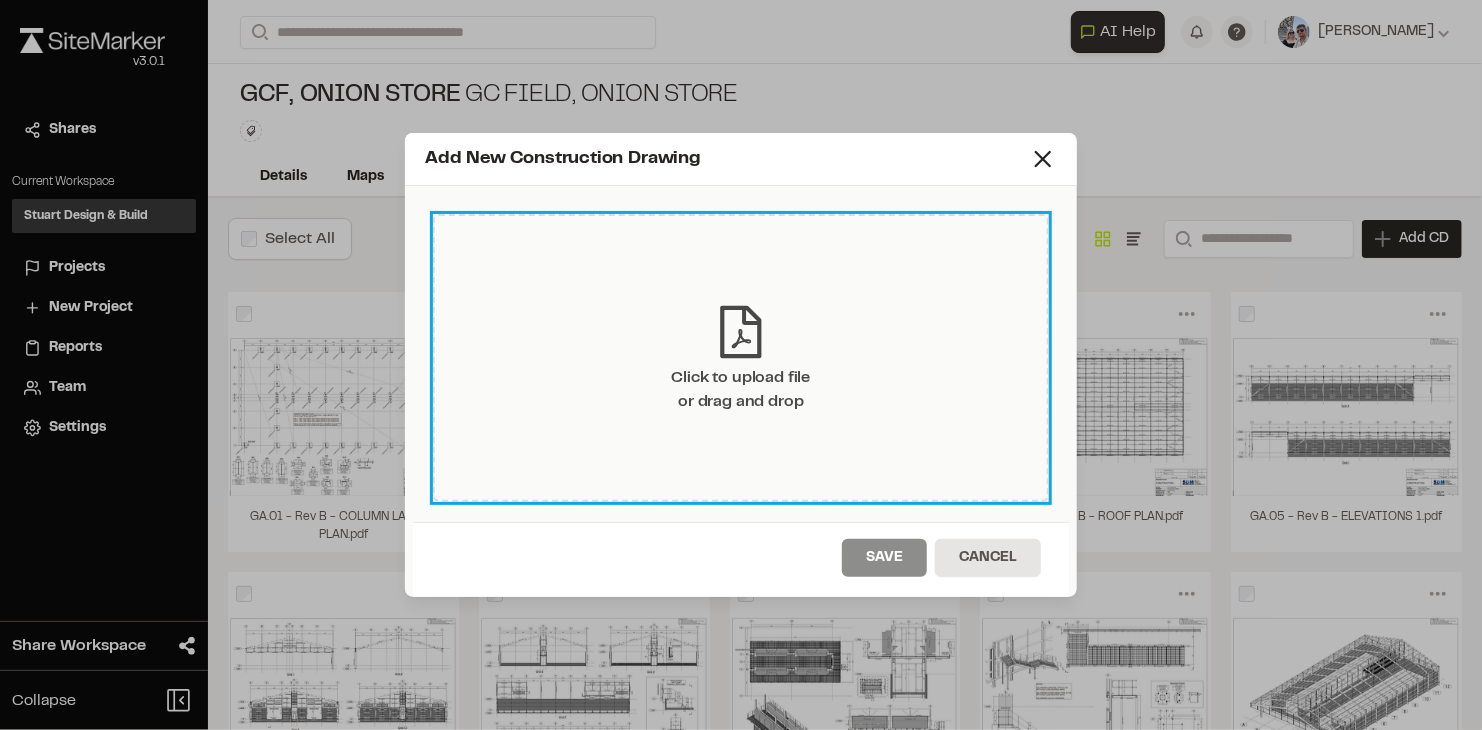 click on "Click to upload file or drag and drop" at bounding box center (741, 358) 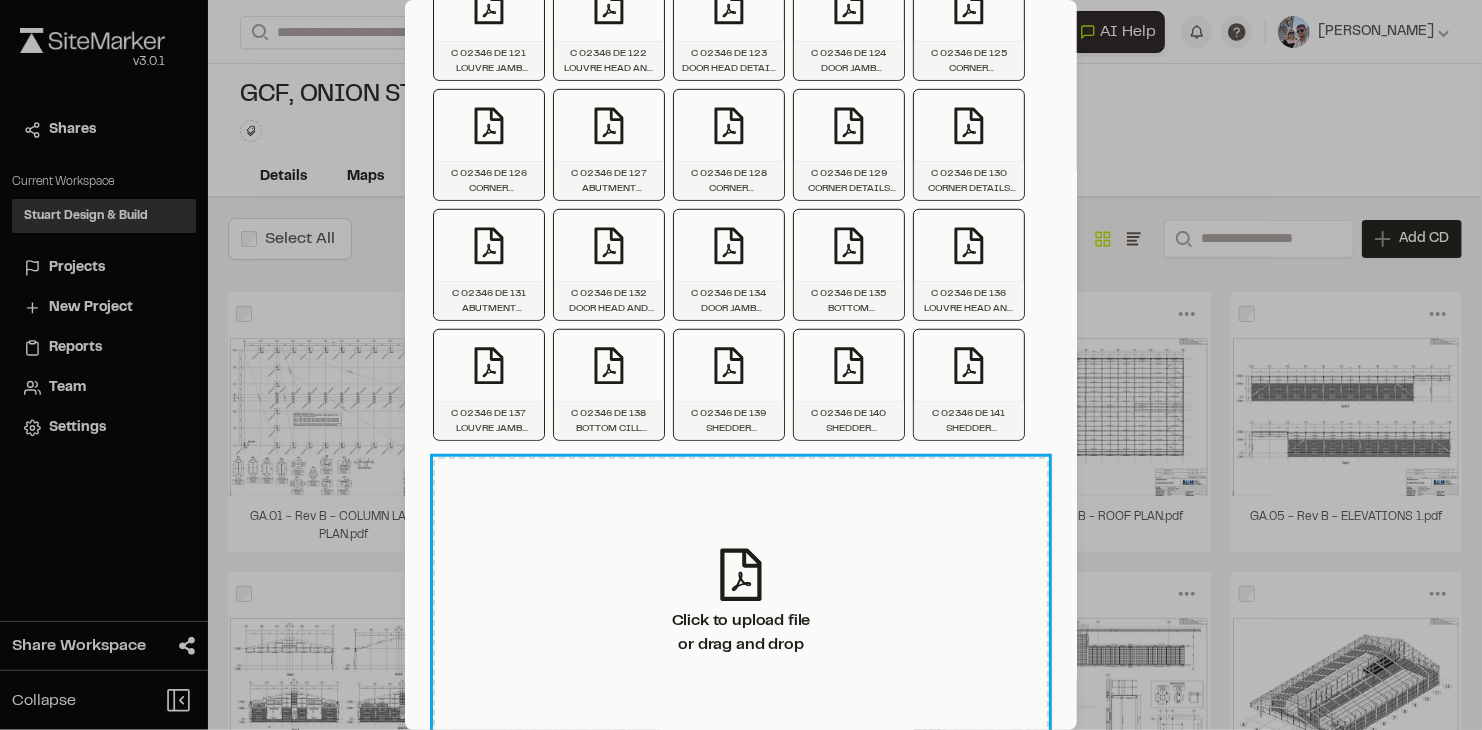 scroll, scrollTop: 701, scrollLeft: 0, axis: vertical 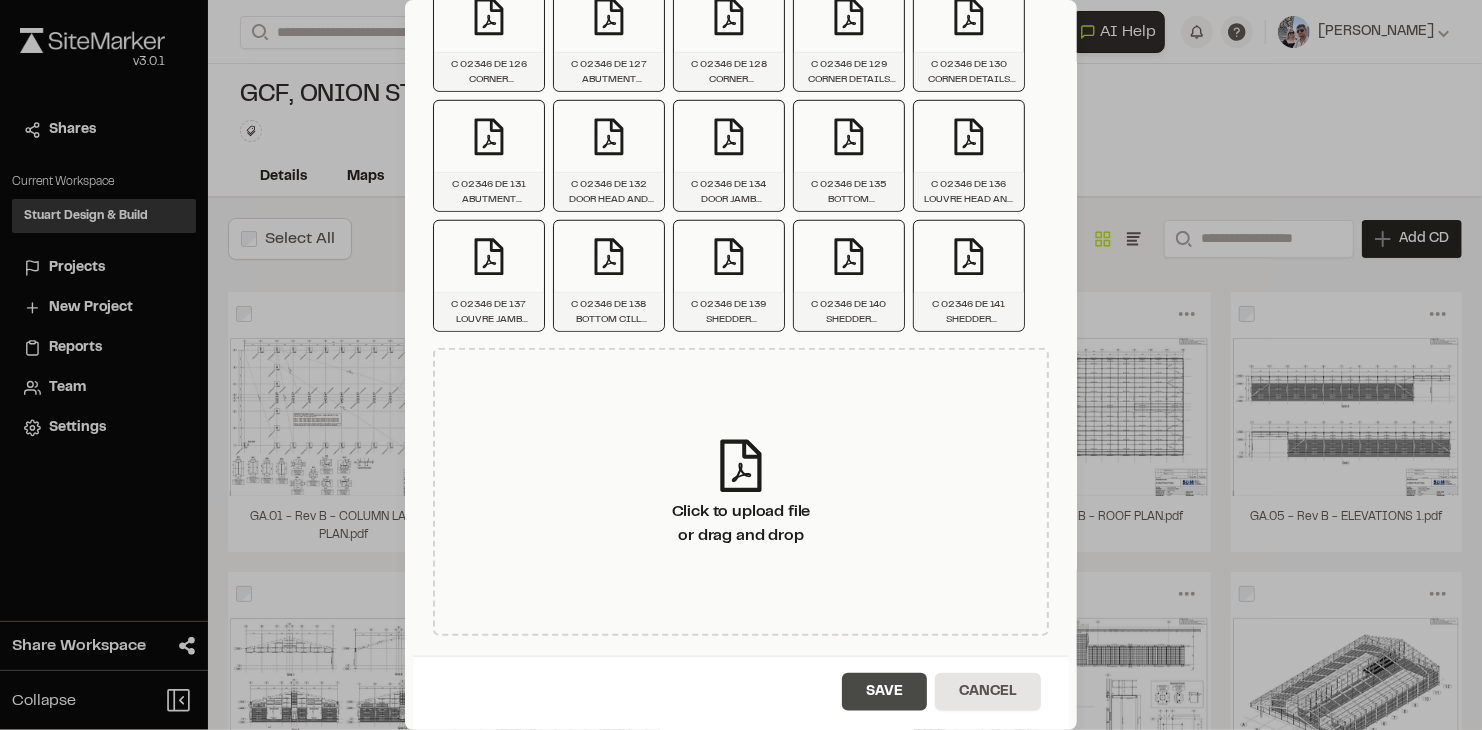 click on "Save" at bounding box center [884, 692] 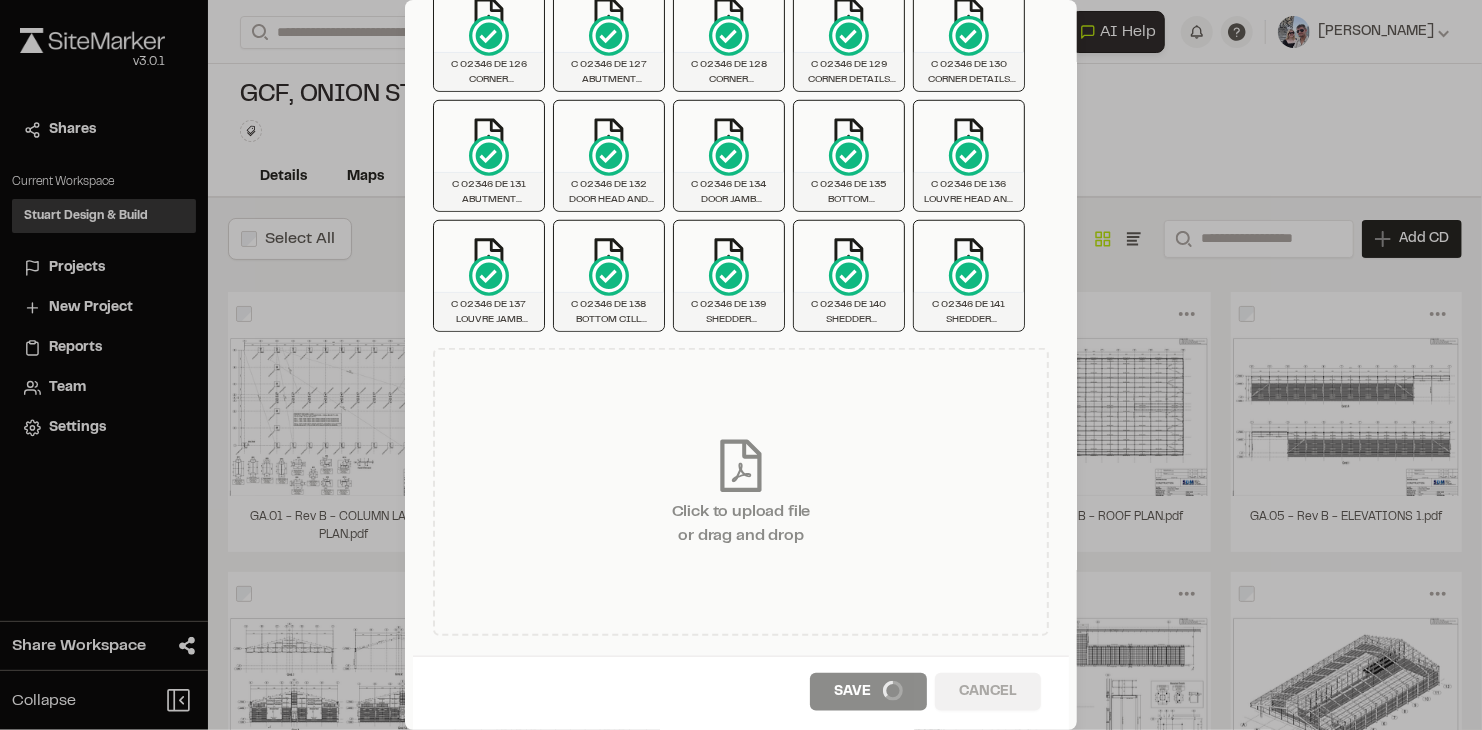 scroll, scrollTop: 0, scrollLeft: 0, axis: both 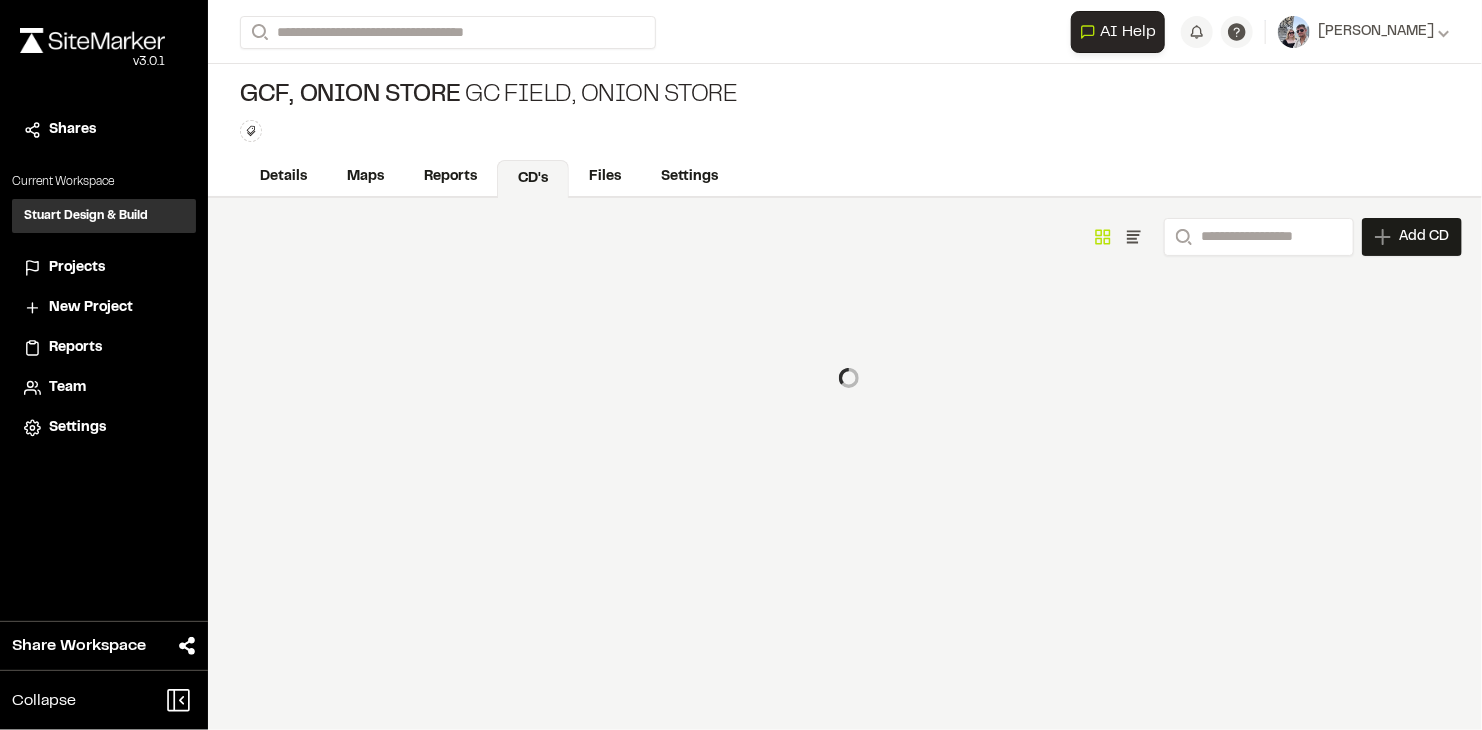 click on "Show as Grid Show as List Search Add CD Add New Construction Drawing PDFs successfully added to project" at bounding box center (845, 237) 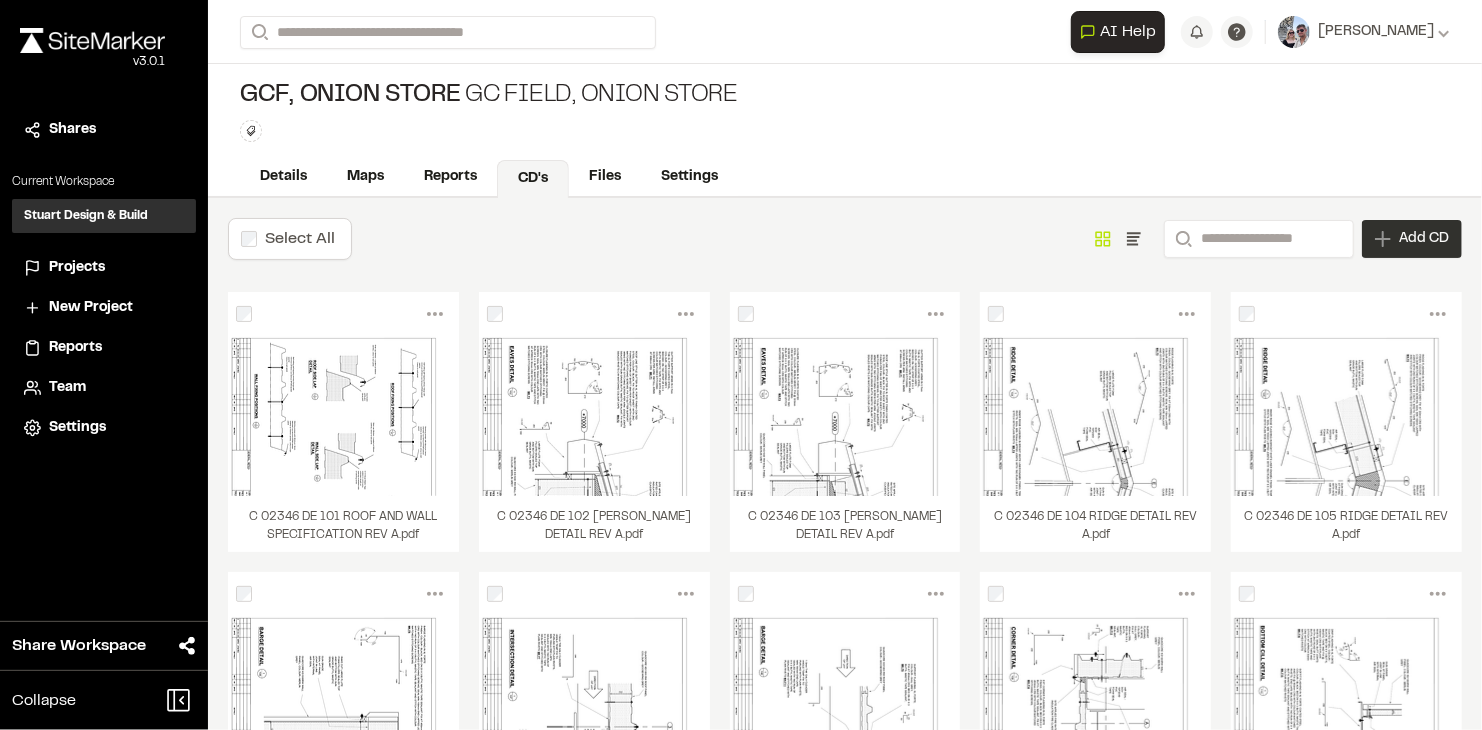 click on "Add CD" at bounding box center [1424, 239] 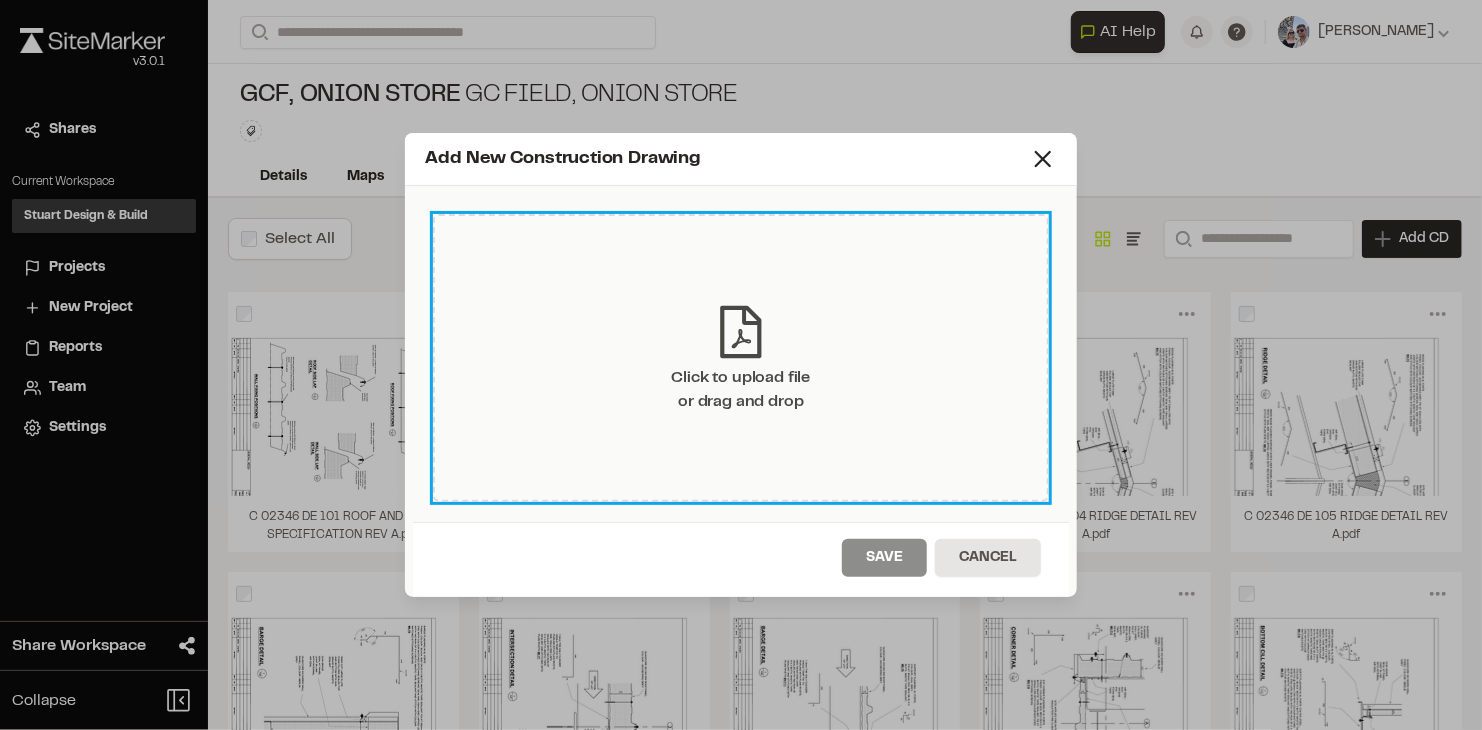 click 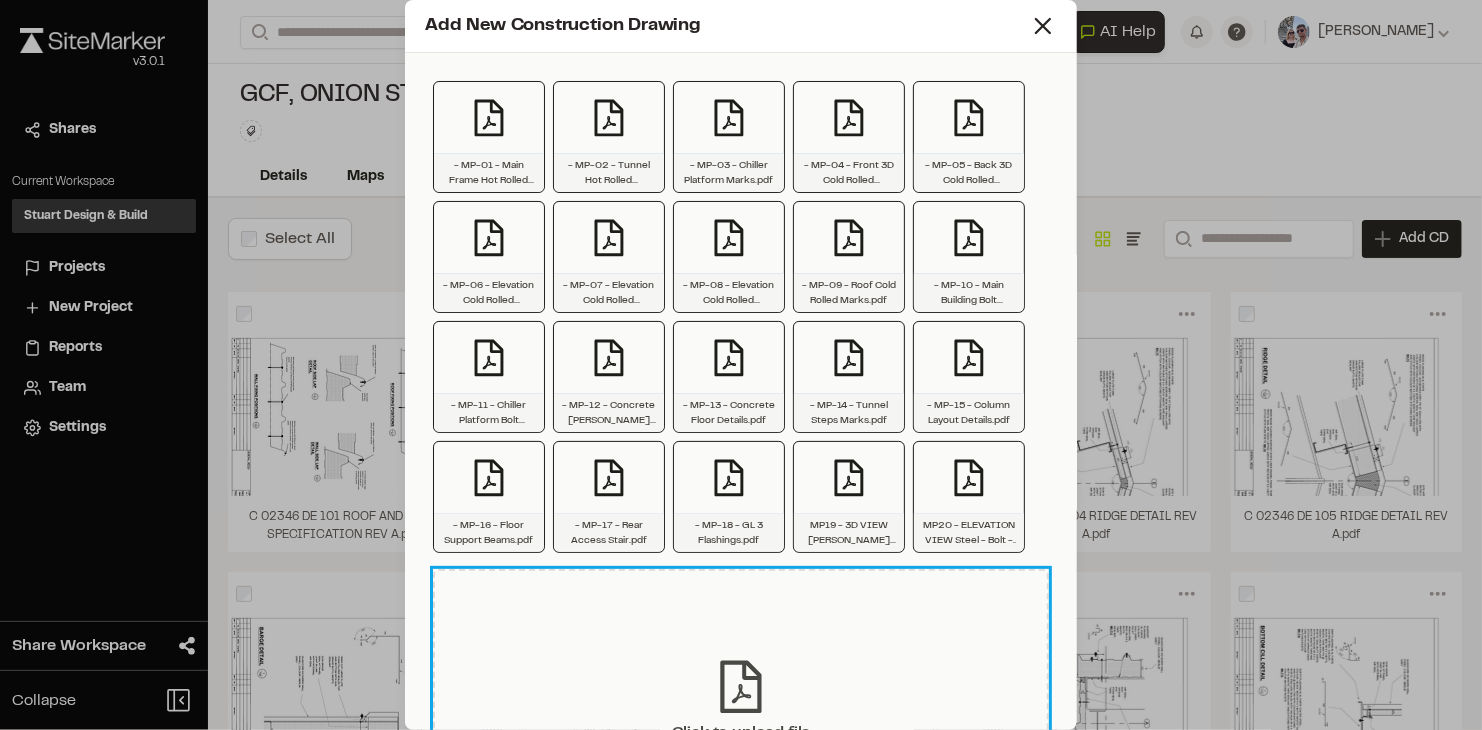 scroll, scrollTop: 221, scrollLeft: 0, axis: vertical 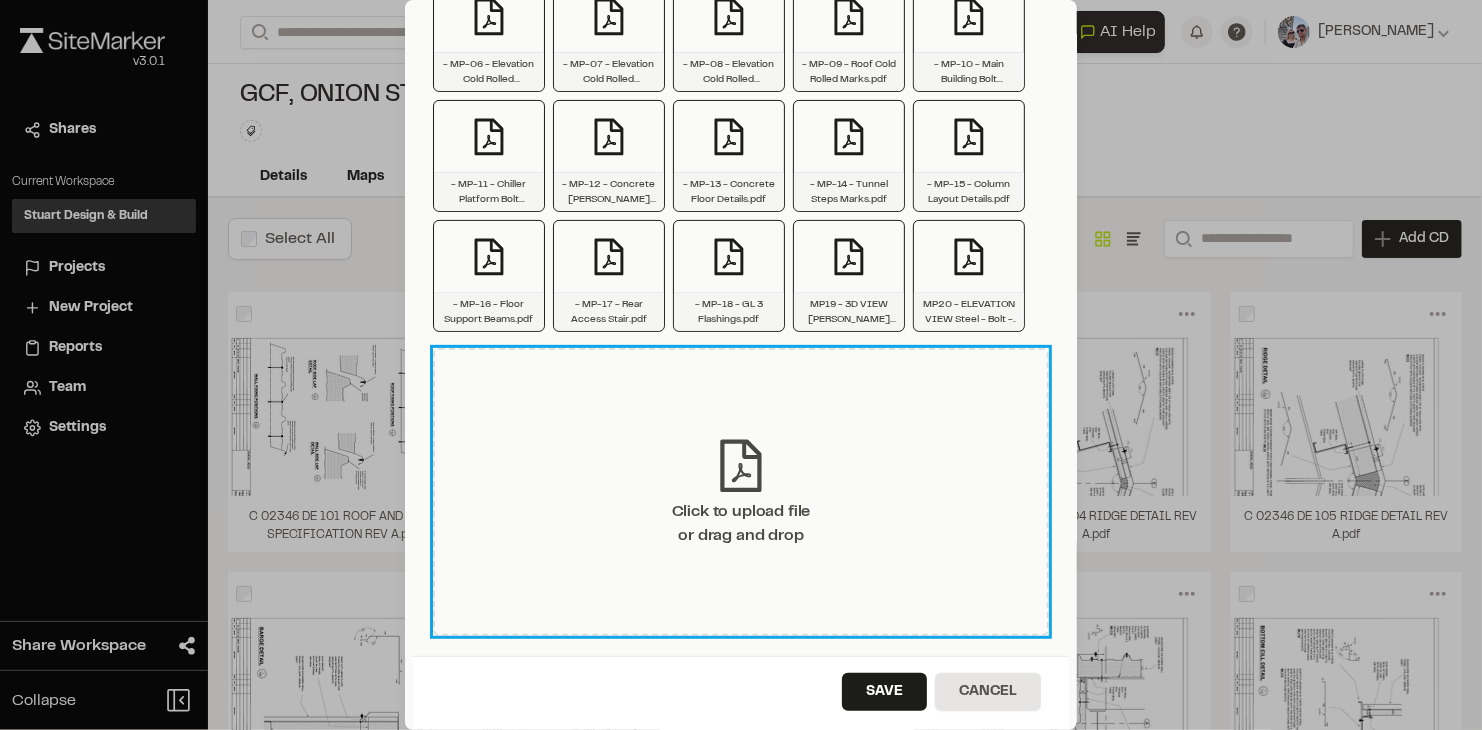 click 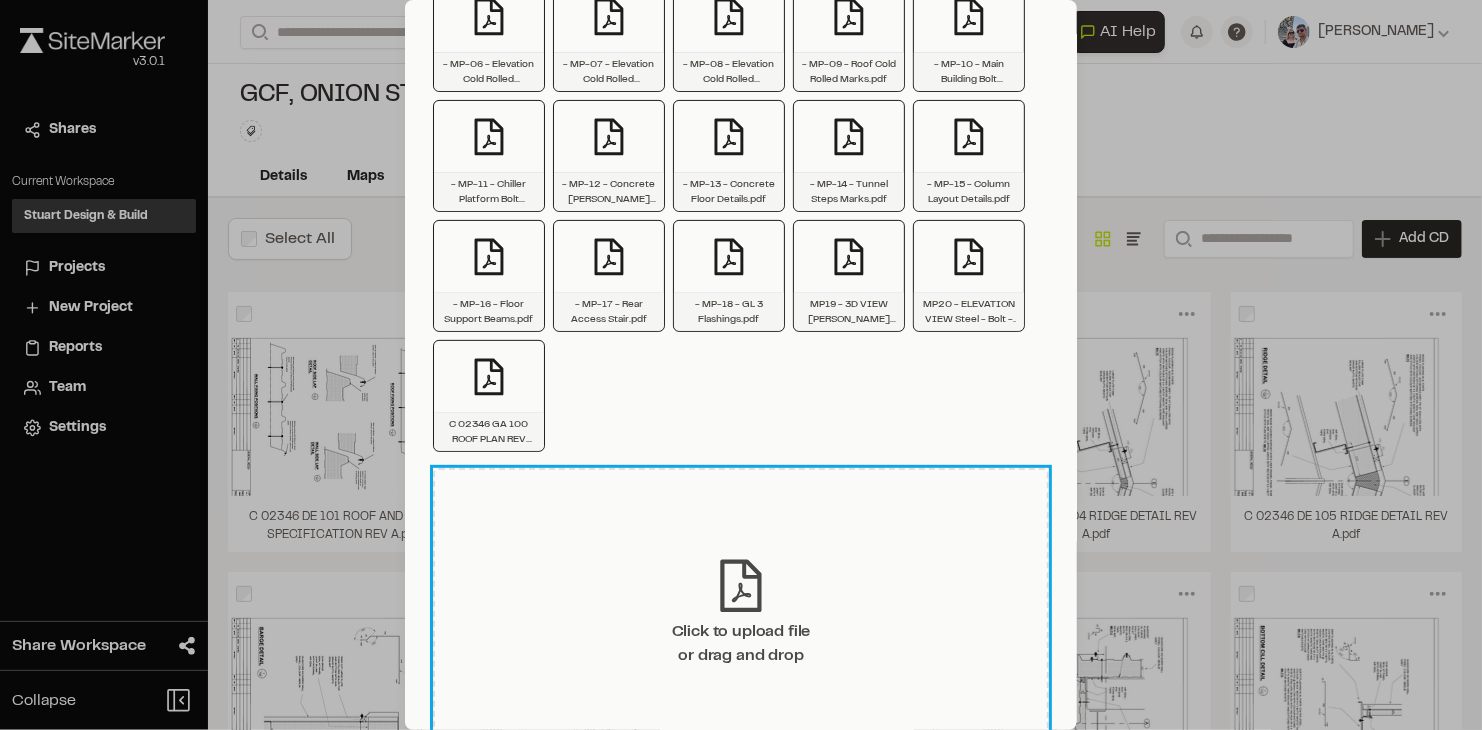 scroll, scrollTop: 341, scrollLeft: 0, axis: vertical 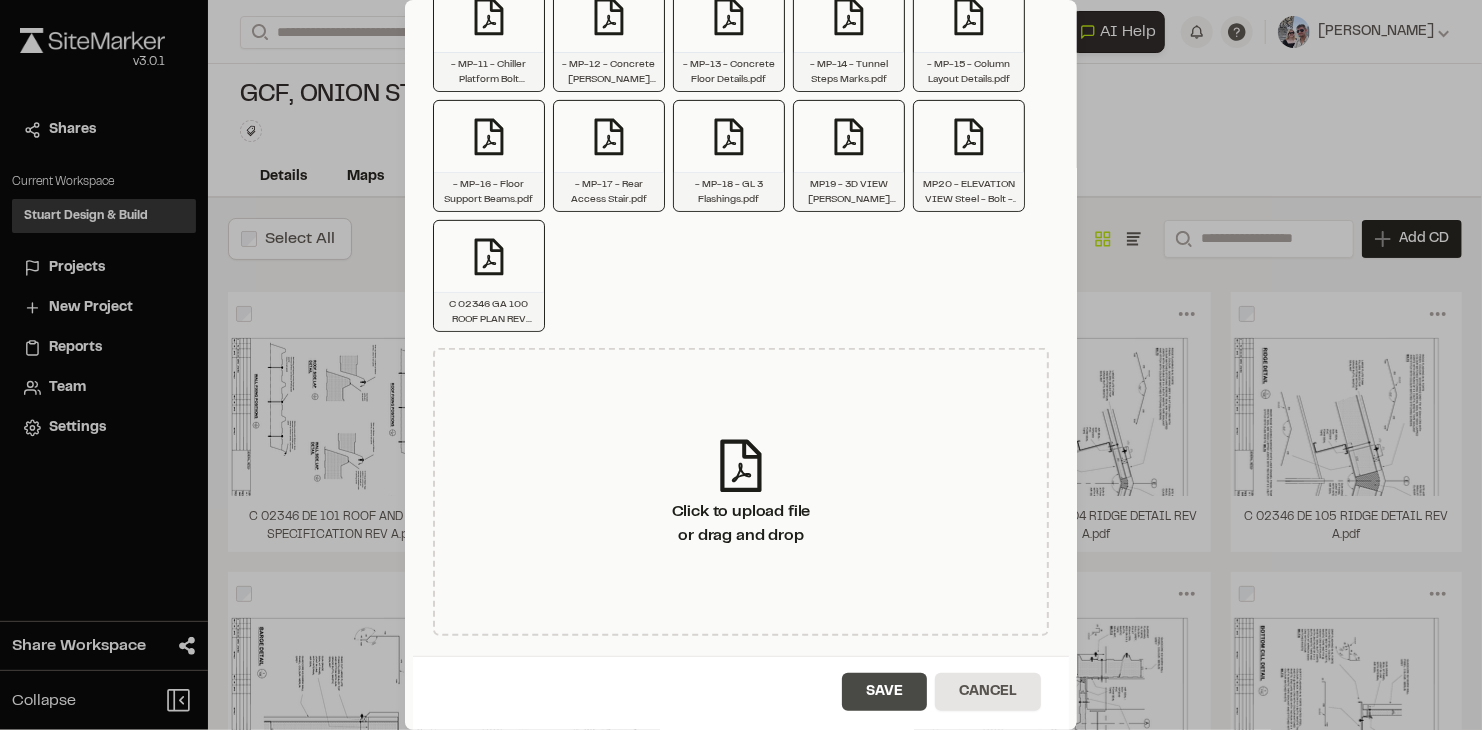 click on "Save" at bounding box center [884, 692] 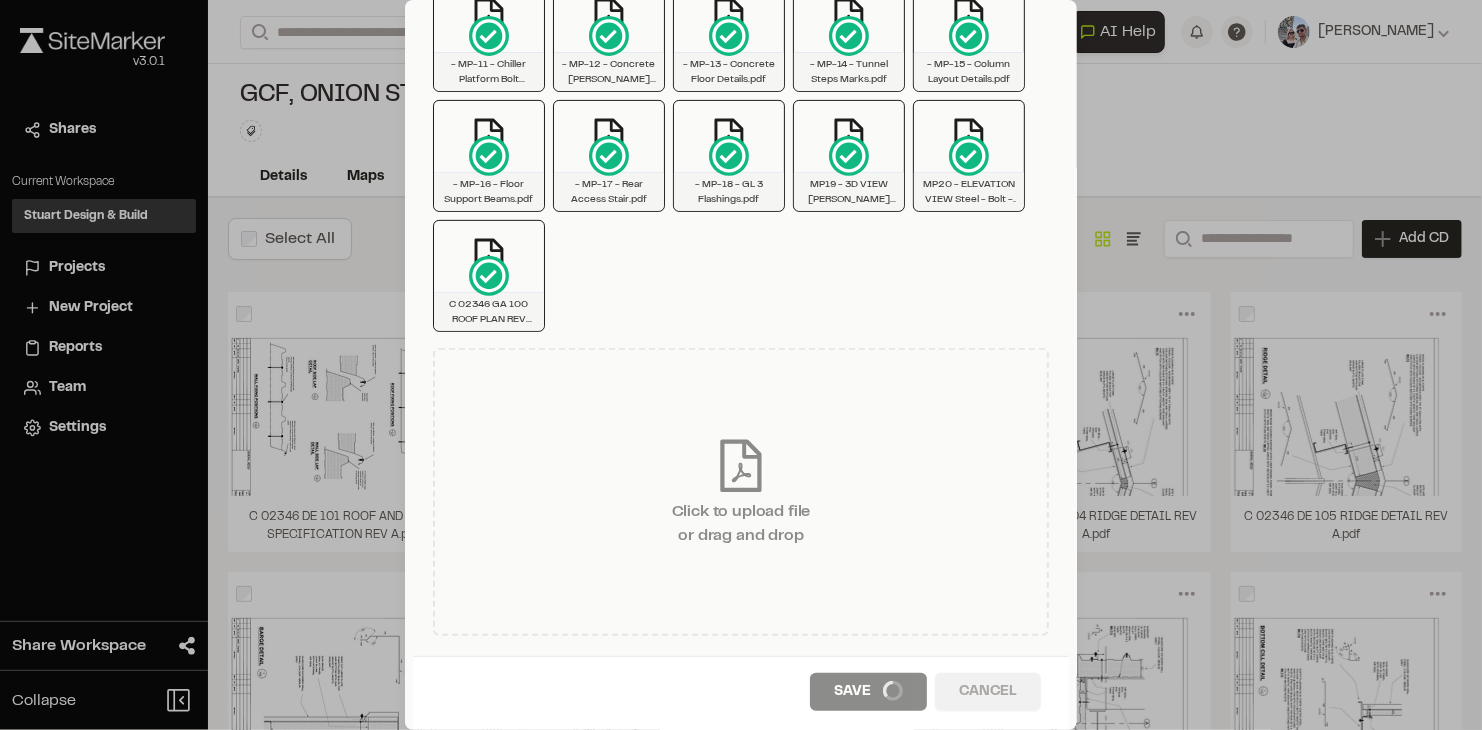 scroll, scrollTop: 0, scrollLeft: 0, axis: both 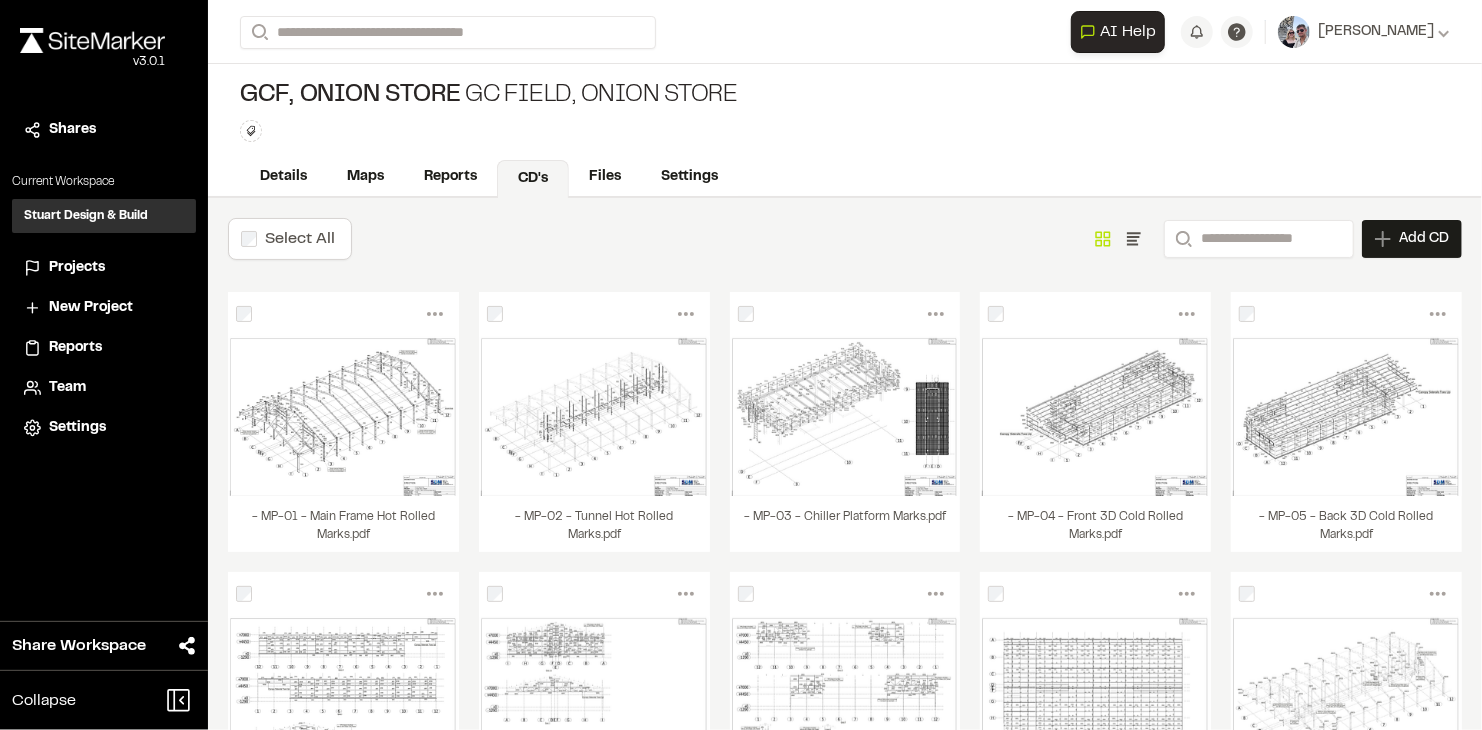 click on "Reports" at bounding box center (75, 348) 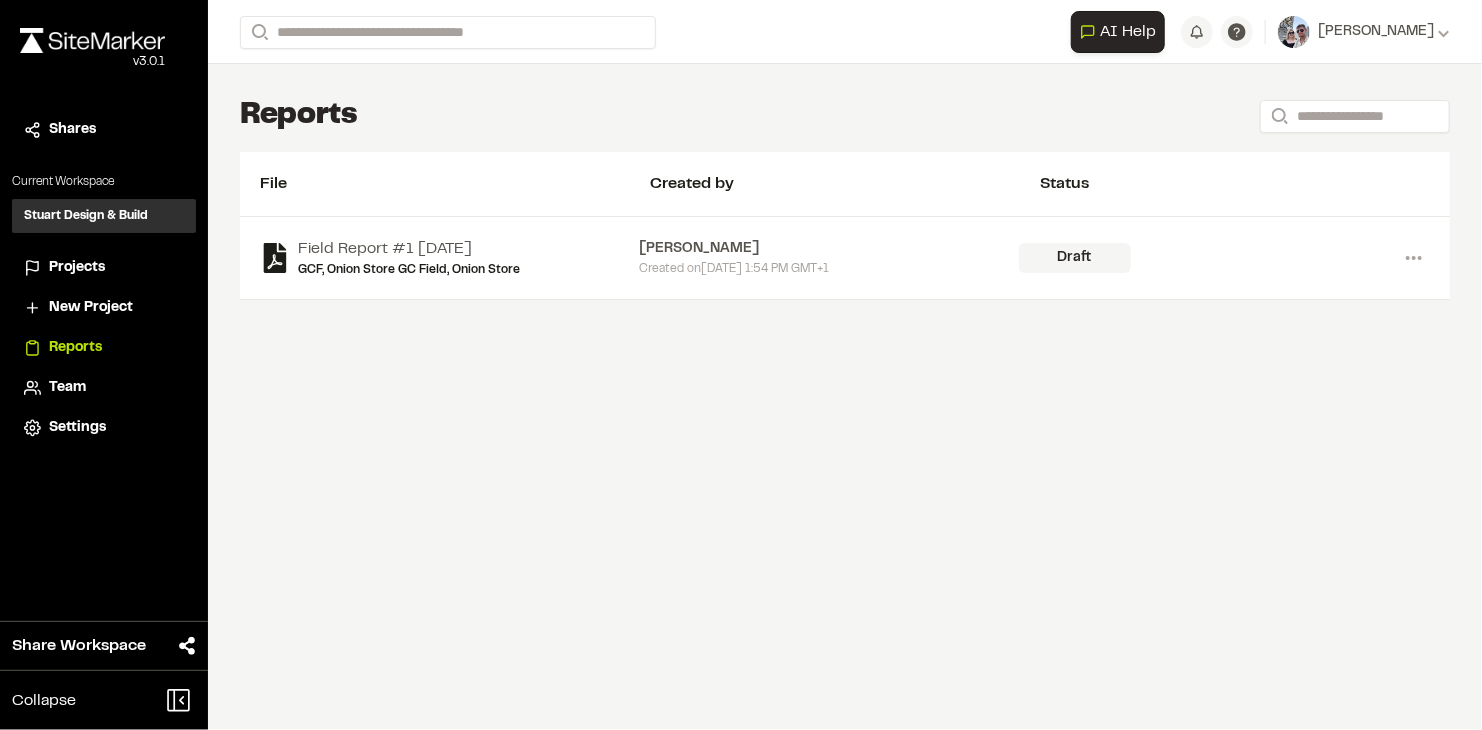 click on "Field Report #1 2025-07-22 GCF, Onion Store   GC Field, Onion Store Toby Elliott Created on  Tue, Jul 22, 2025 1:54 PM GMT+1 Draft Menu View Share Delete Confirm Report Removal Are you sure? This will completely delete the report and all of its data. It cannot be undone. Delete Report  Cancel" at bounding box center [845, 258] 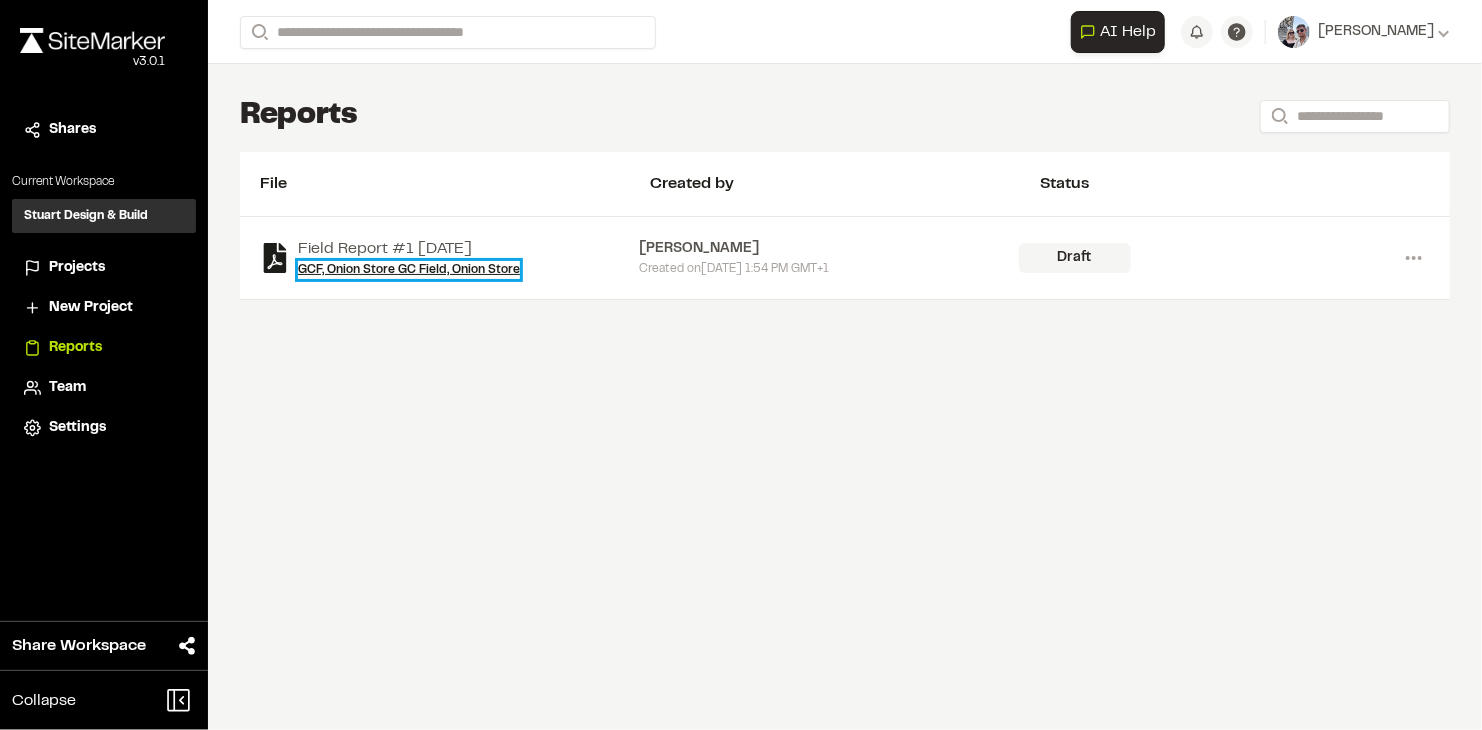 click on "GCF, Onion Store   GC Field, Onion Store" at bounding box center [409, 270] 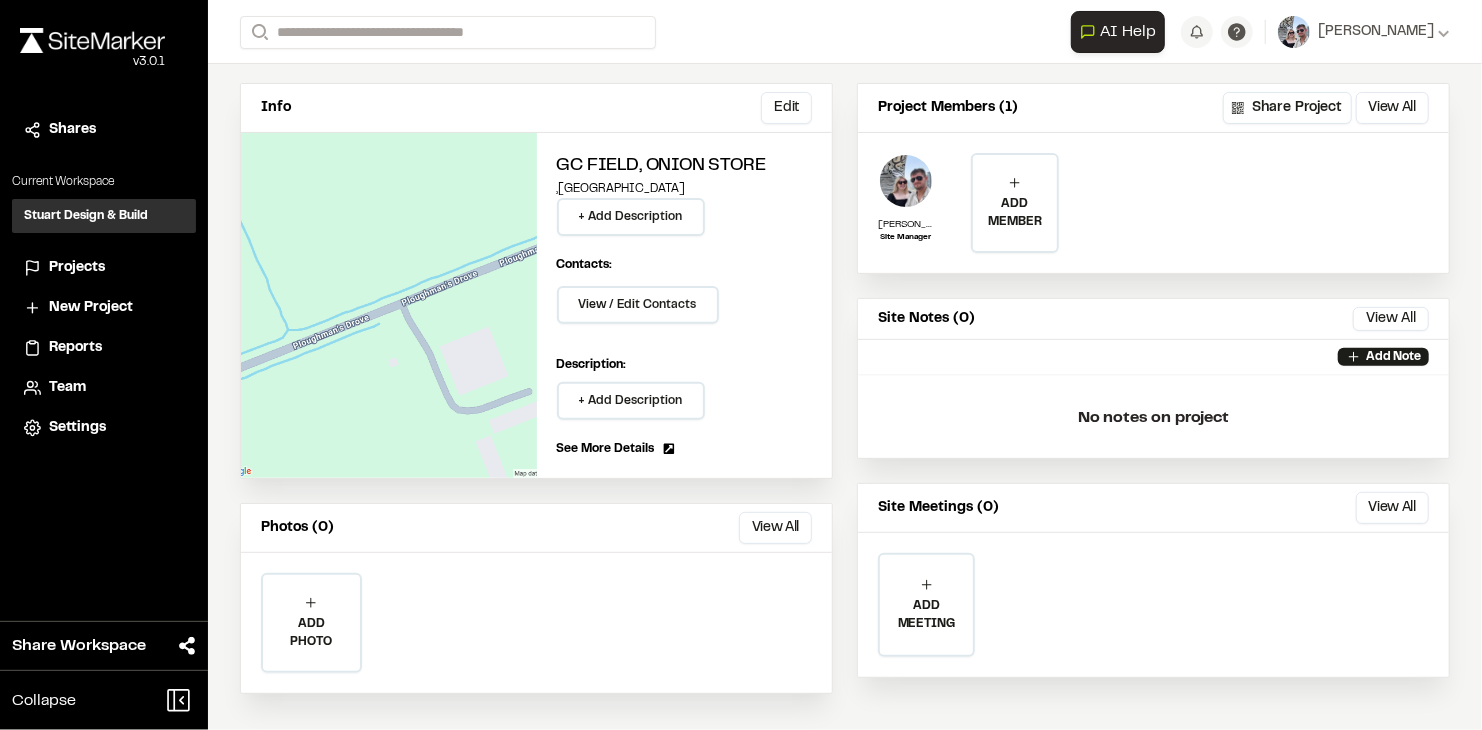 scroll, scrollTop: 0, scrollLeft: 0, axis: both 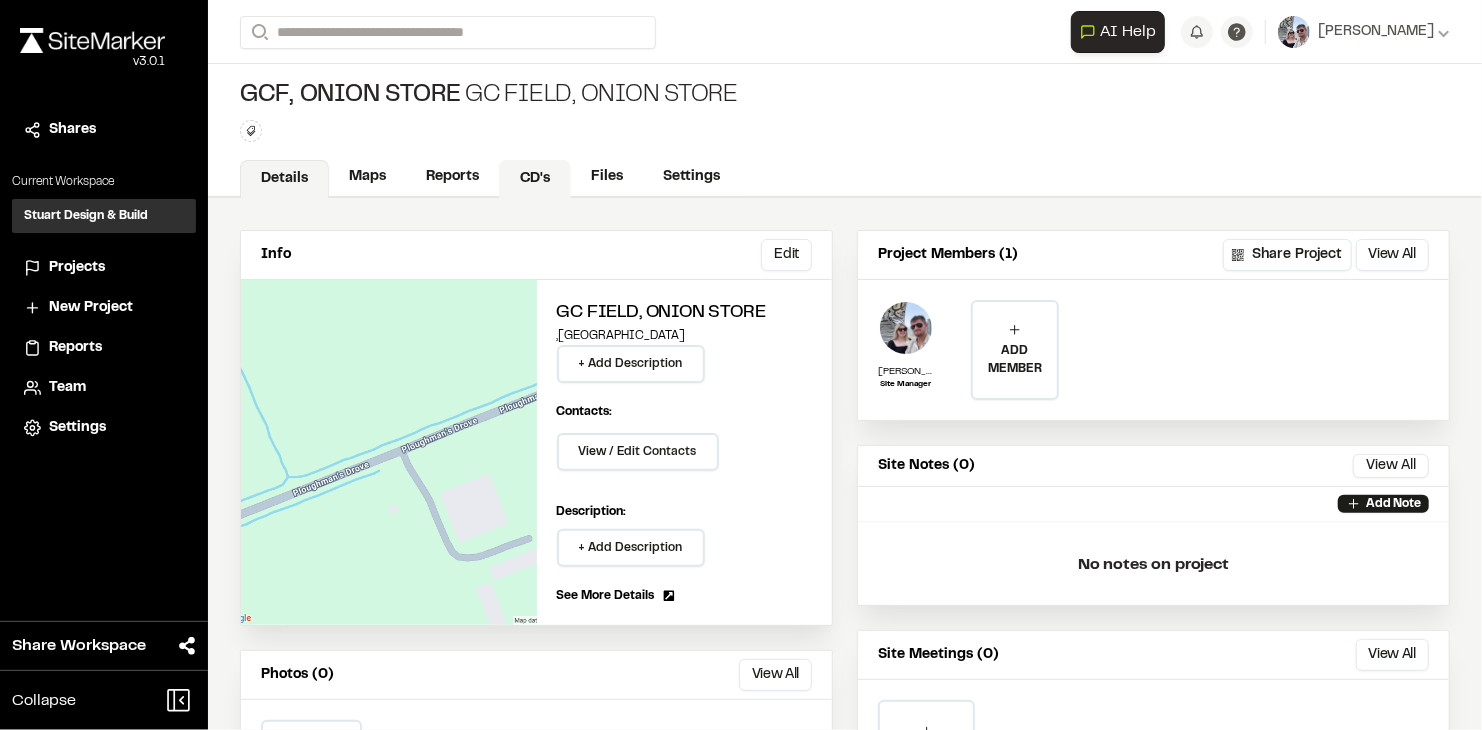 click on "CD's" at bounding box center (535, 179) 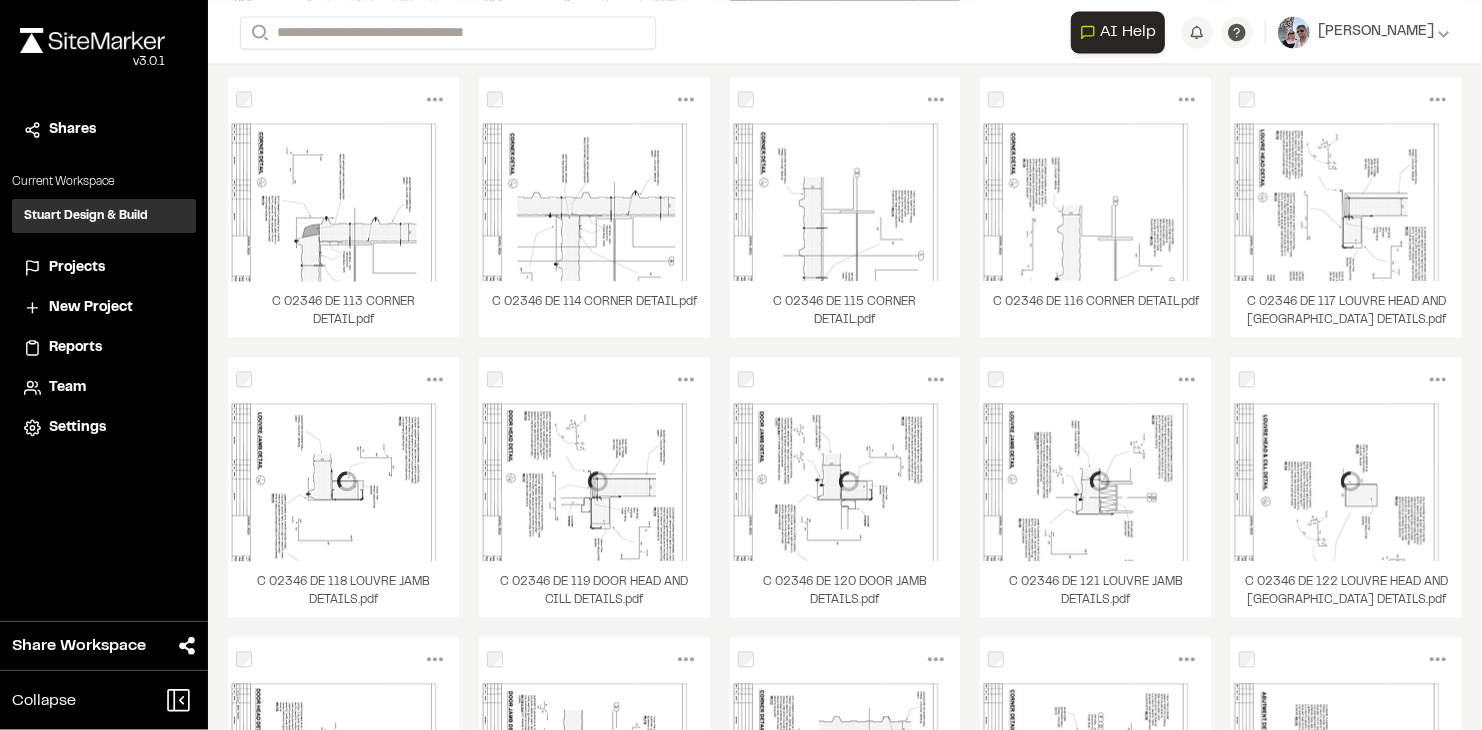 scroll, scrollTop: 1911, scrollLeft: 0, axis: vertical 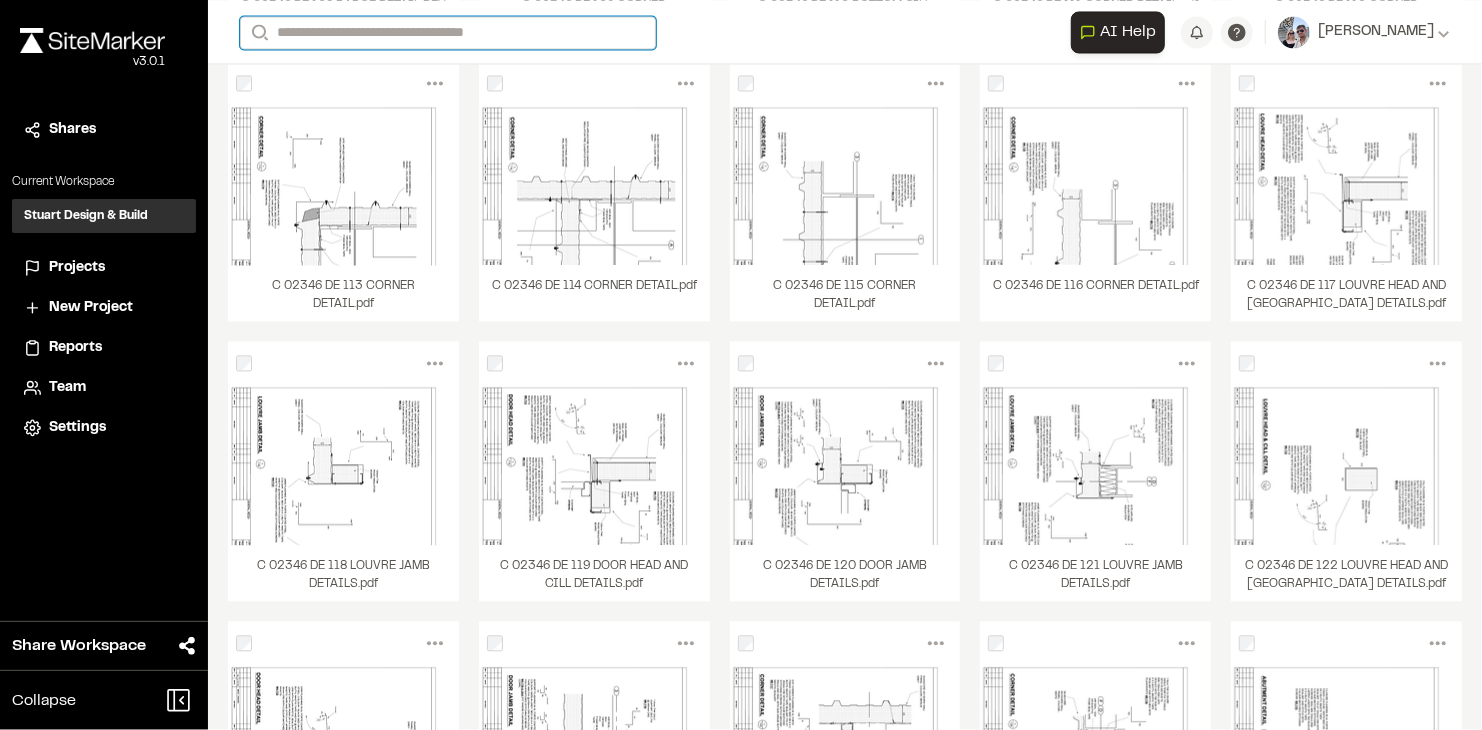 click on "Search" at bounding box center (448, 32) 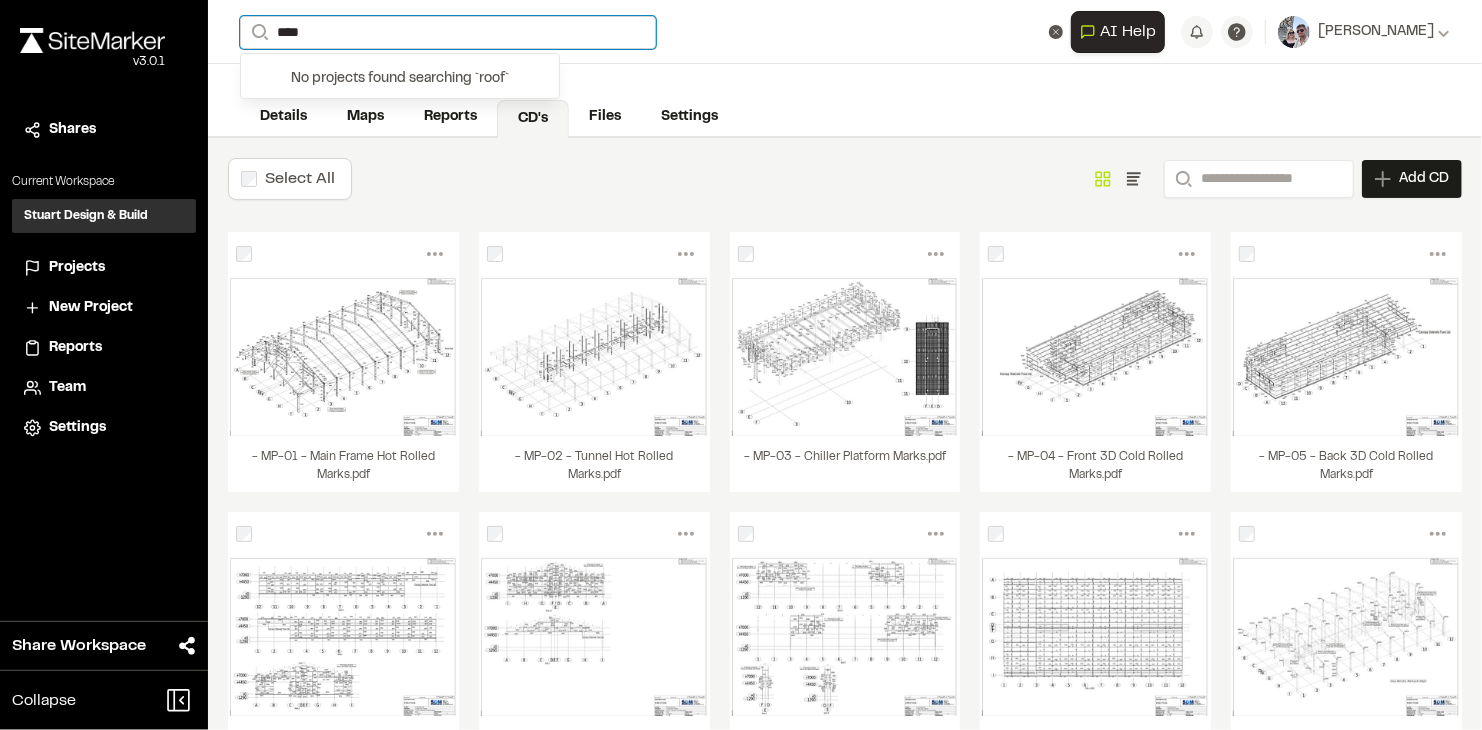 scroll, scrollTop: 0, scrollLeft: 0, axis: both 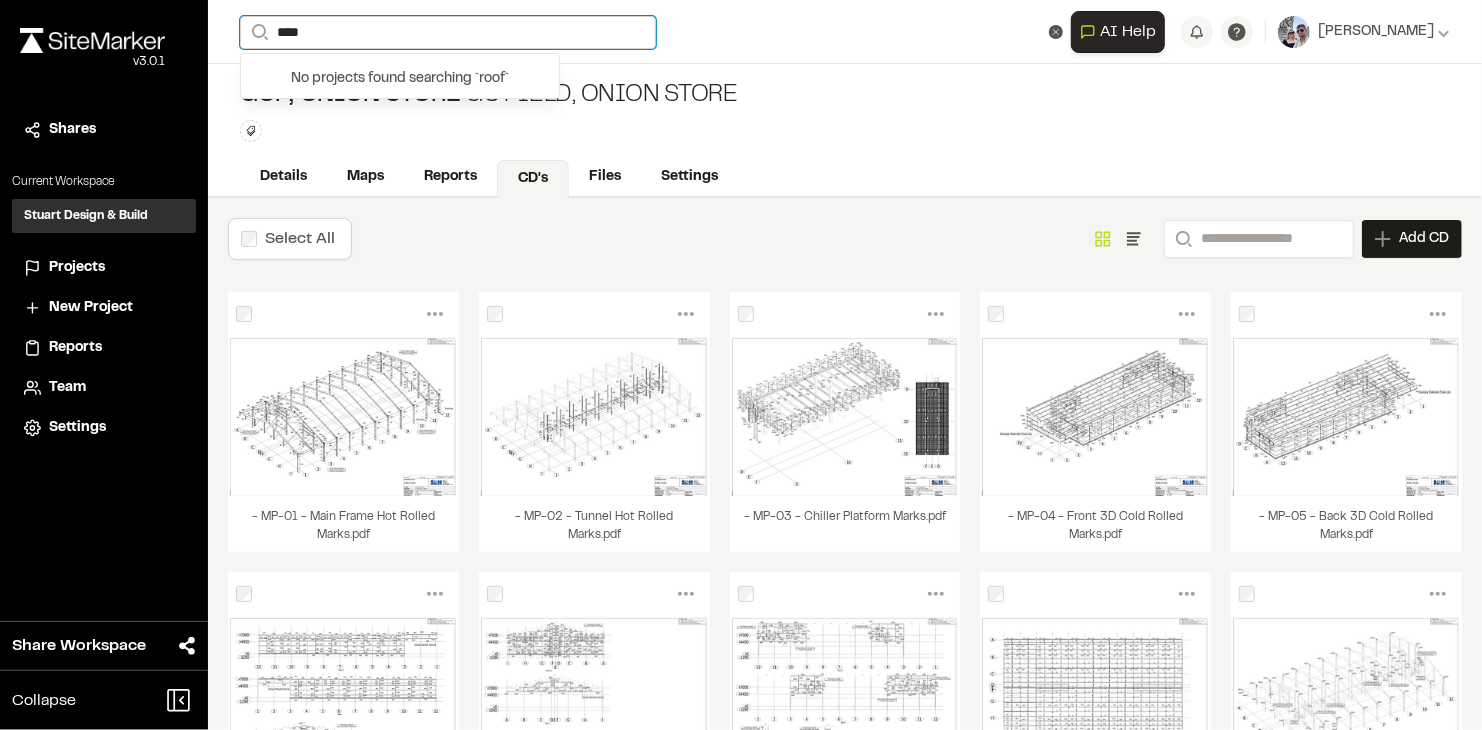 type on "****" 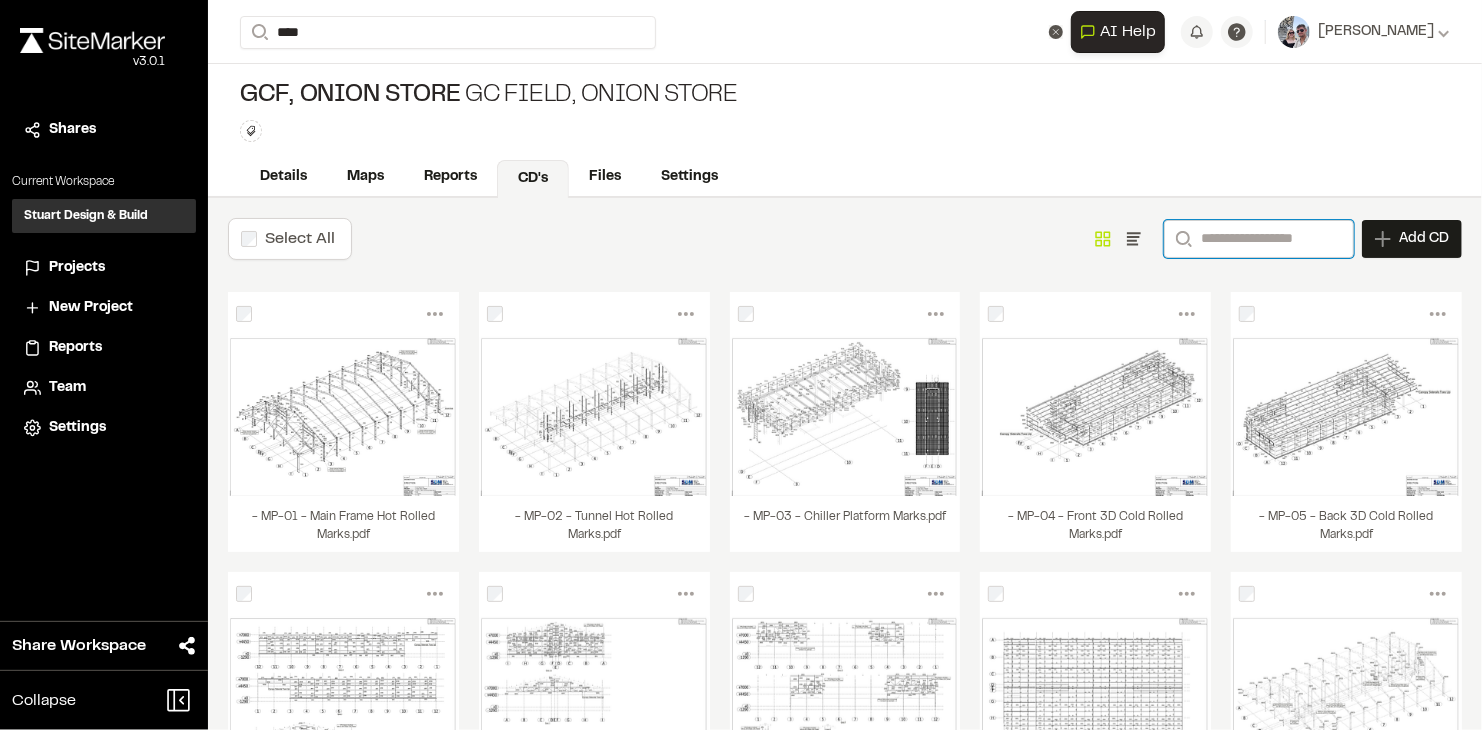 click on "Search" at bounding box center [1259, 239] 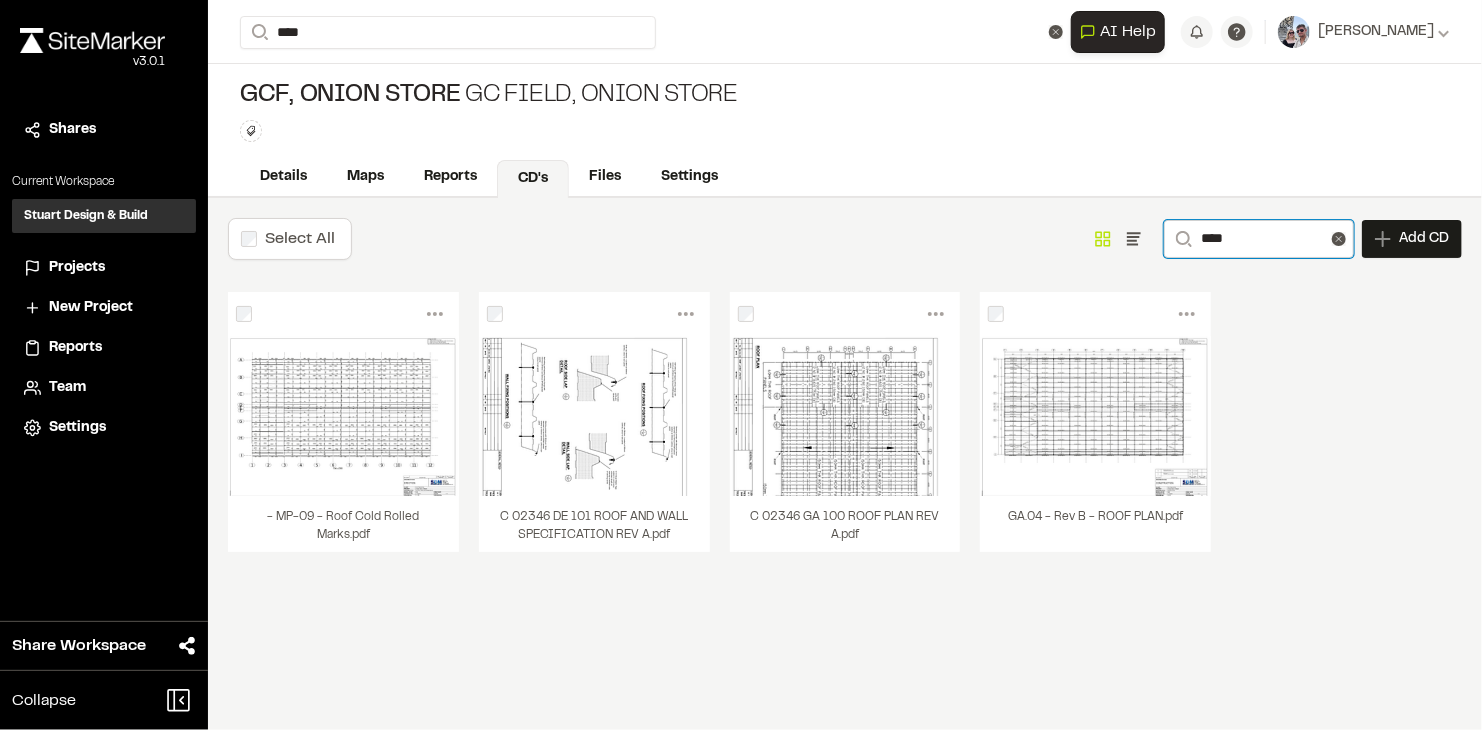 type on "****" 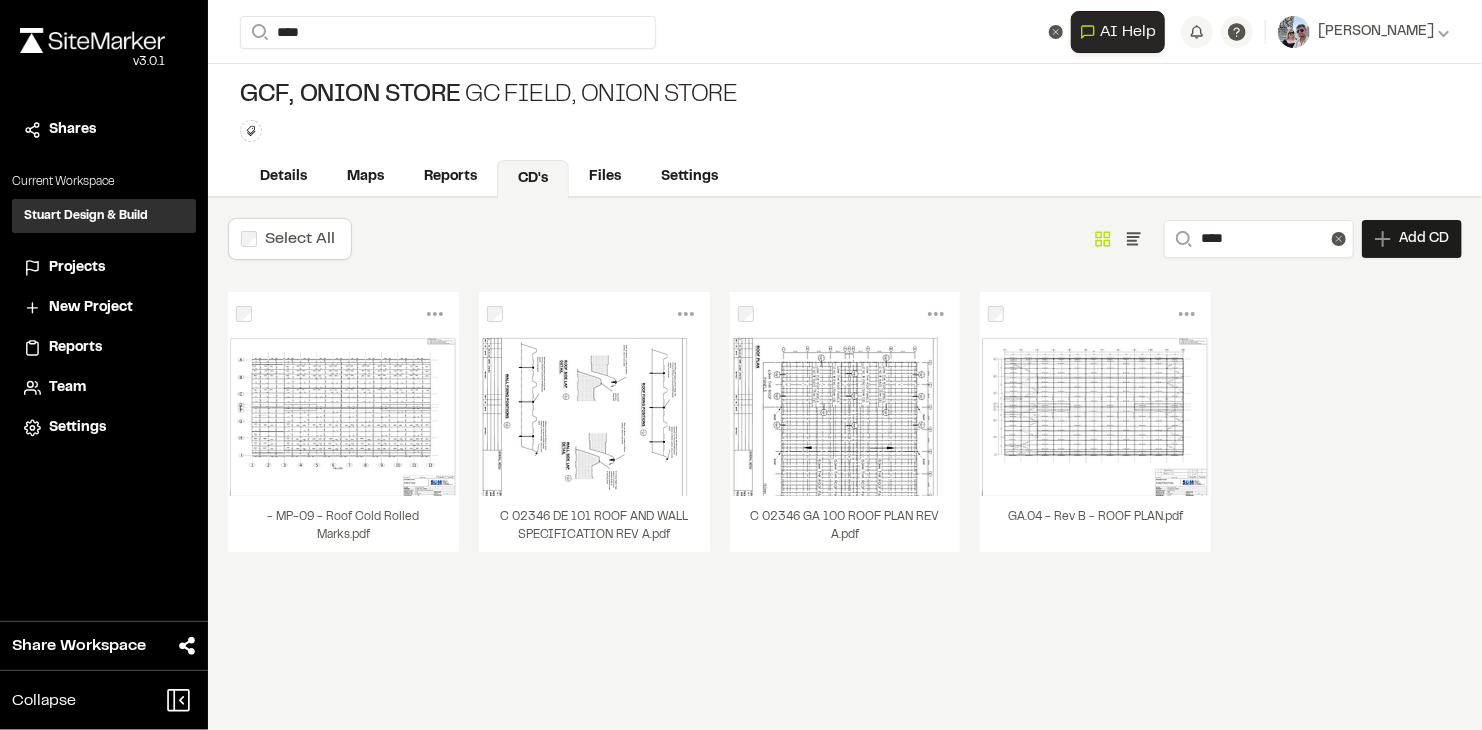 click on "Menu View Download Share Upload New Version Delete Delete  |   GA.04 - Rev B - ROOF PLAN.pdf   Are you sure? This will completely remove the construction drawing. It cannot be undone. Delete Drawing  Cancel" at bounding box center [1095, 314] 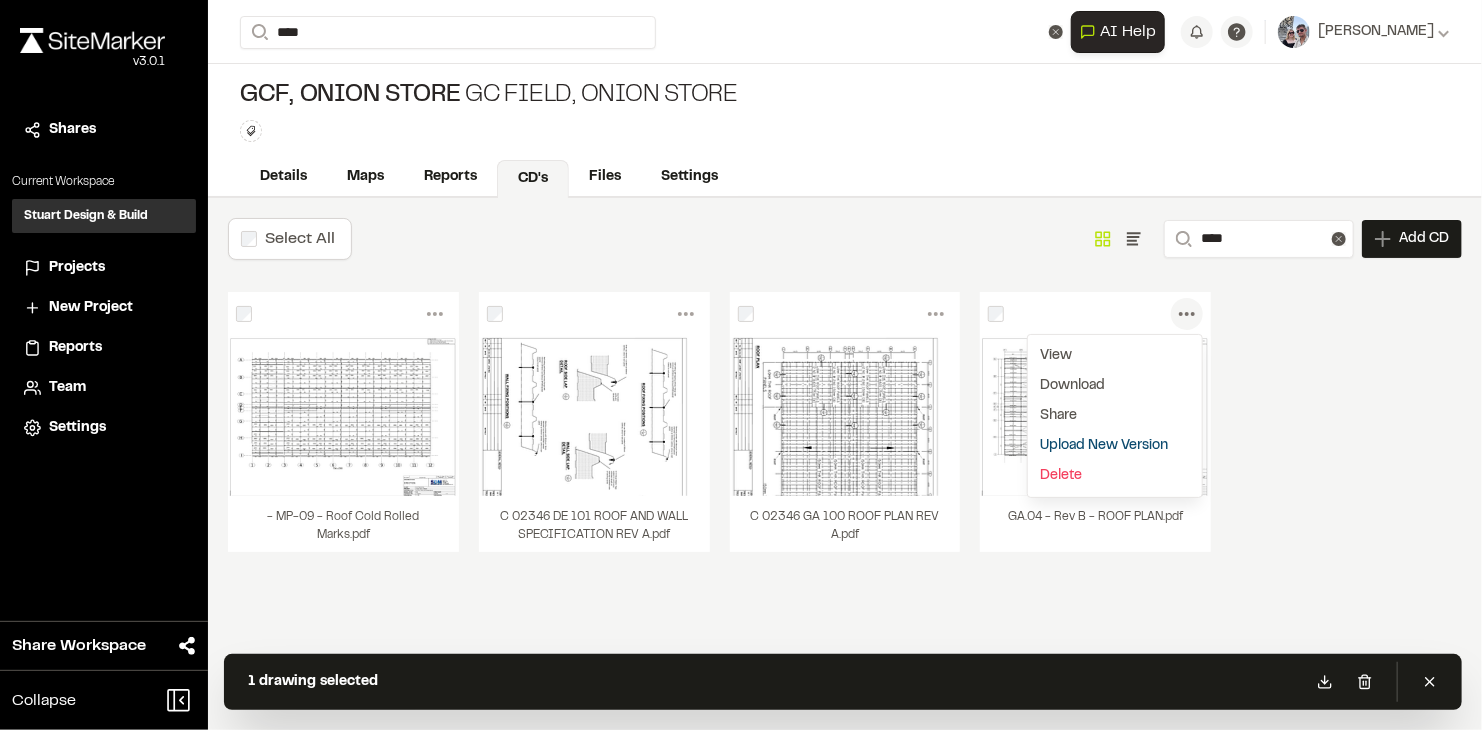 click 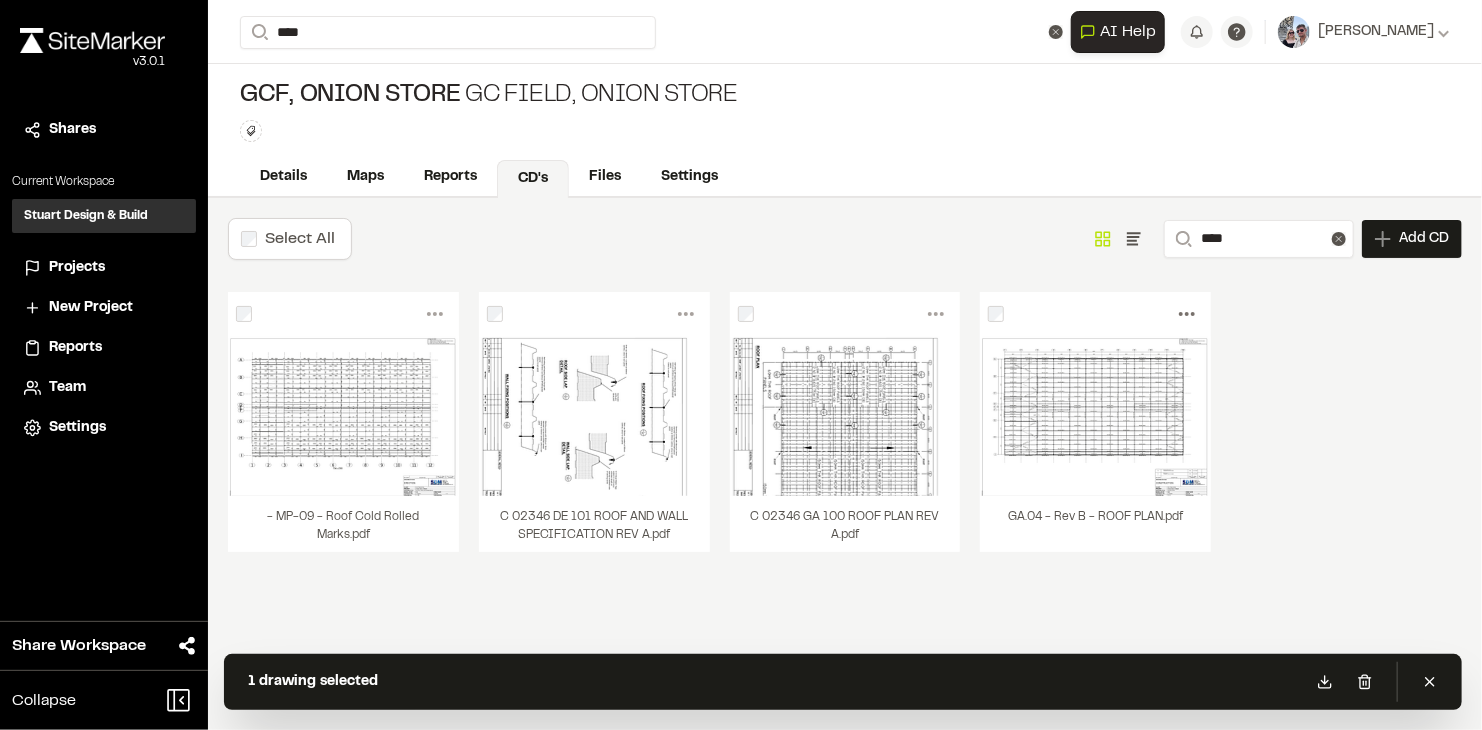 click 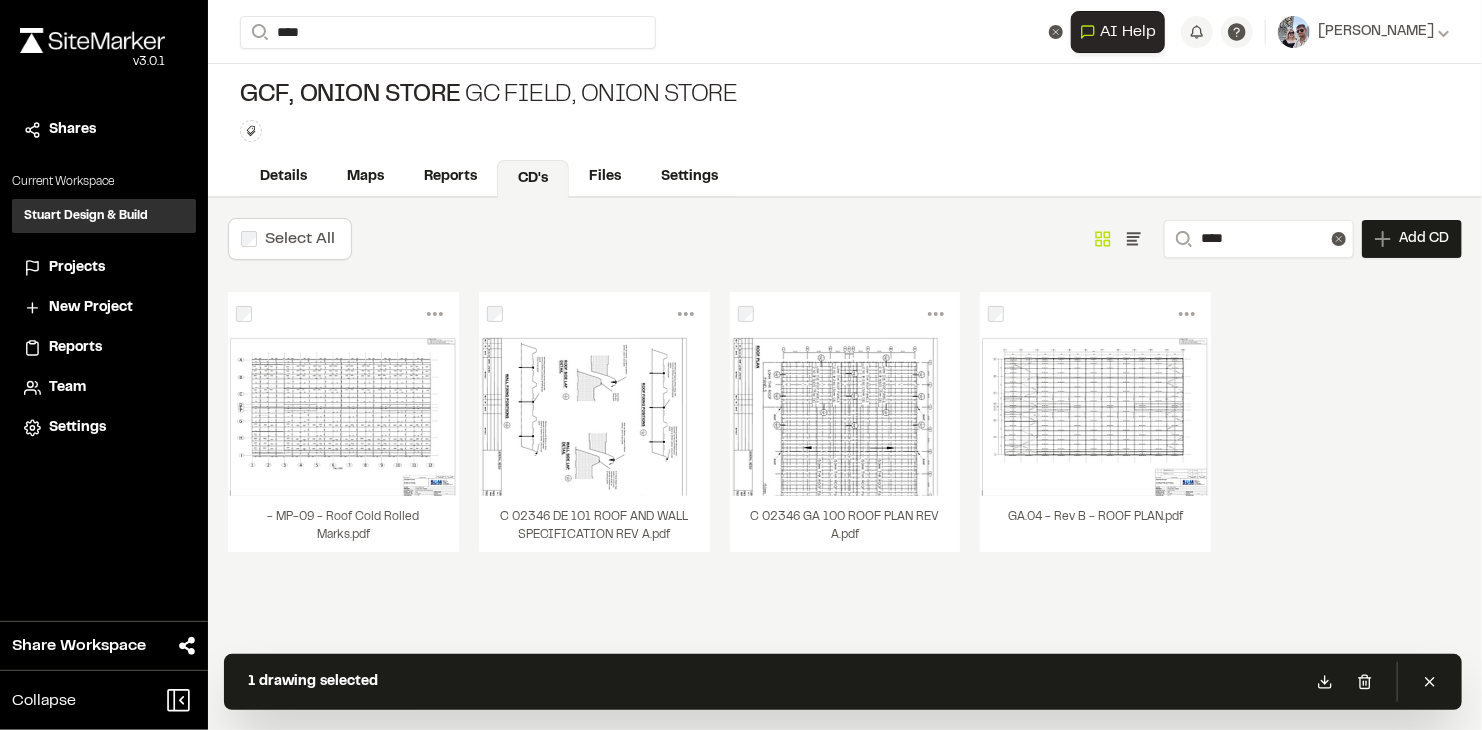 click on "Menu View Download Share Upload New Version Delete Delete  |   - MP-09 - Roof Cold Rolled Marks.pdf   Are you sure? This will completely remove the construction drawing. It cannot be undone. Delete Drawing  Cancel VIEW - MP-09 - Roof Cold Rolled Marks.pdf Upload New Version  |   - MP-09 - Roof Cold Rolled Marks.pdf   Click to upload file or drag and drop Upload Cancel - MP-09 - Roof Cold Rolled Marks.pdf   |   Versions   Menu View Download Share Upload New Version Delete Delete  |   C 02346 DE 101 ROOF AND WALL SPECIFICATION REV A.pdf   Are you sure? This will completely remove the construction drawing. It cannot be undone. Delete Drawing  Cancel VIEW C 02346 DE 101 ROOF AND WALL SPECIFICATION REV A.pdf Upload New Version  |   C 02346 DE 101 ROOF AND WALL SPECIFICATION REV A.pdf   Click to upload file or drag and drop Upload Cancel C 02346 DE 101 ROOF AND WALL SPECIFICATION REV A.pdf   |   Versions   Menu View Download Share Upload New Version Delete Delete  |   C 02346 GA 100 ROOF PLAN REV A.pdf   Cancel |" at bounding box center (845, 442) 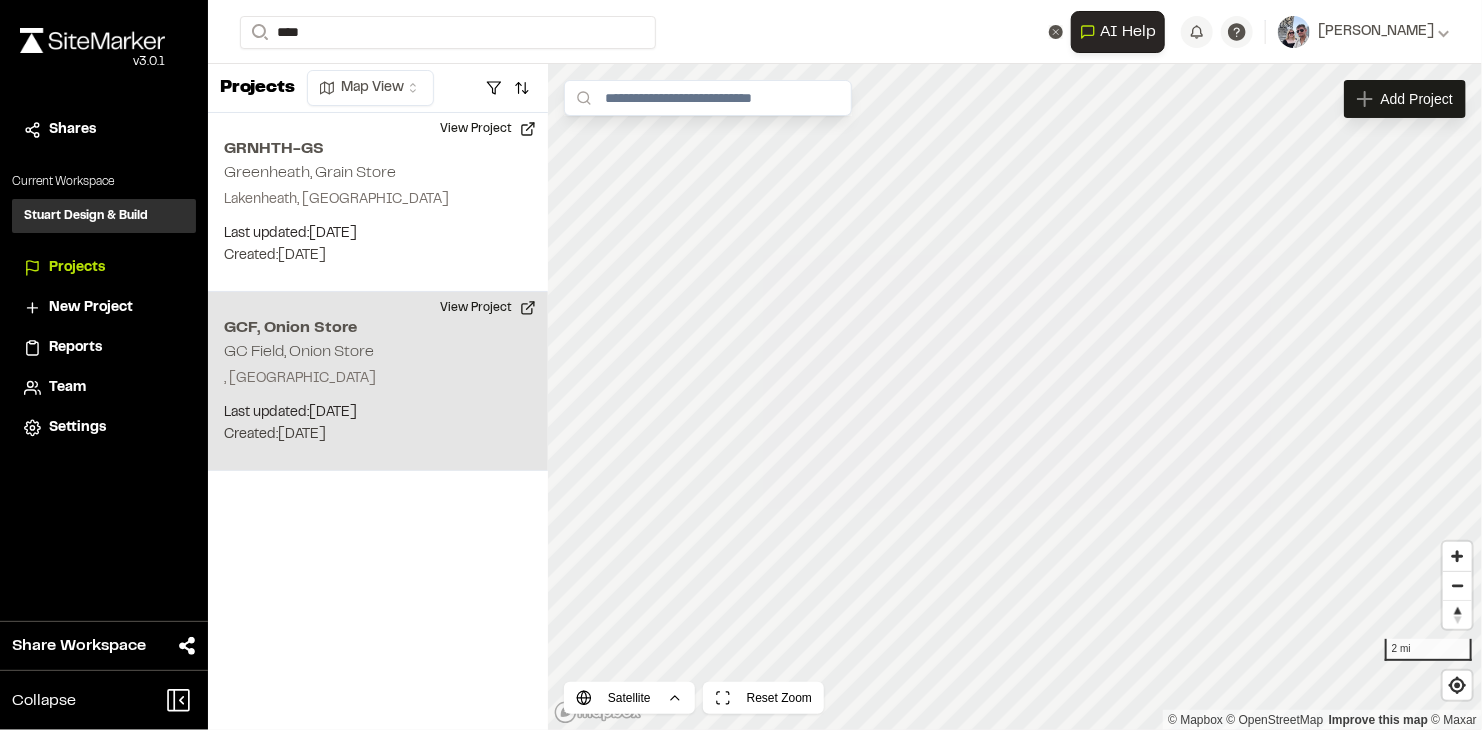 click on "GC Field, Onion Store" at bounding box center [299, 352] 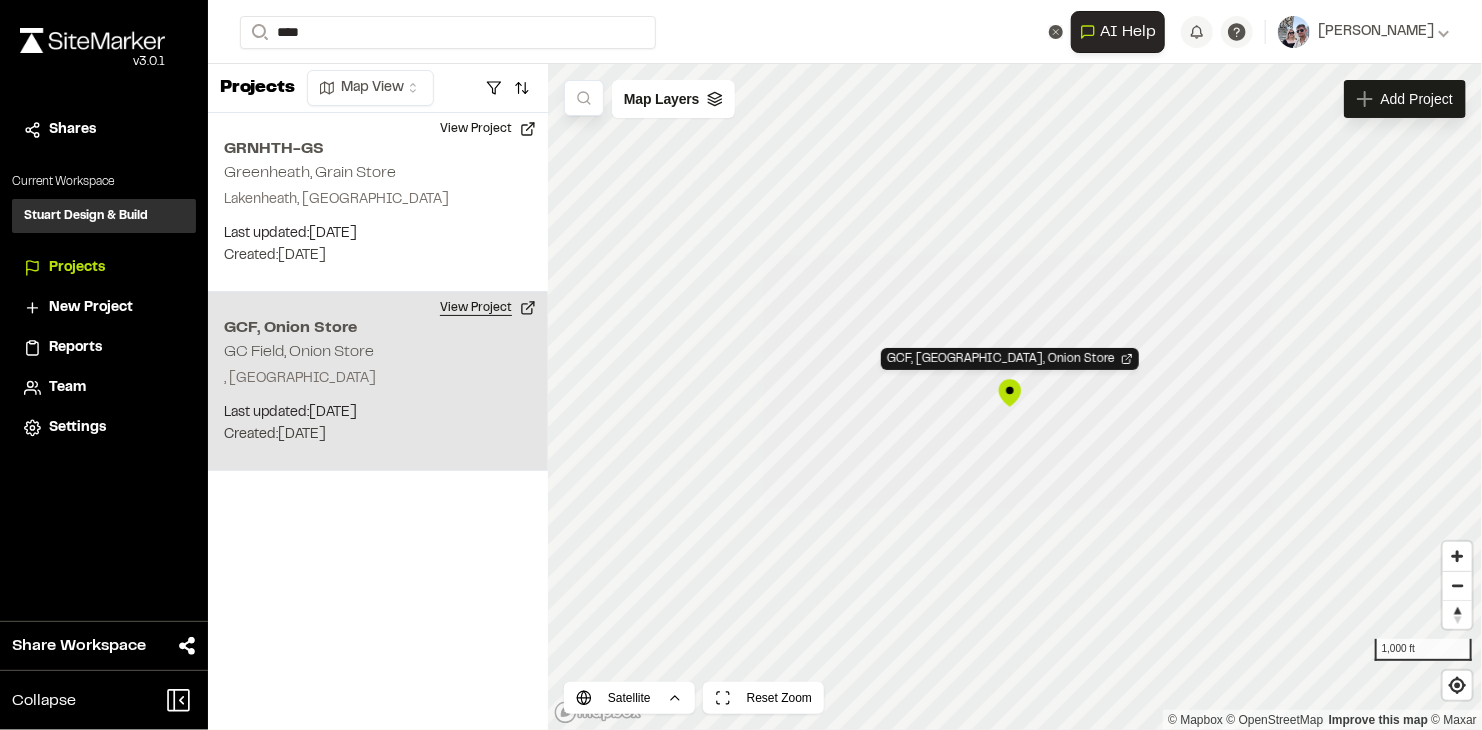 click on "View Project" at bounding box center (488, 308) 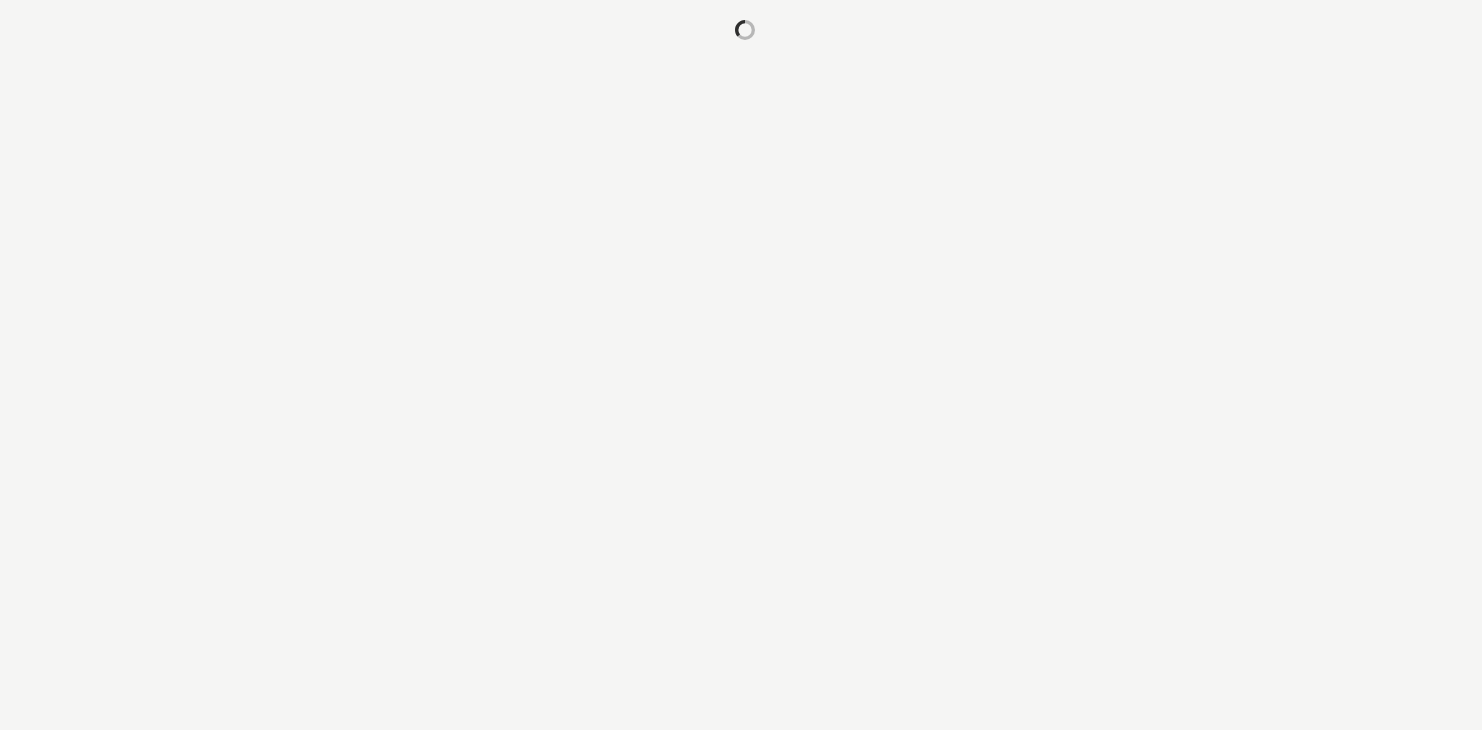scroll, scrollTop: 0, scrollLeft: 0, axis: both 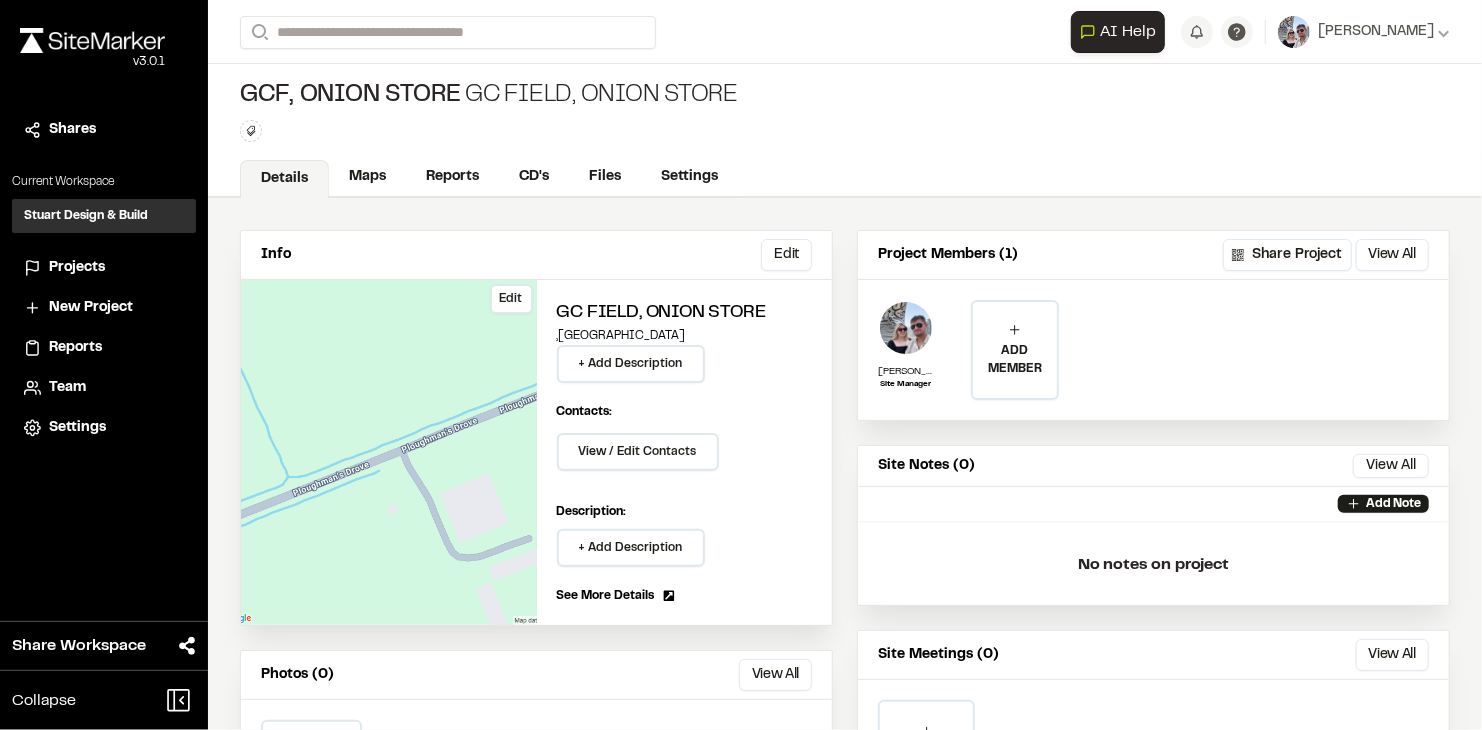 click on "Edit" at bounding box center [389, 452] 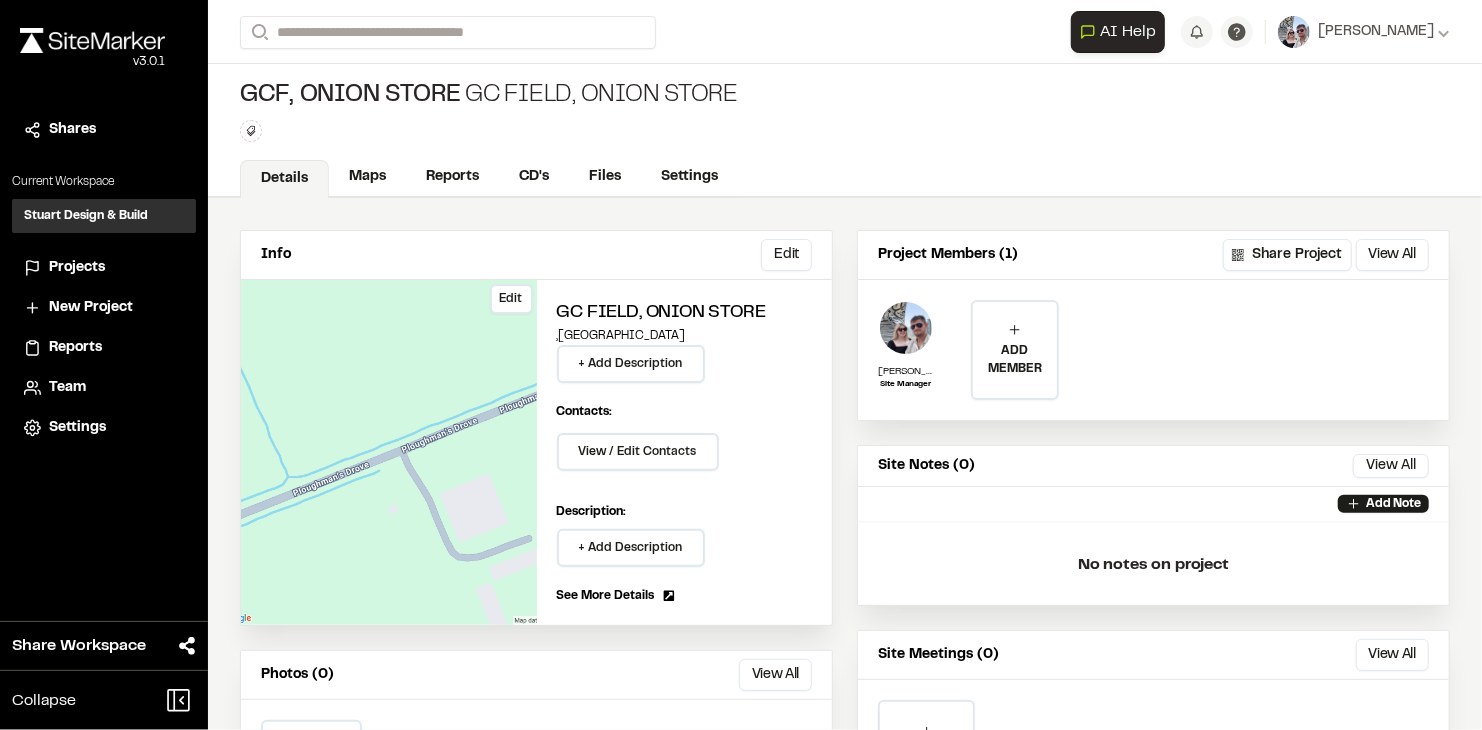 click on "Edit" at bounding box center (511, 299) 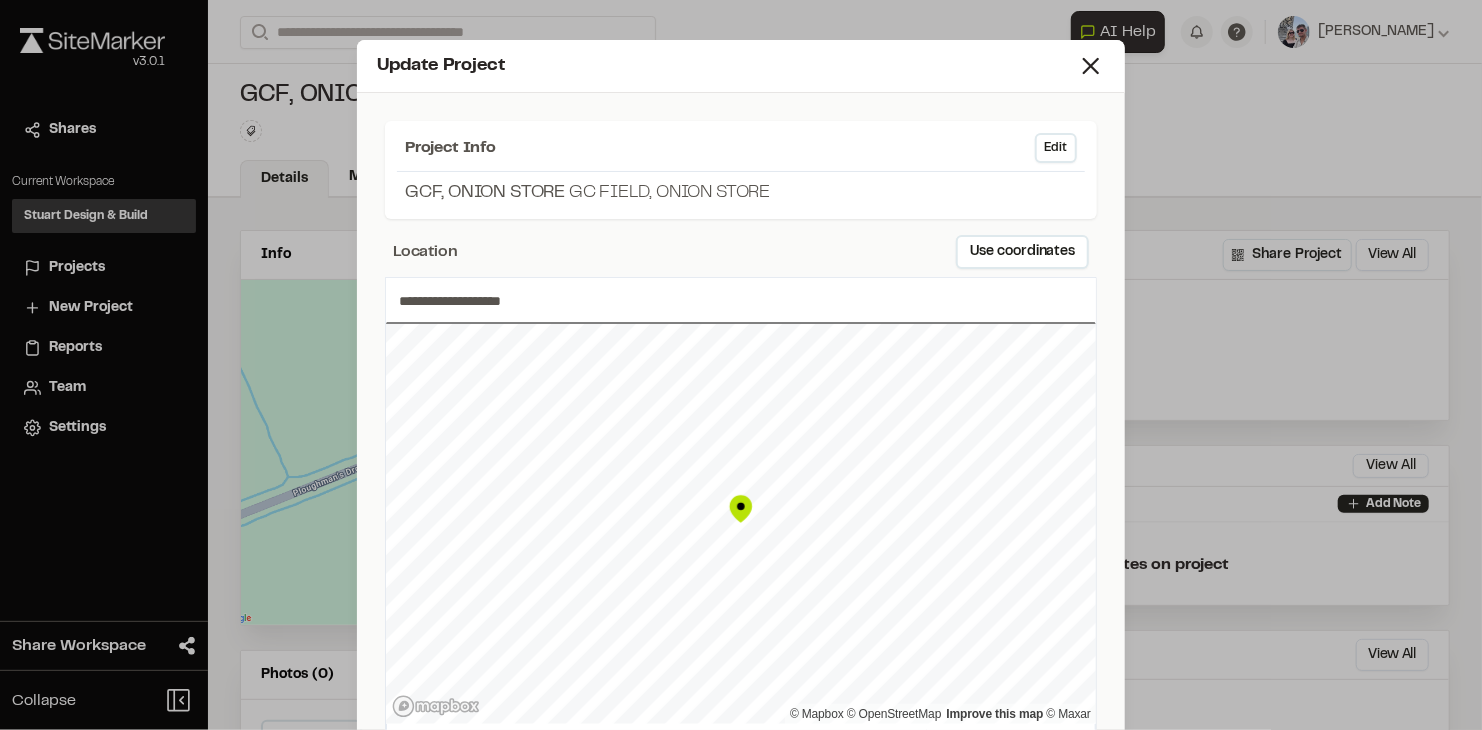 scroll, scrollTop: 196, scrollLeft: 0, axis: vertical 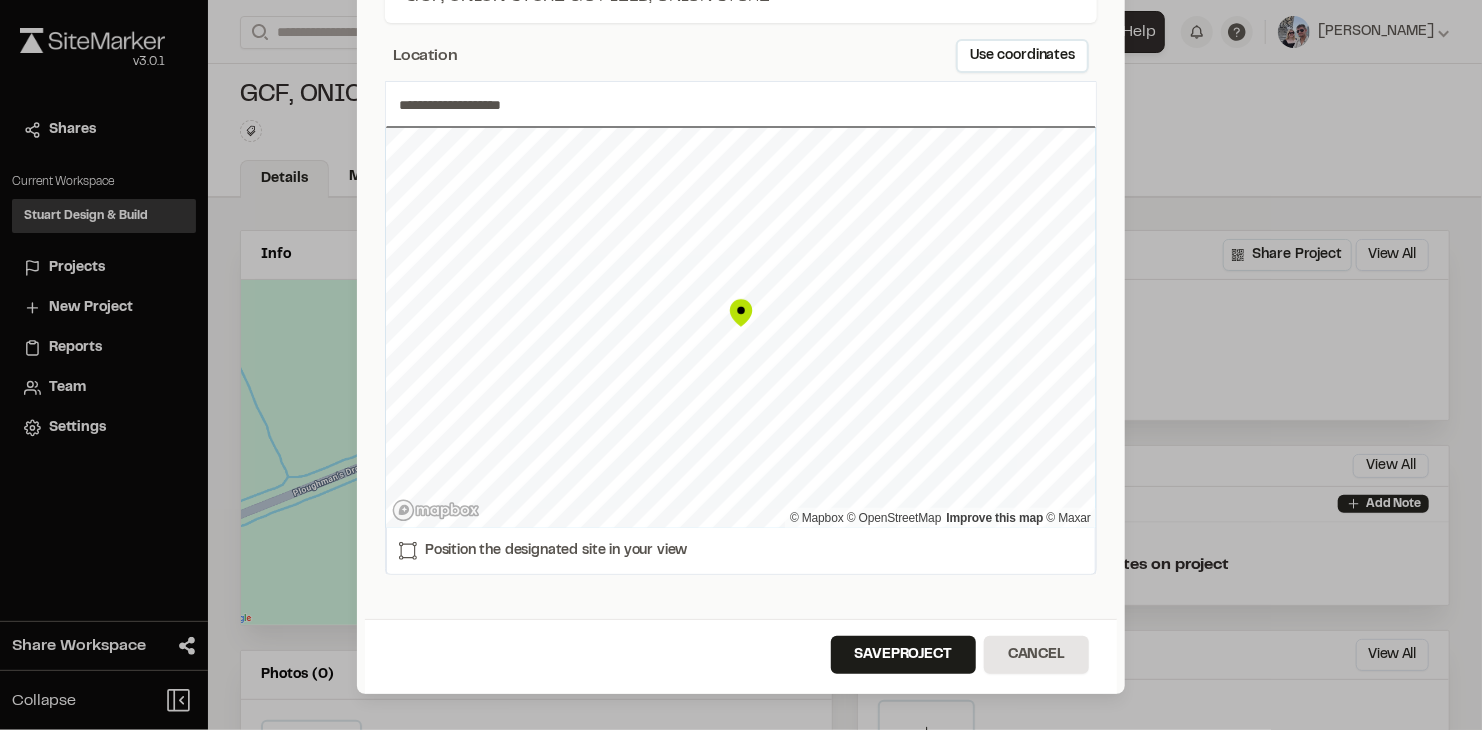 type on "**********" 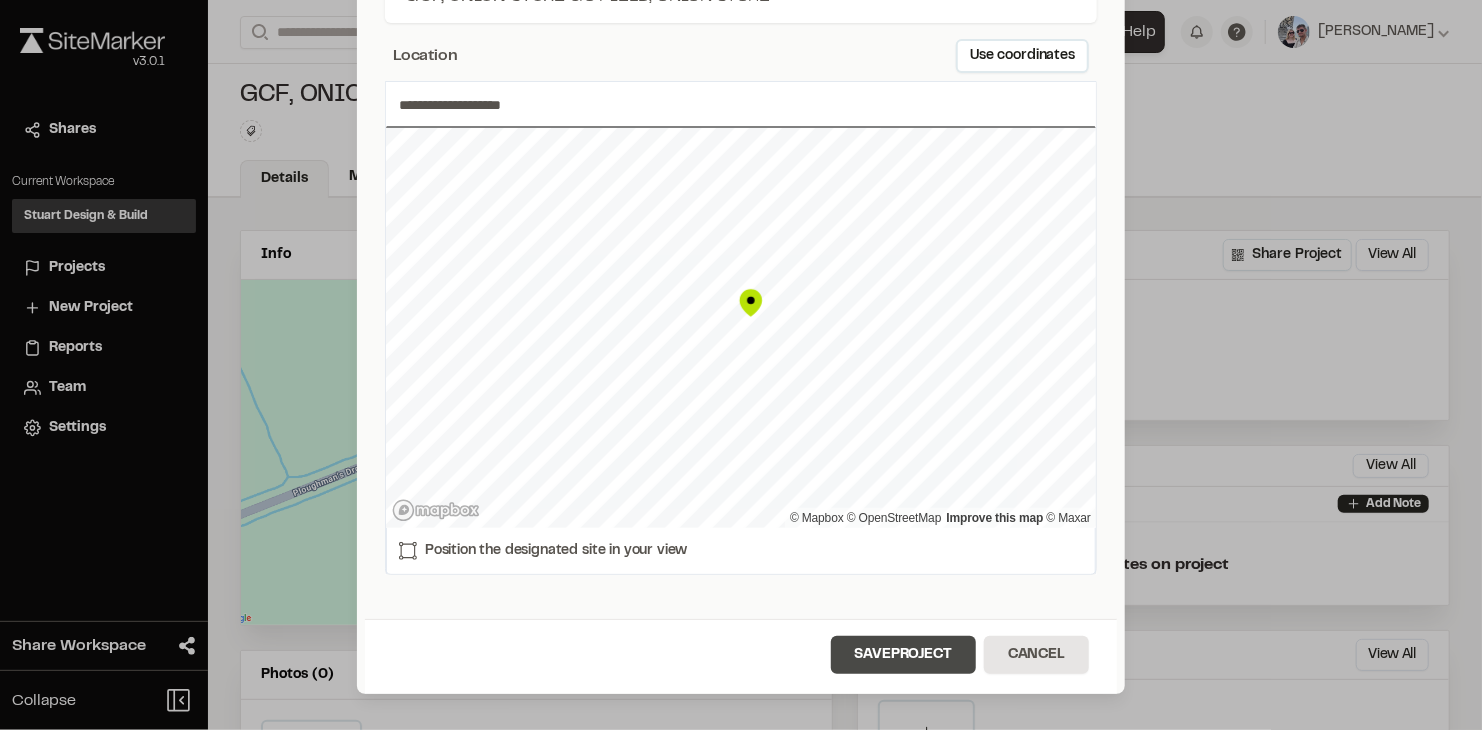 click on "Save  Project" at bounding box center (903, 655) 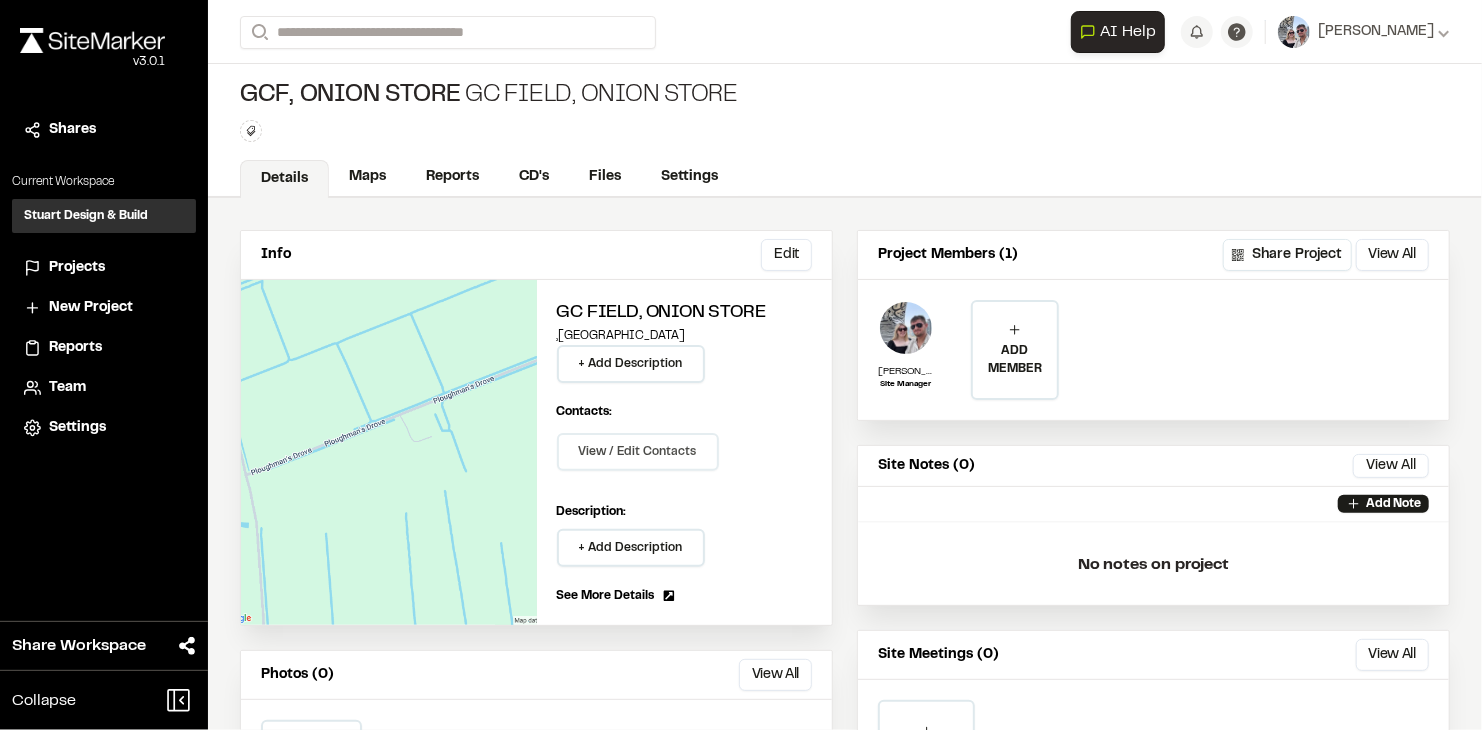 click on "View / Edit Contacts" at bounding box center (638, 452) 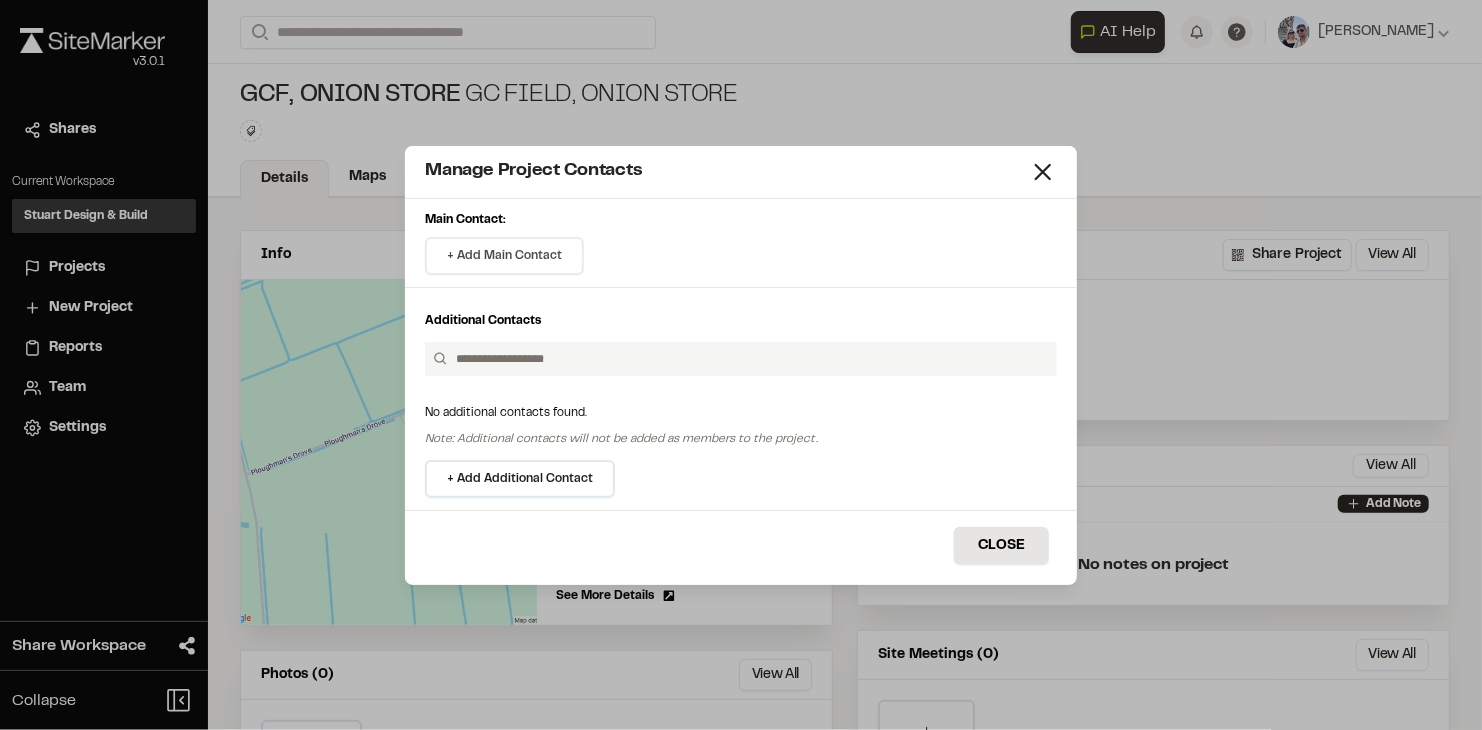 click on "+ Add Main Contact" at bounding box center [504, 256] 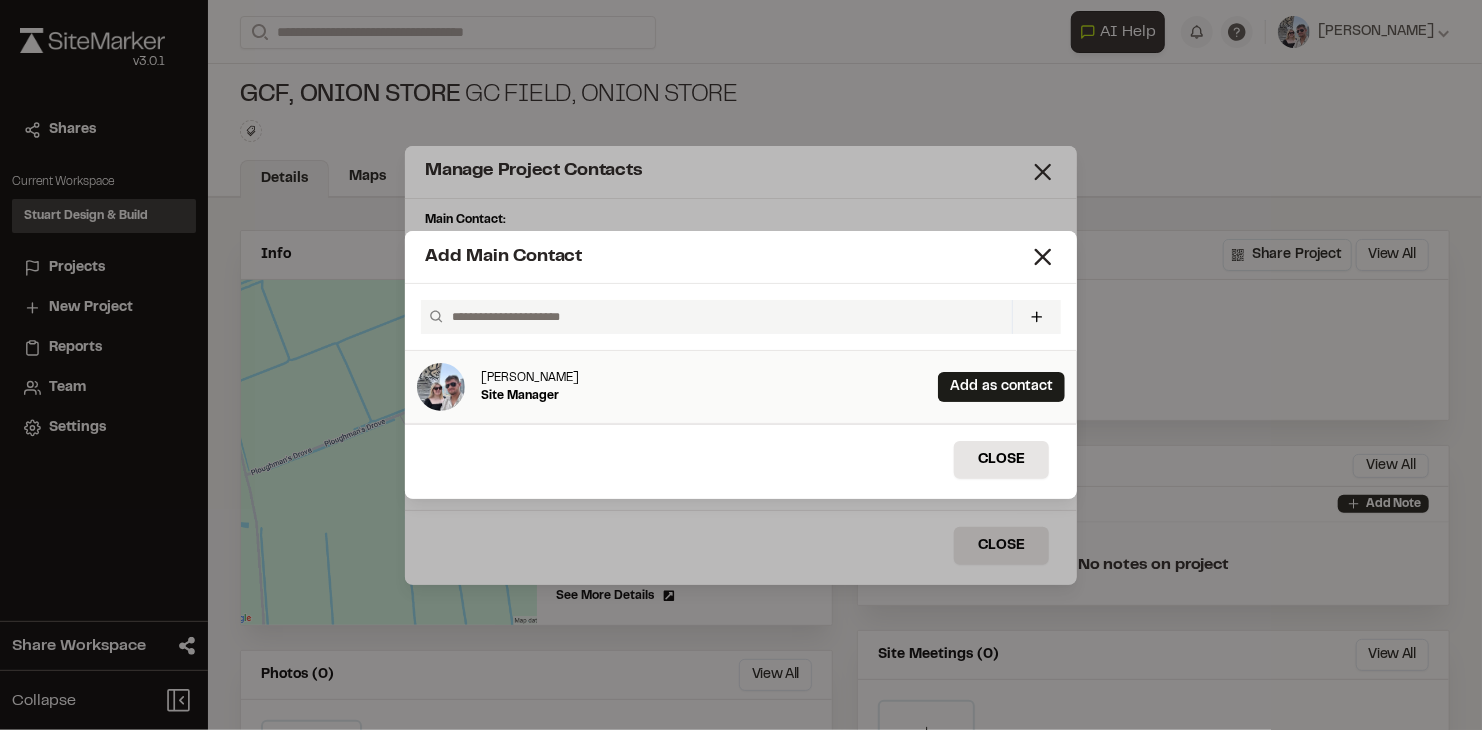 click at bounding box center [724, 317] 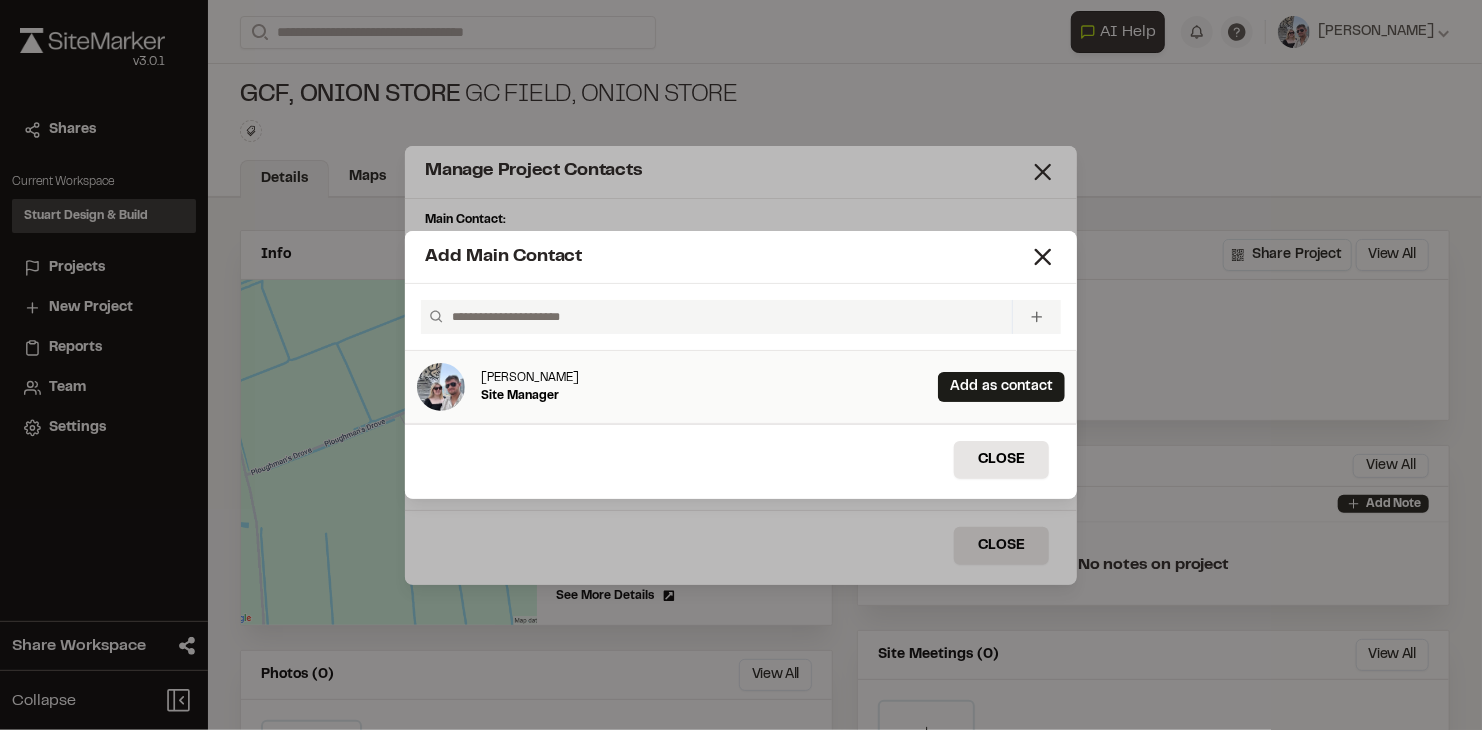 click 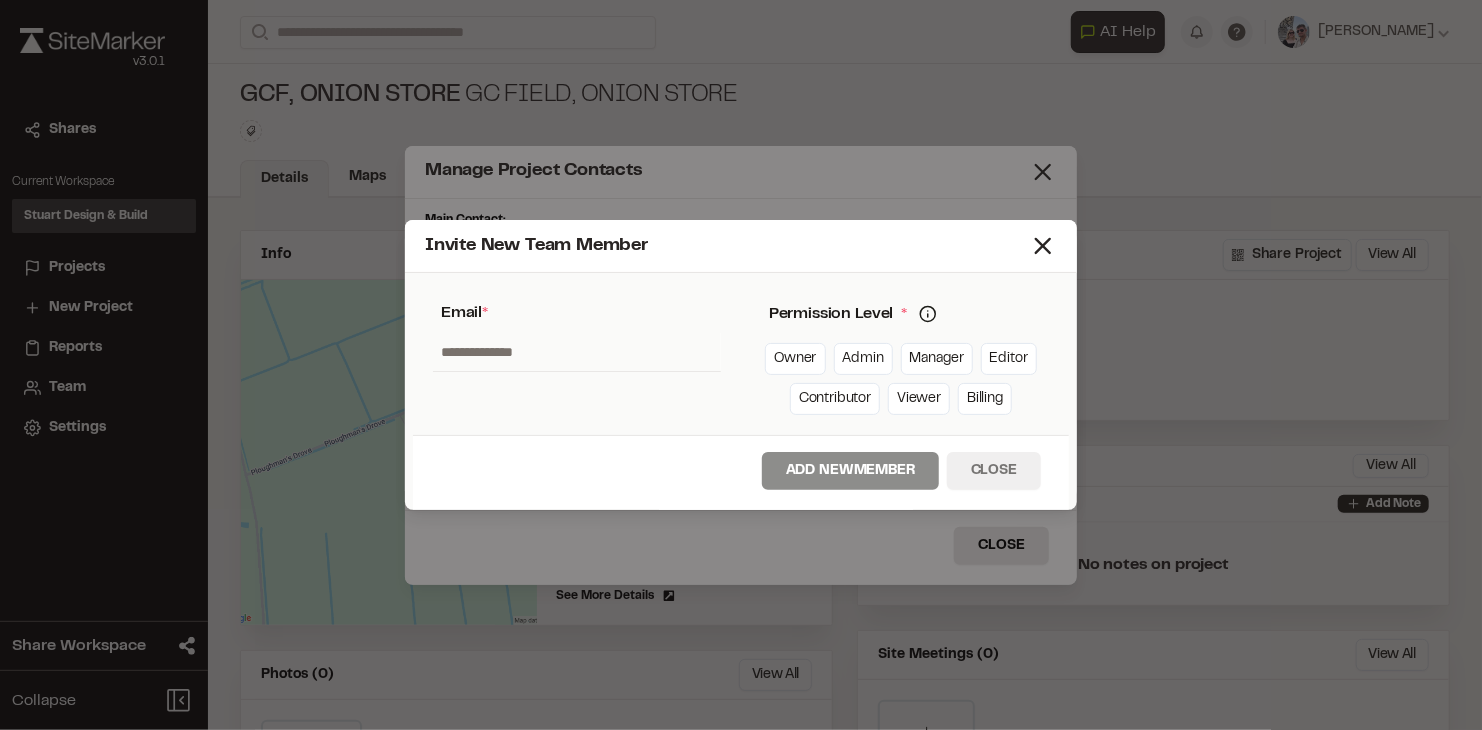 click on "Close" at bounding box center (994, 471) 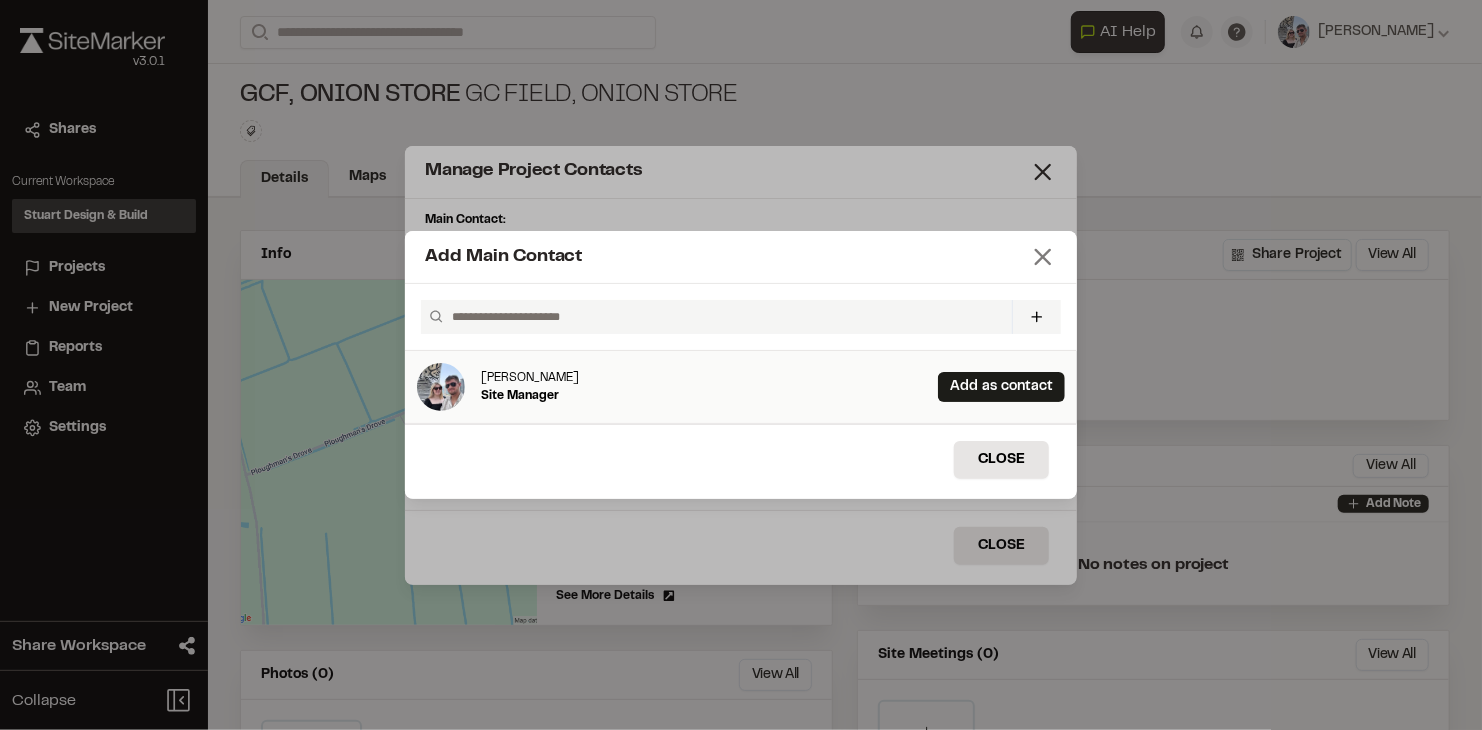 click 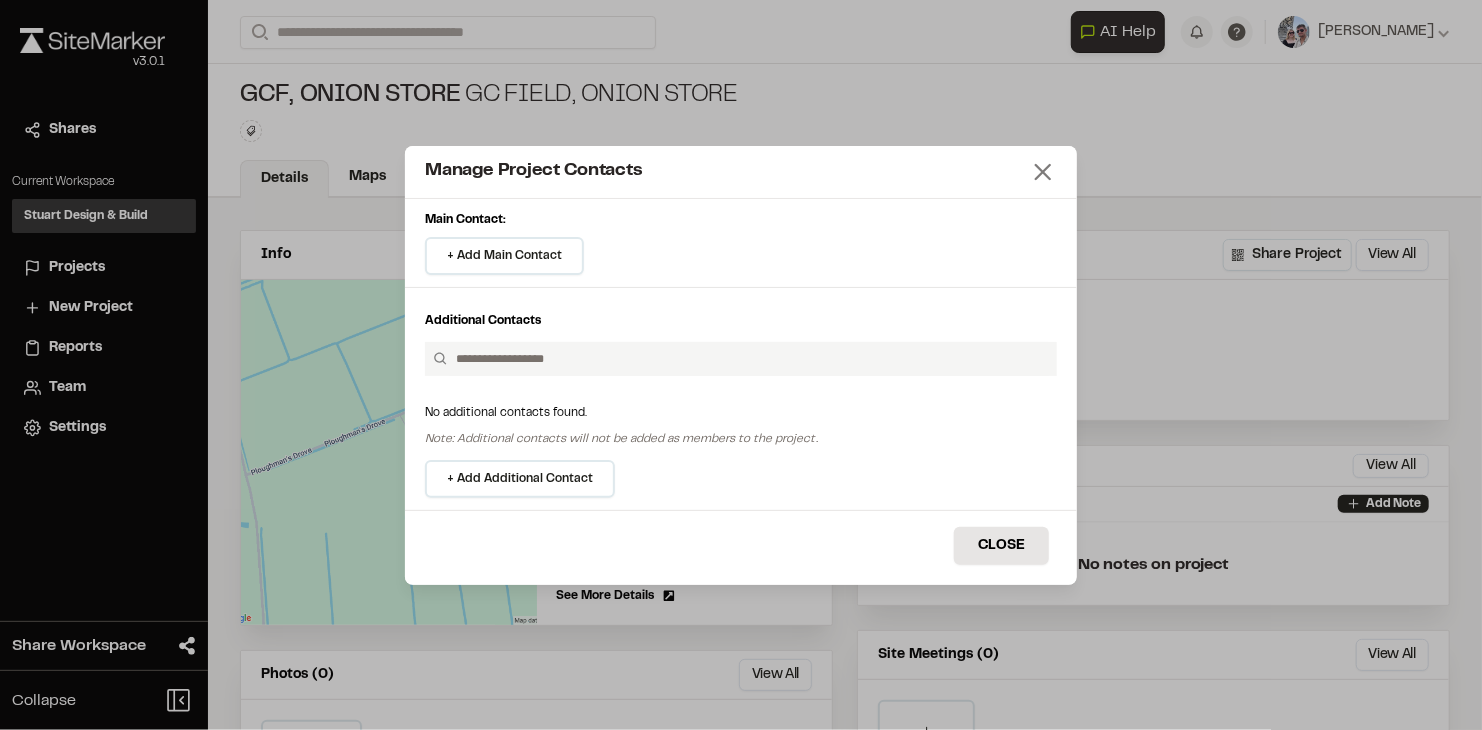 click 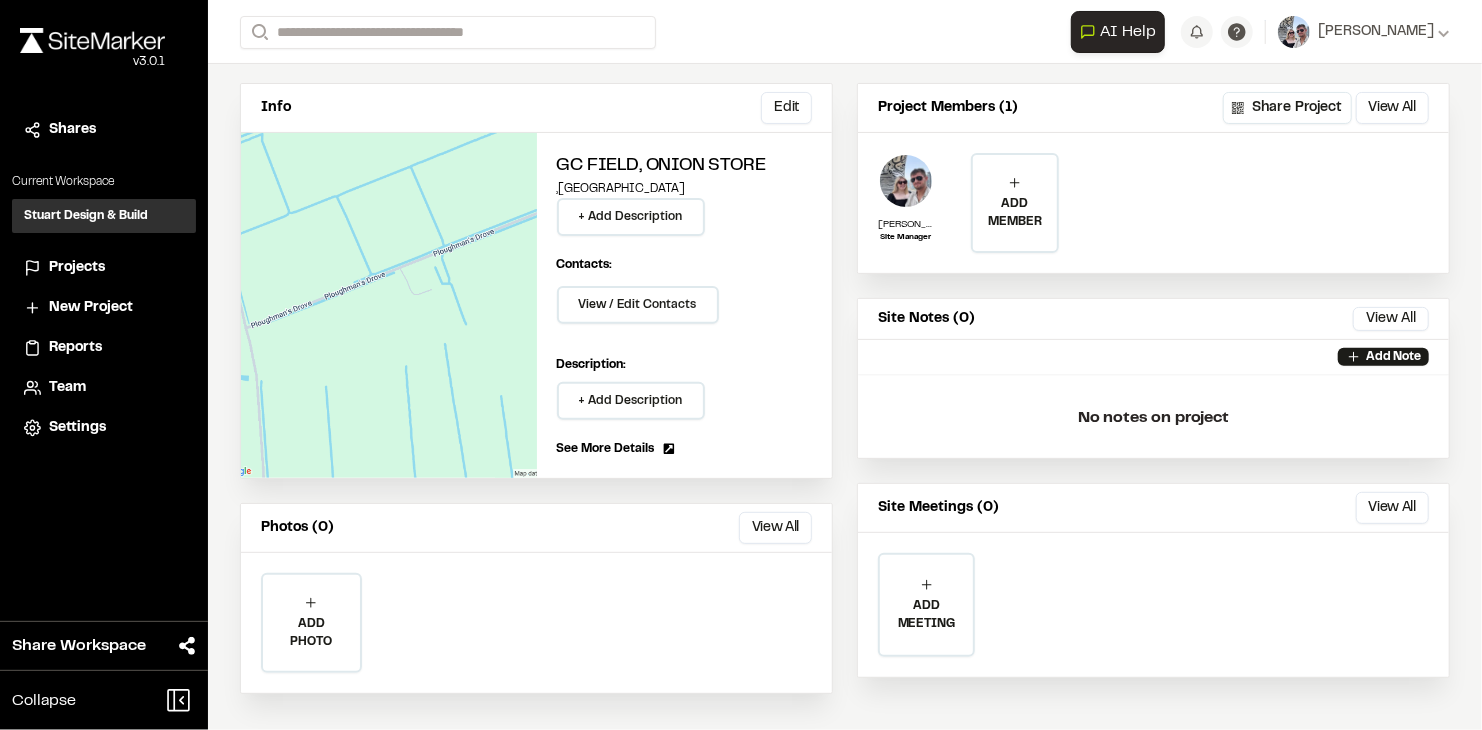 scroll, scrollTop: 146, scrollLeft: 0, axis: vertical 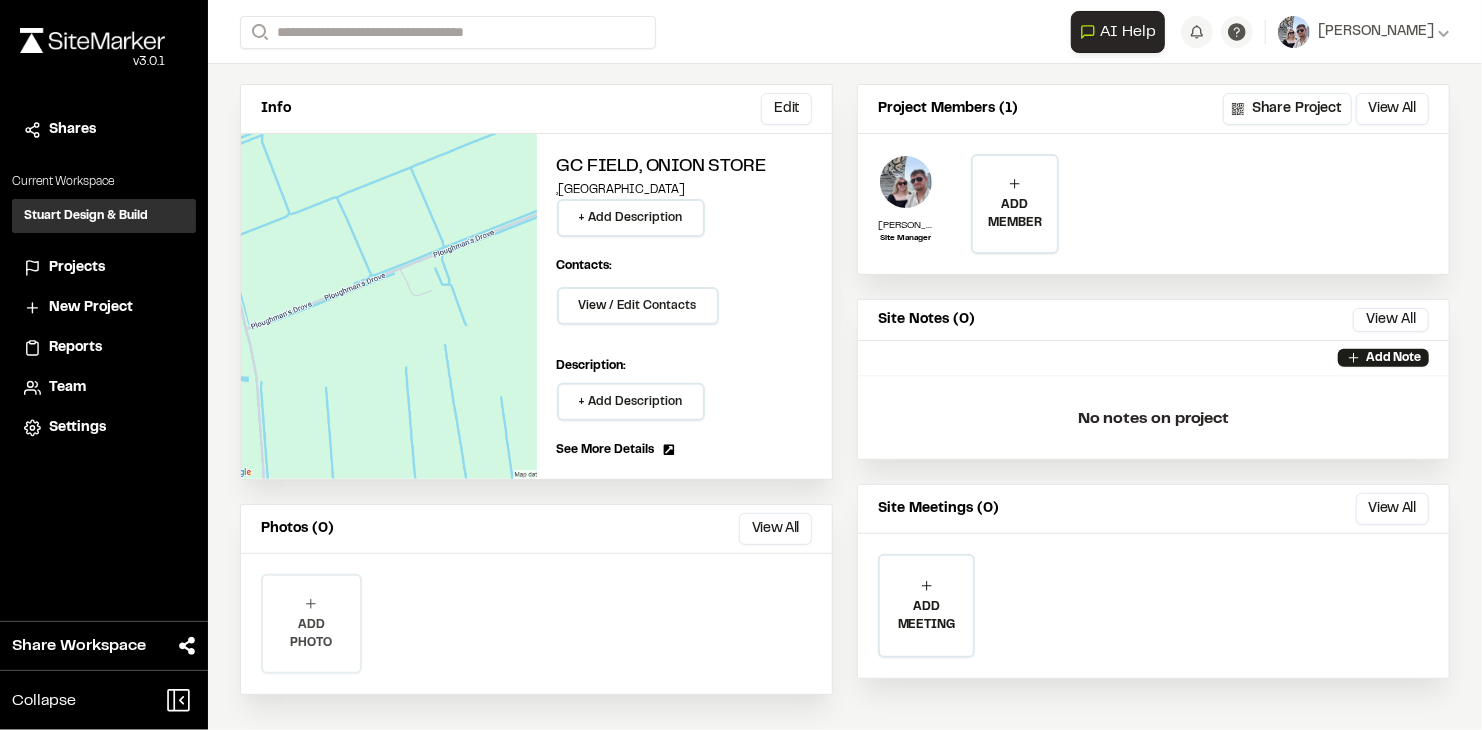 click on "ADD PHOTO" at bounding box center [311, 624] 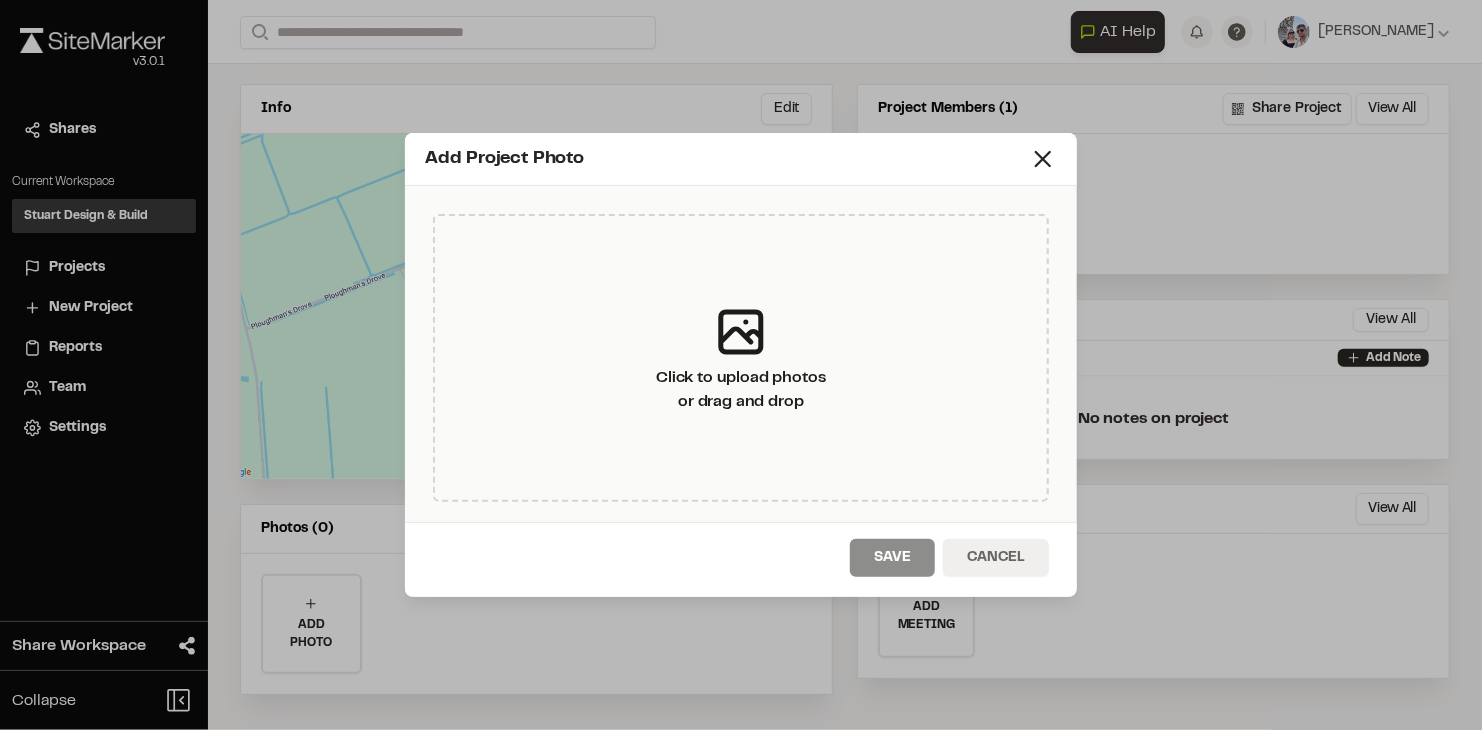 click on "Cancel" at bounding box center [996, 558] 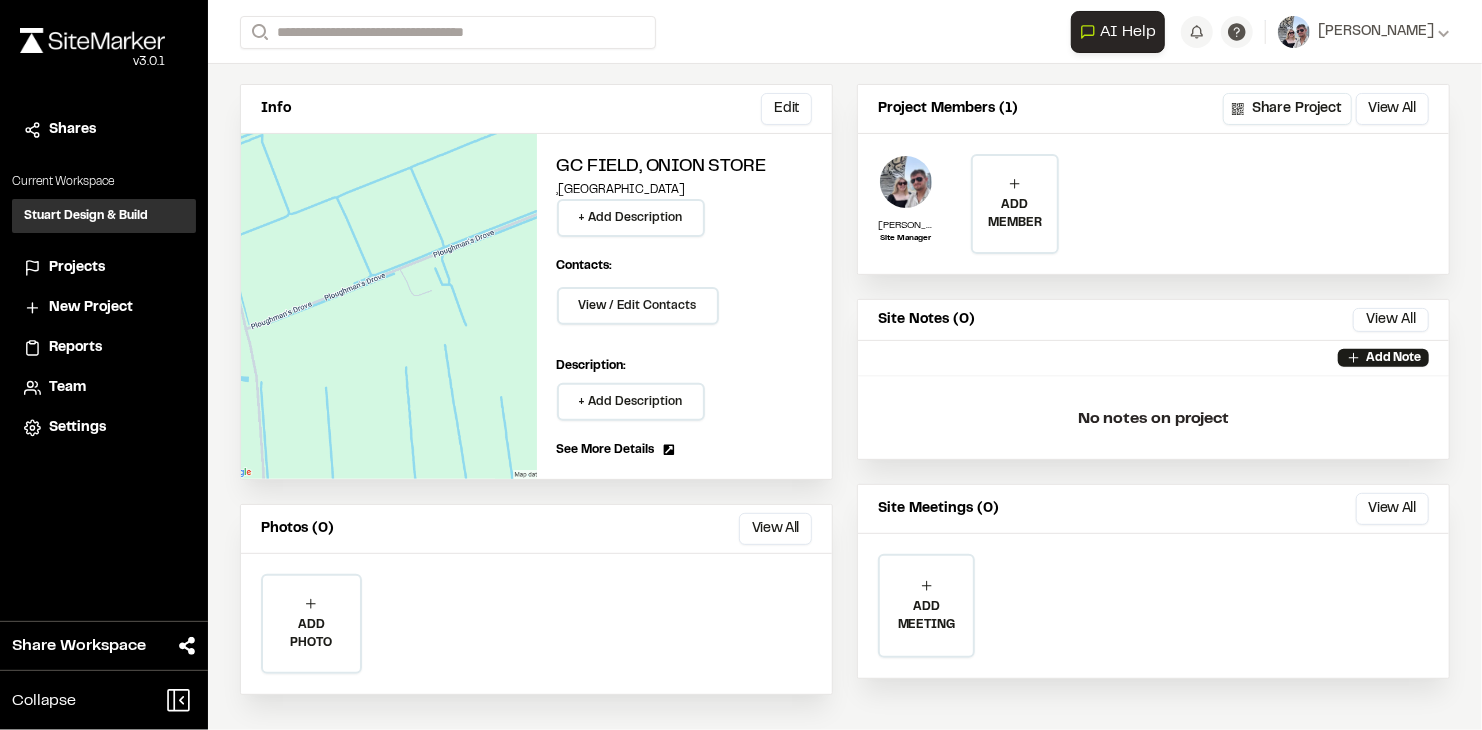 scroll, scrollTop: 0, scrollLeft: 0, axis: both 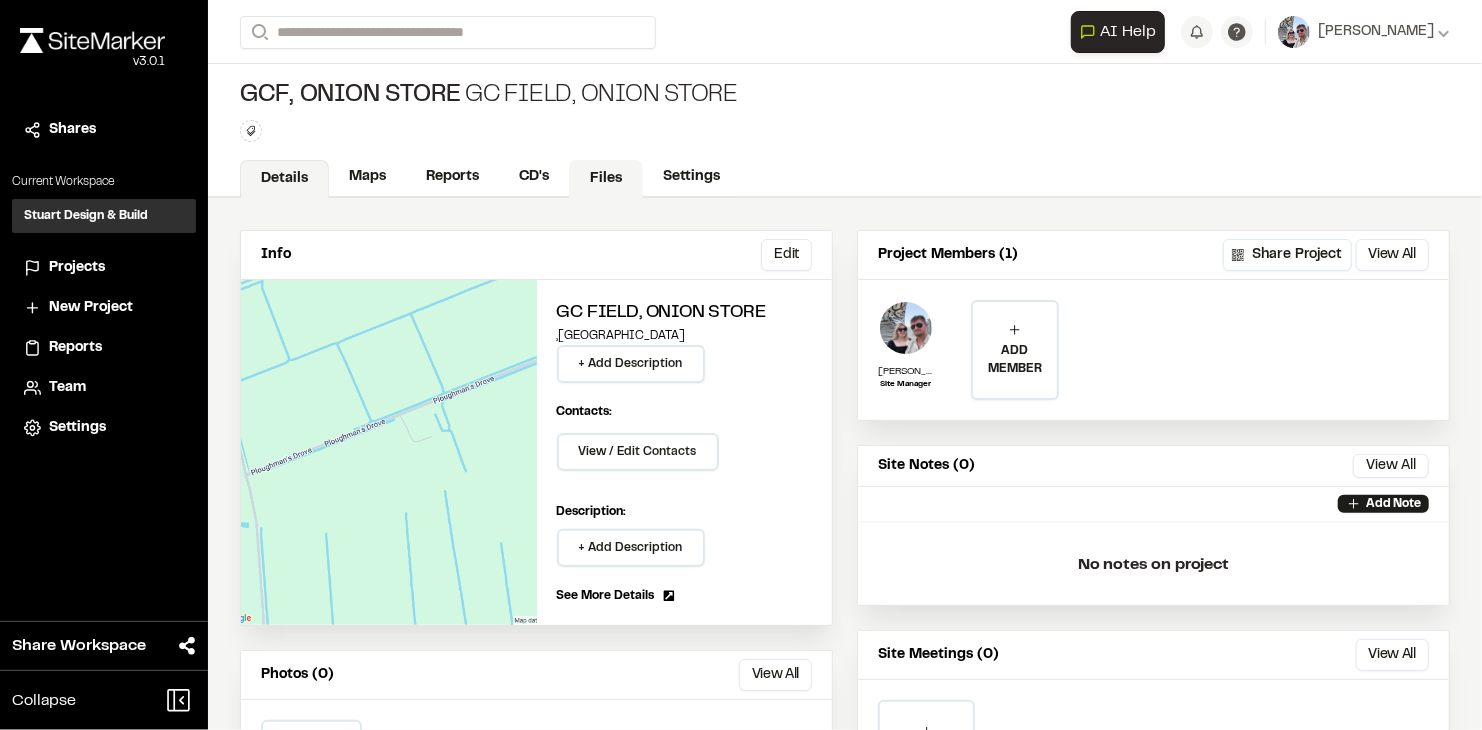 click on "Files" at bounding box center (606, 179) 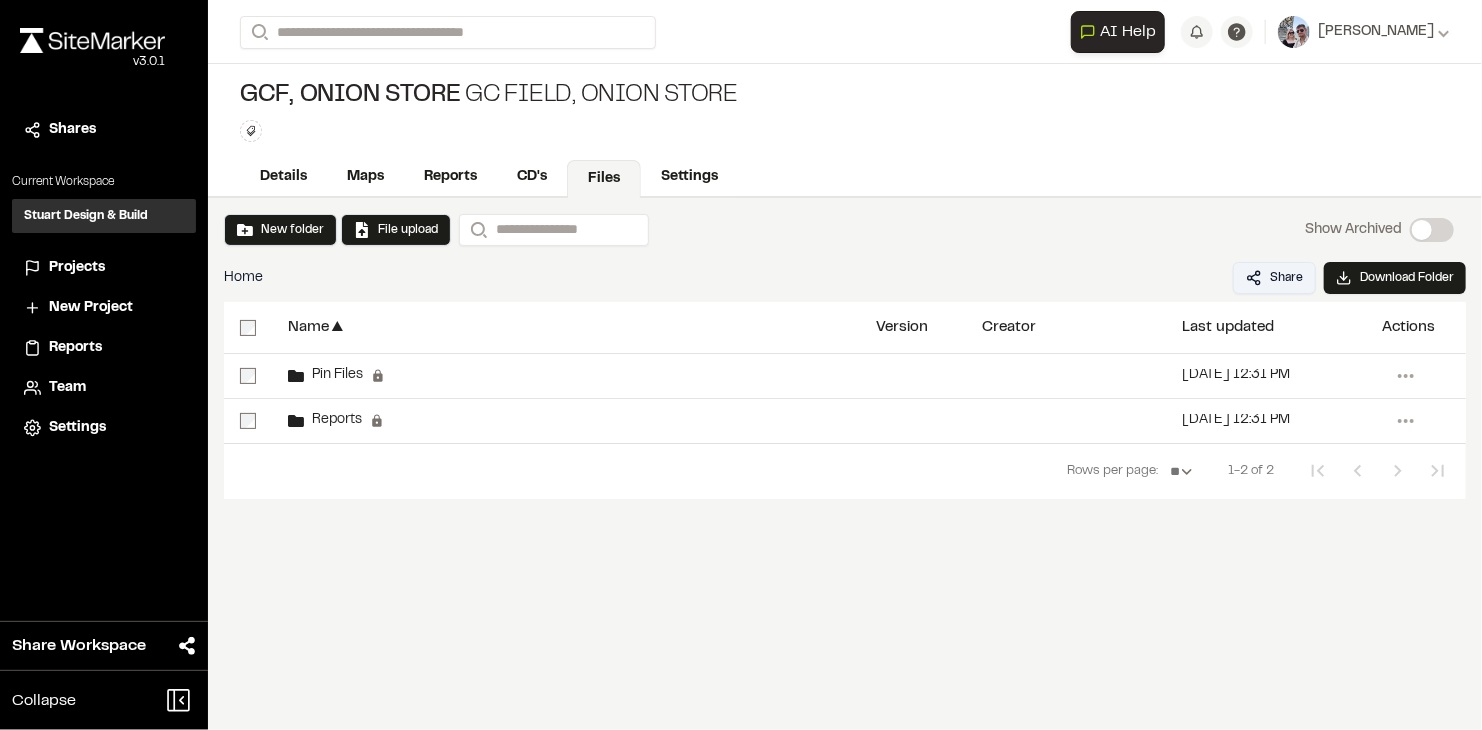 click on "Share" at bounding box center [1274, 278] 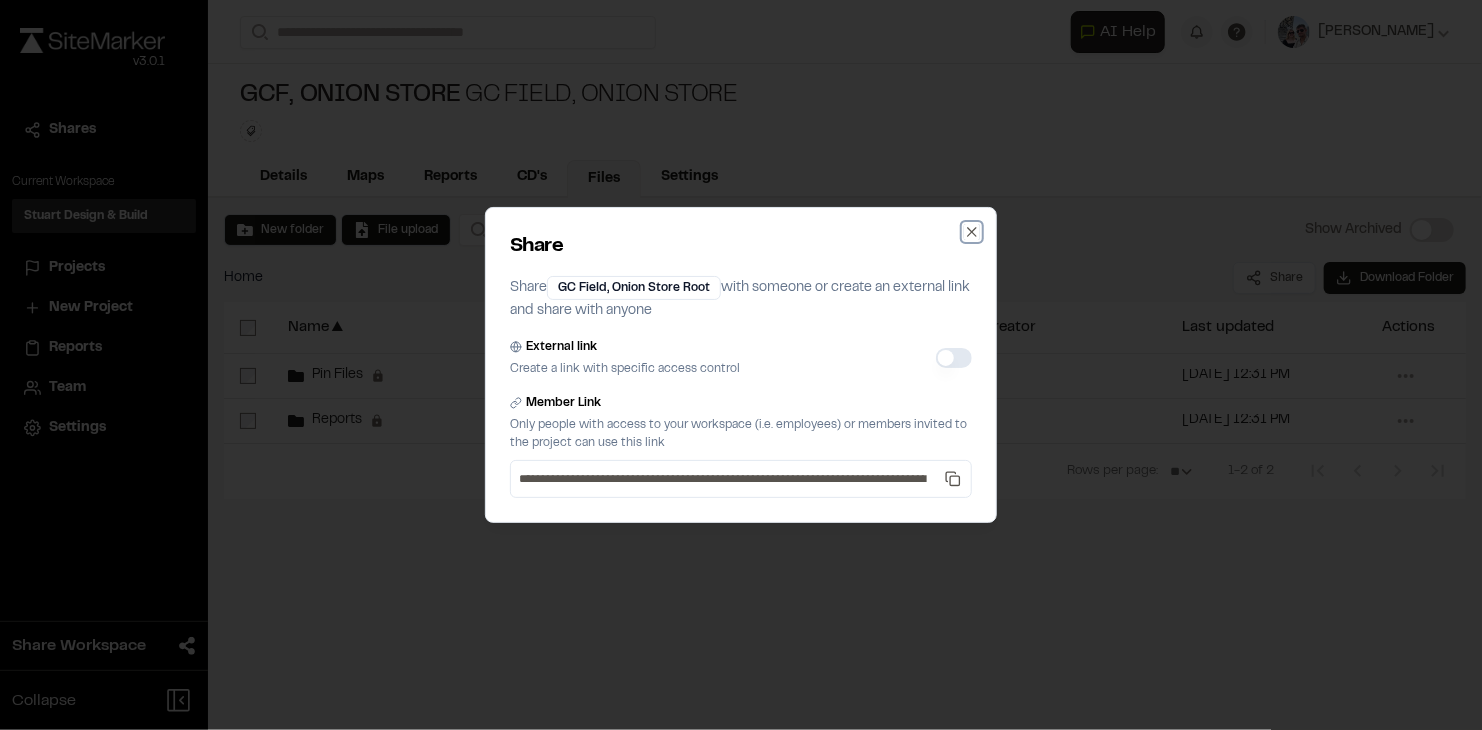 click 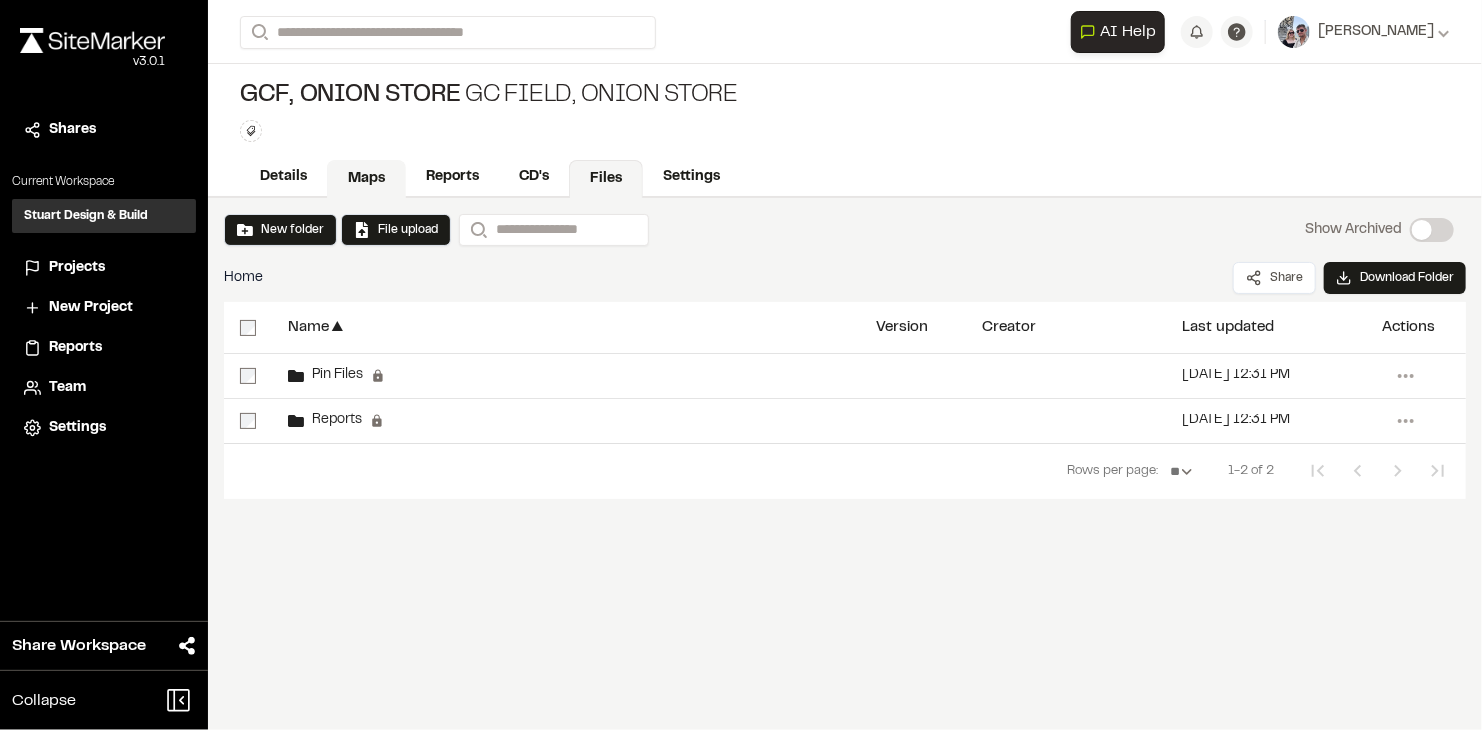 click on "Maps" at bounding box center (366, 179) 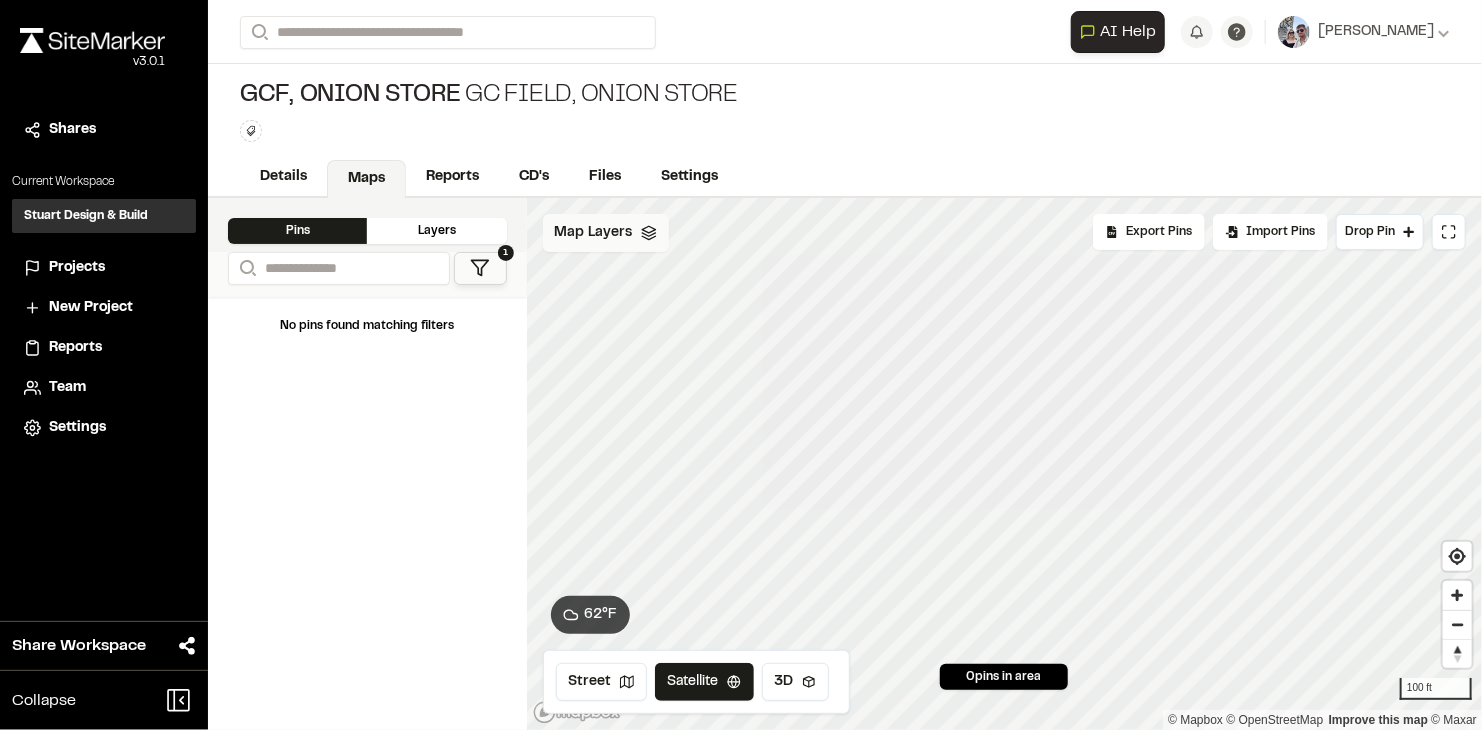 click on "Map Layers" at bounding box center [606, 233] 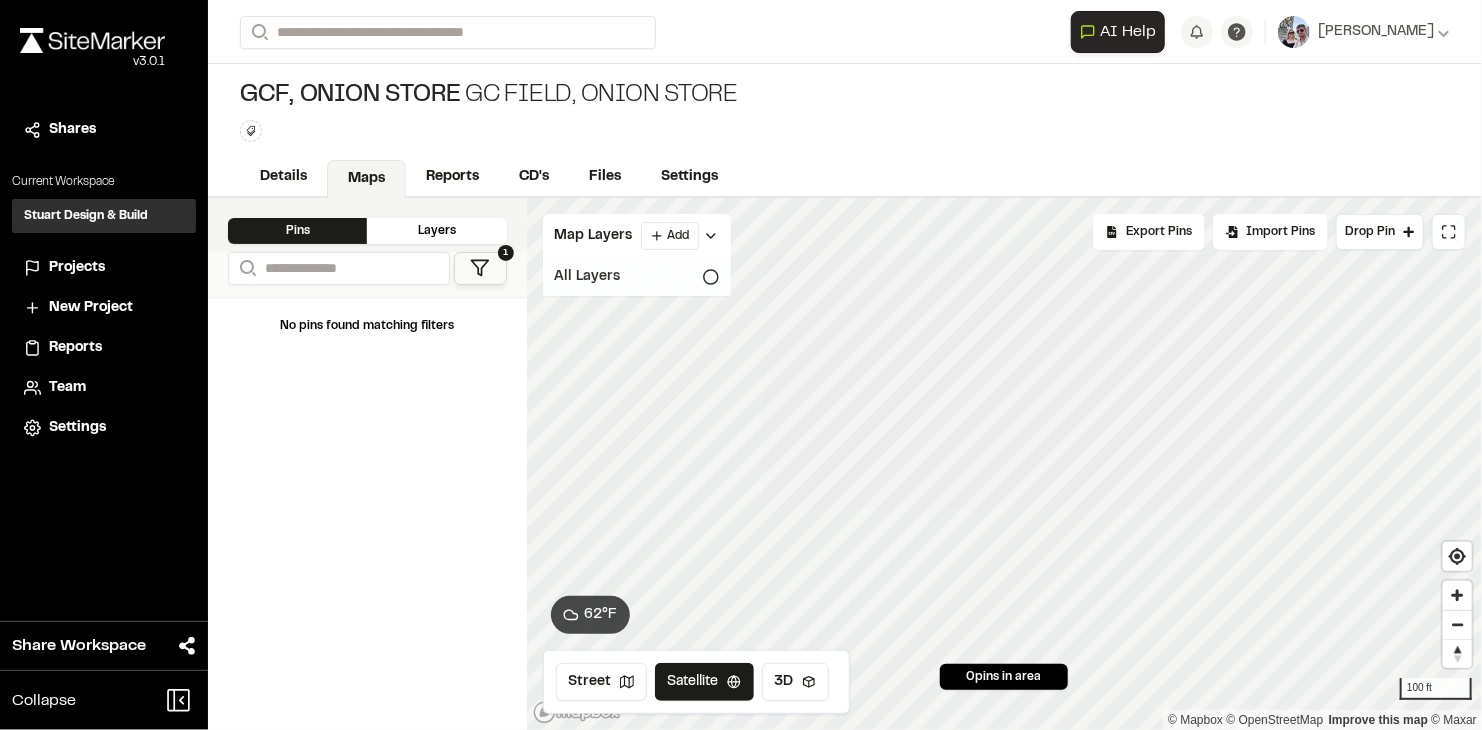 click on "All Layers" at bounding box center [637, 277] 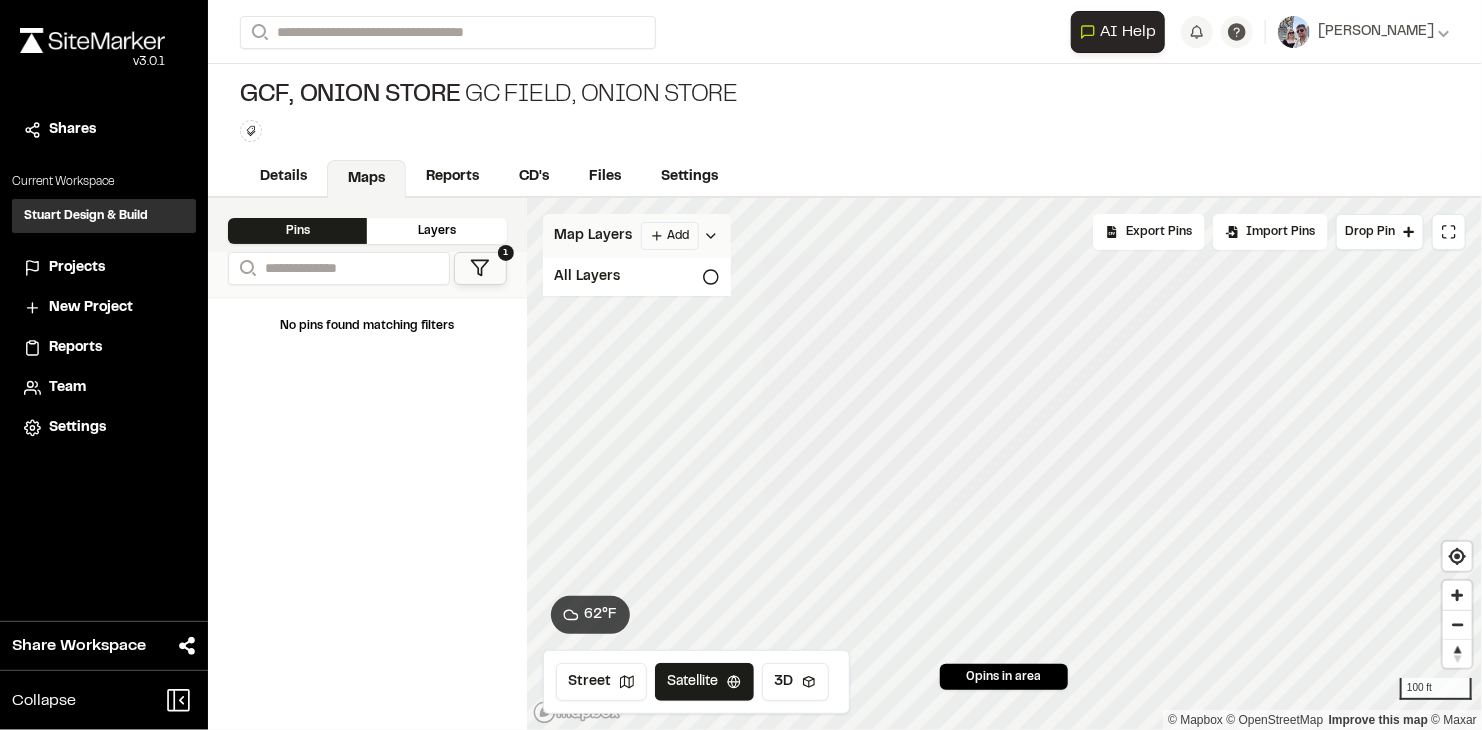 click on "**********" at bounding box center (741, 365) 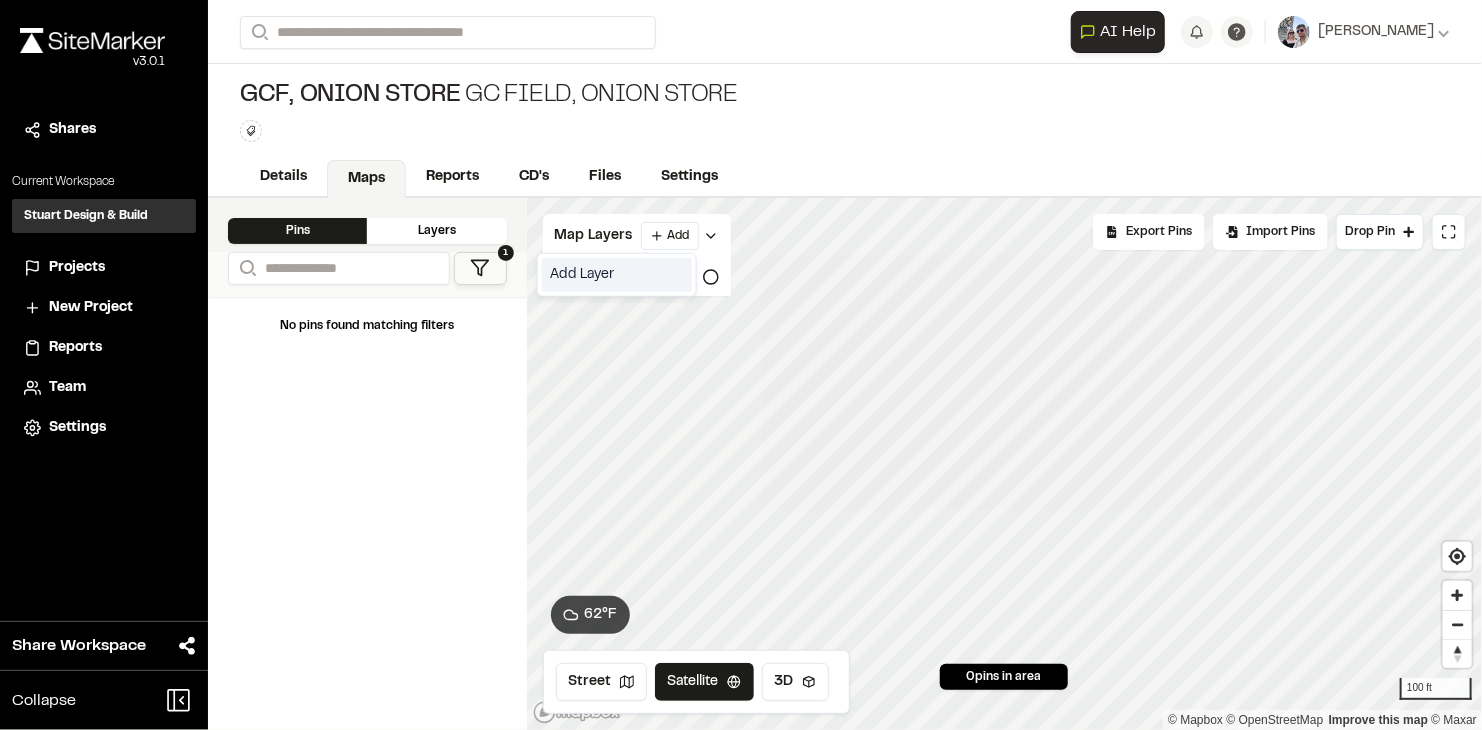 click on "Add Layer" at bounding box center (617, 275) 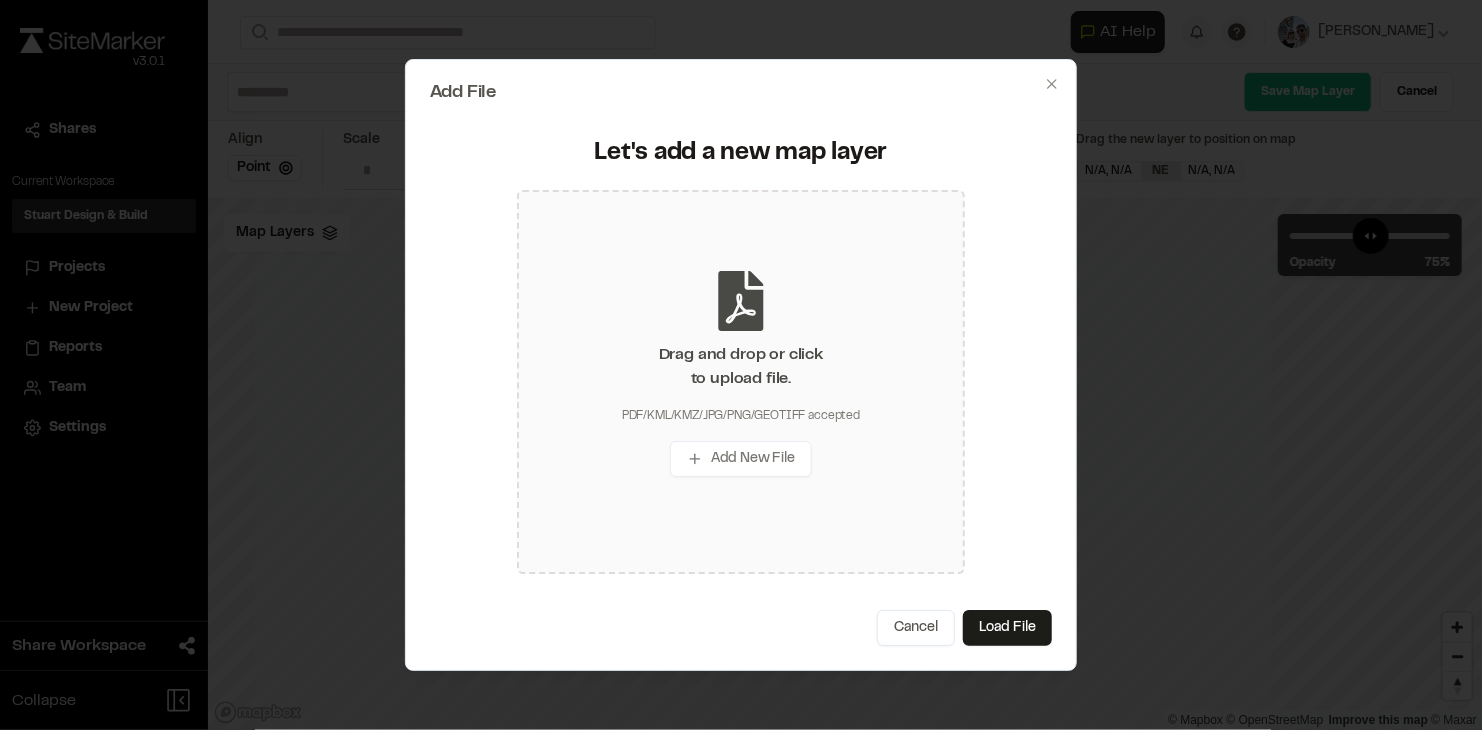 click on "Drag and drop or click  to upload file. PDF/KML/KMZ/JPG/PNG/GEOTIFF accepted Add New File" at bounding box center [741, 382] 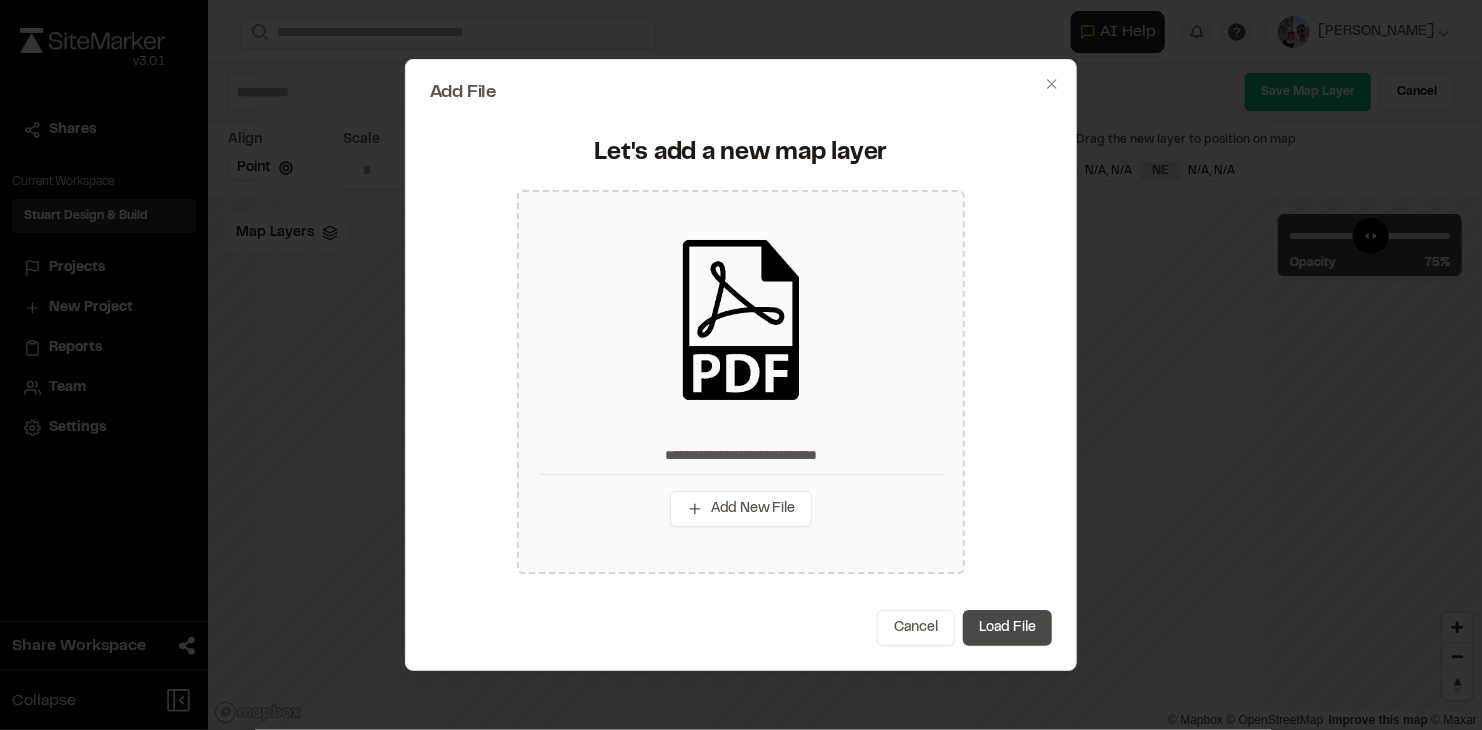 click on "Load File" at bounding box center [1007, 628] 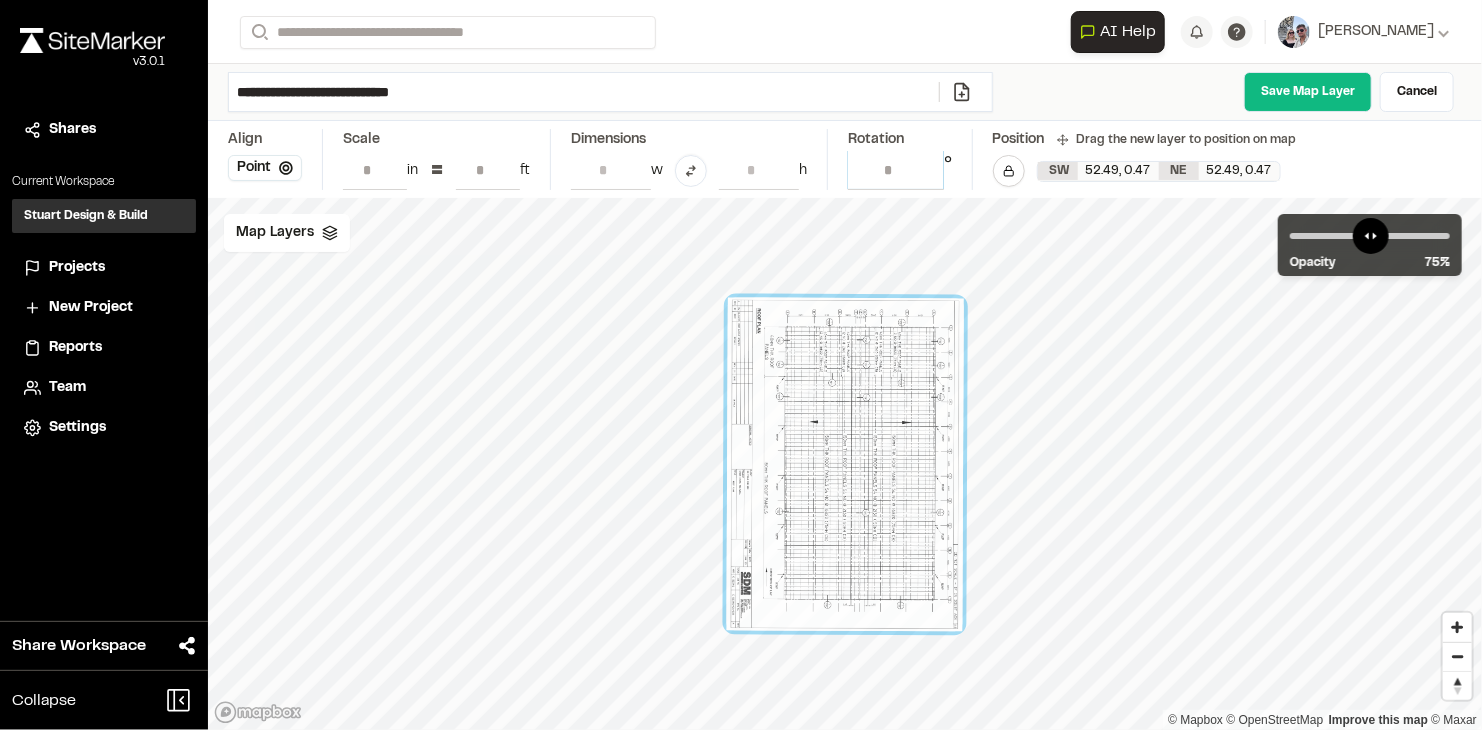 click on "****" at bounding box center [896, 170] 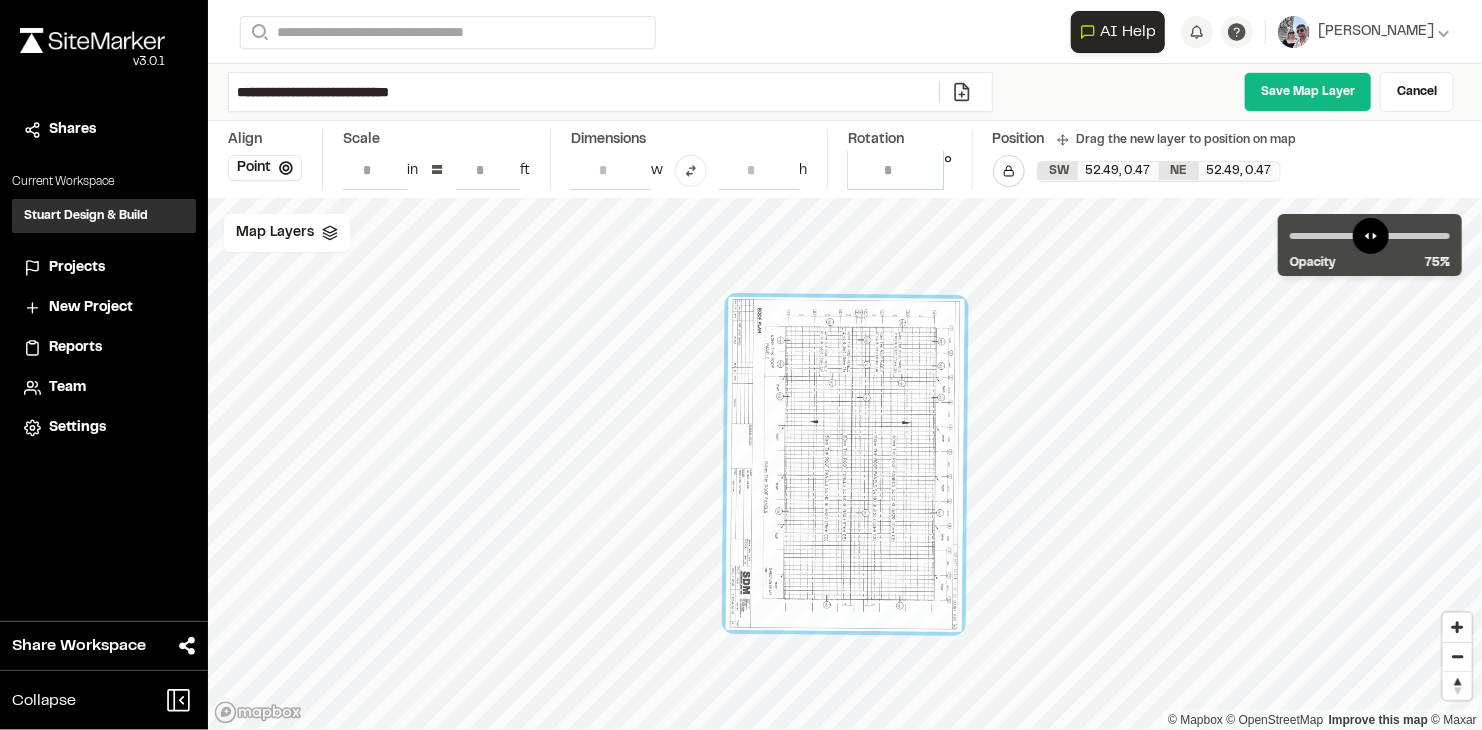 click on "***" at bounding box center (896, 170) 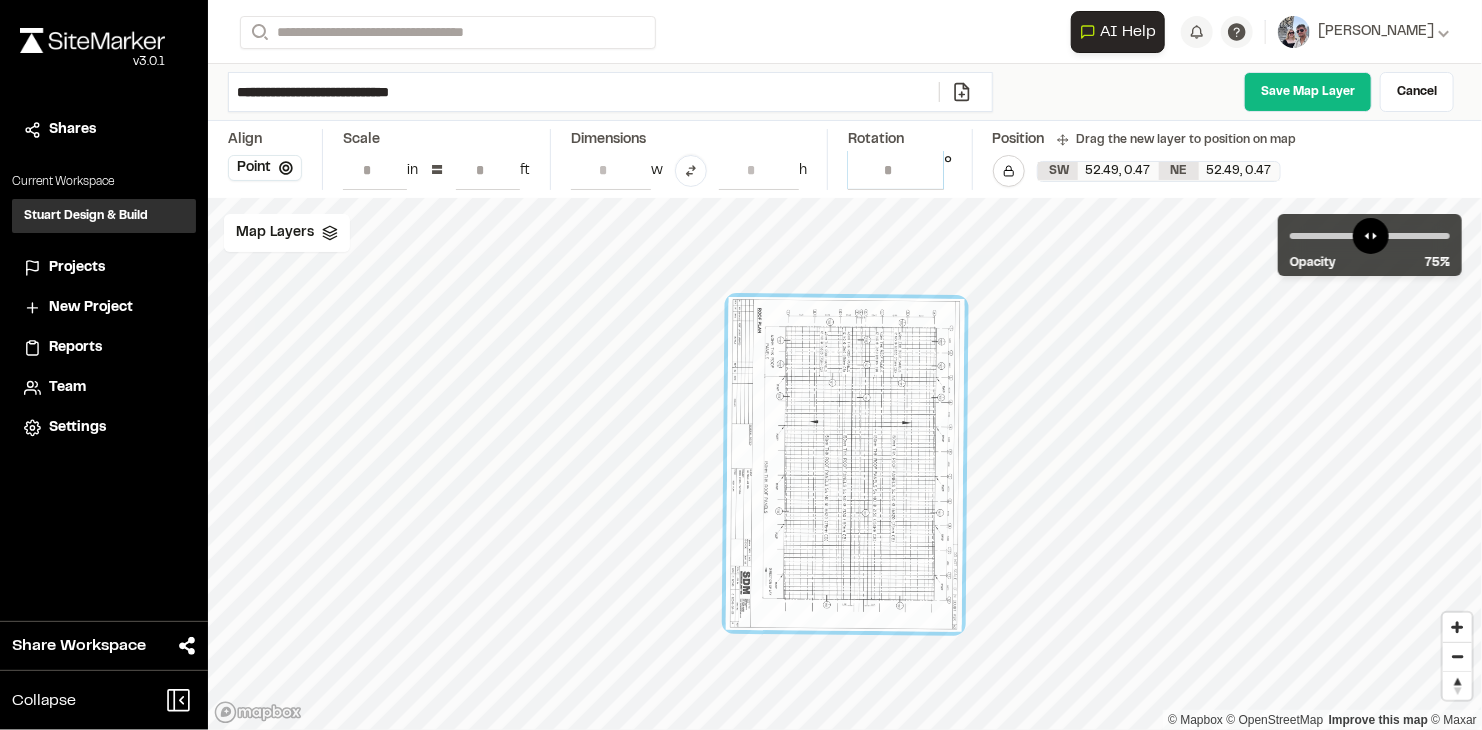 click on "****" at bounding box center (896, 170) 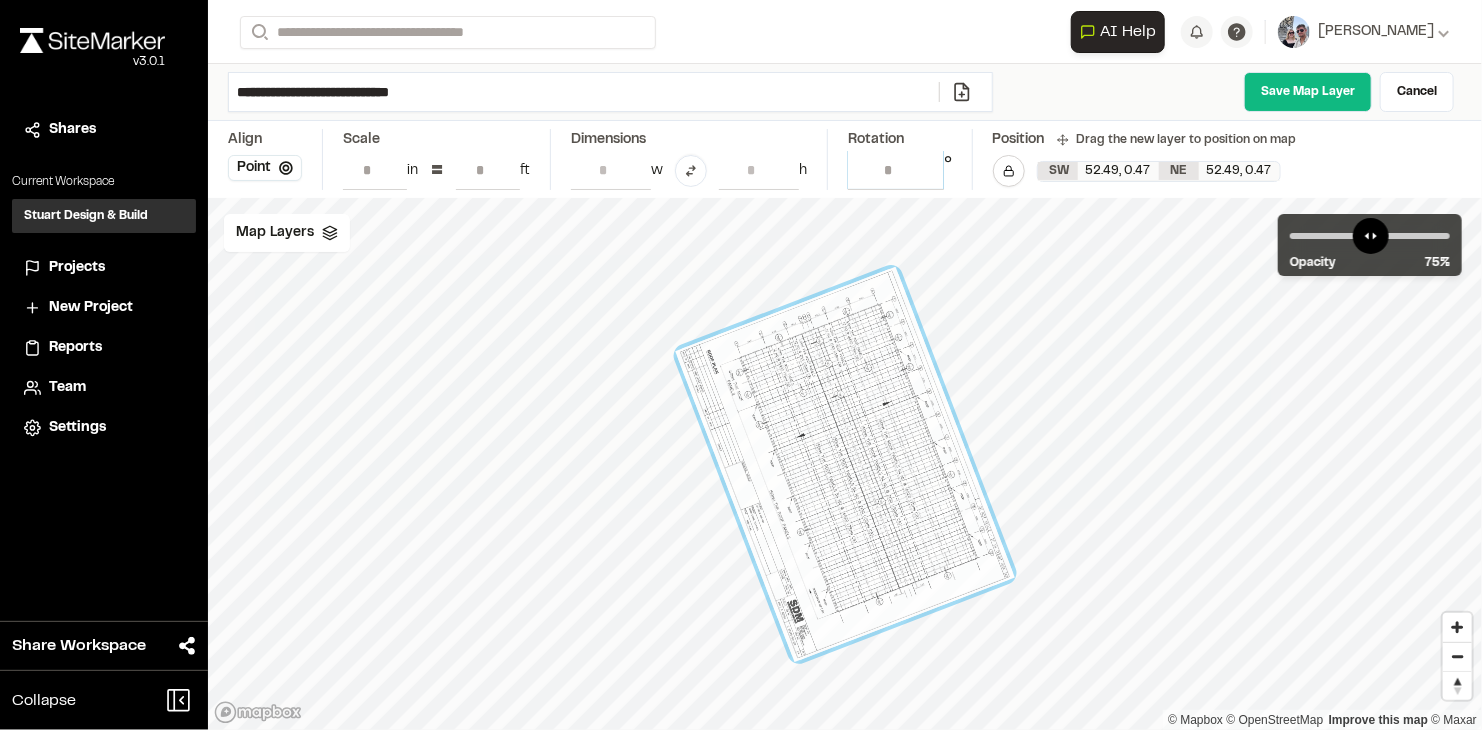 type on "******" 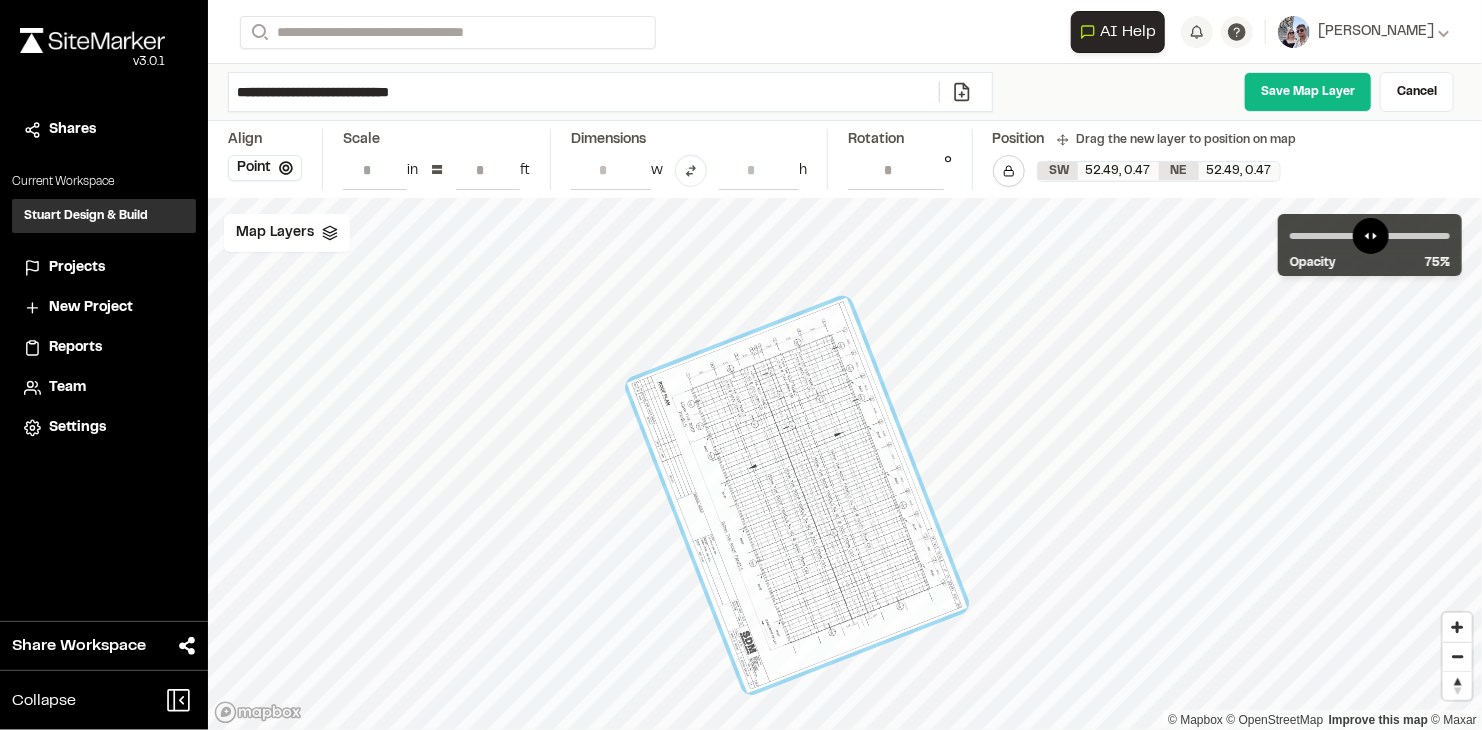 drag, startPoint x: 891, startPoint y: 453, endPoint x: 848, endPoint y: 484, distance: 53.009434 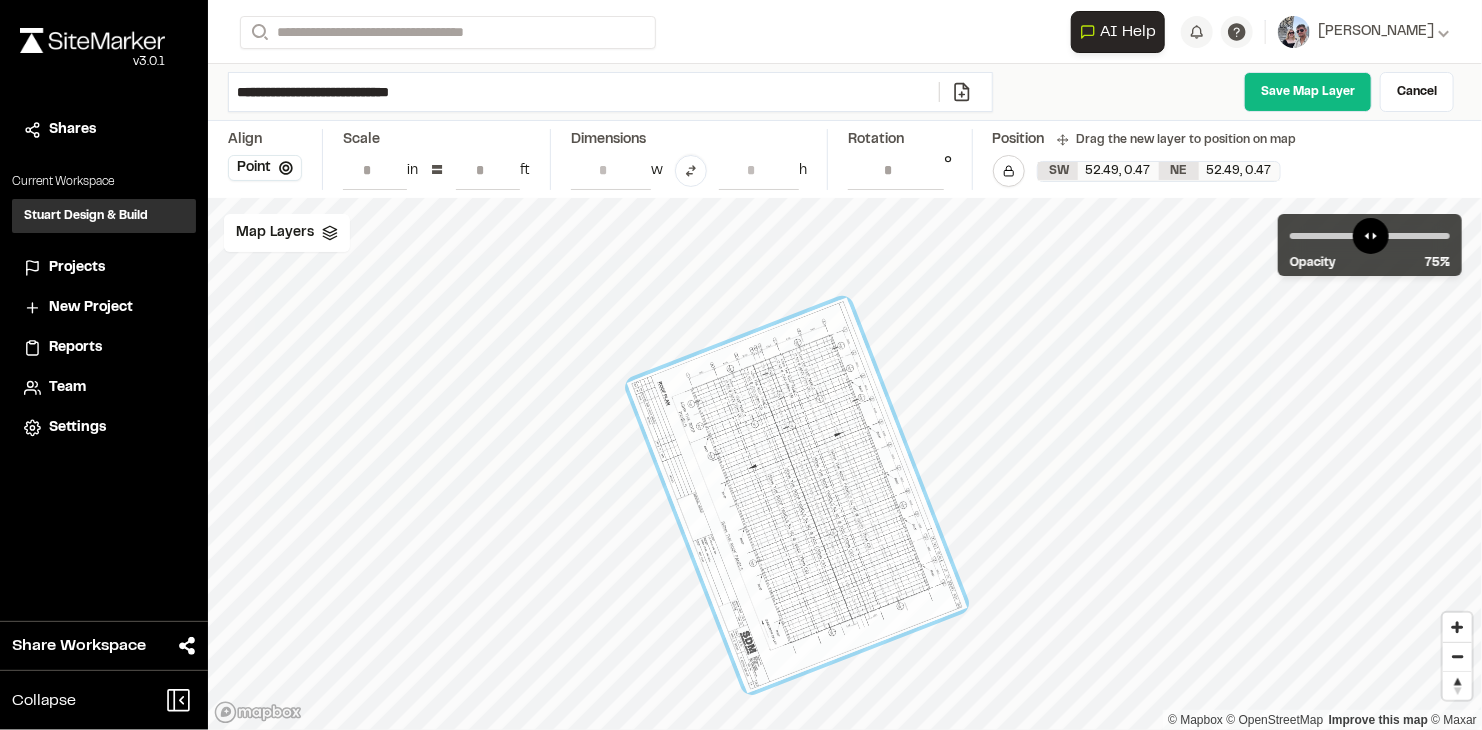 click at bounding box center [797, 496] 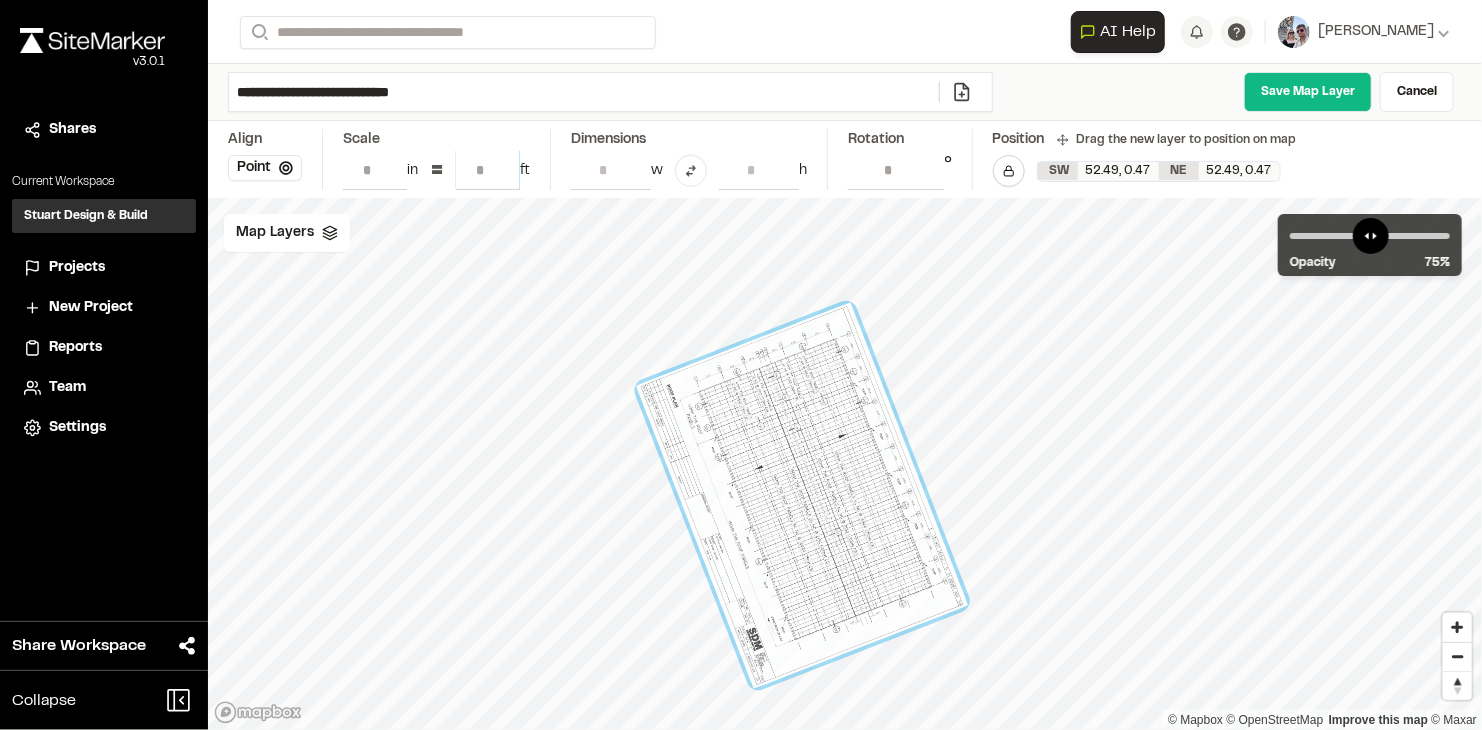 click on "**" at bounding box center (488, 170) 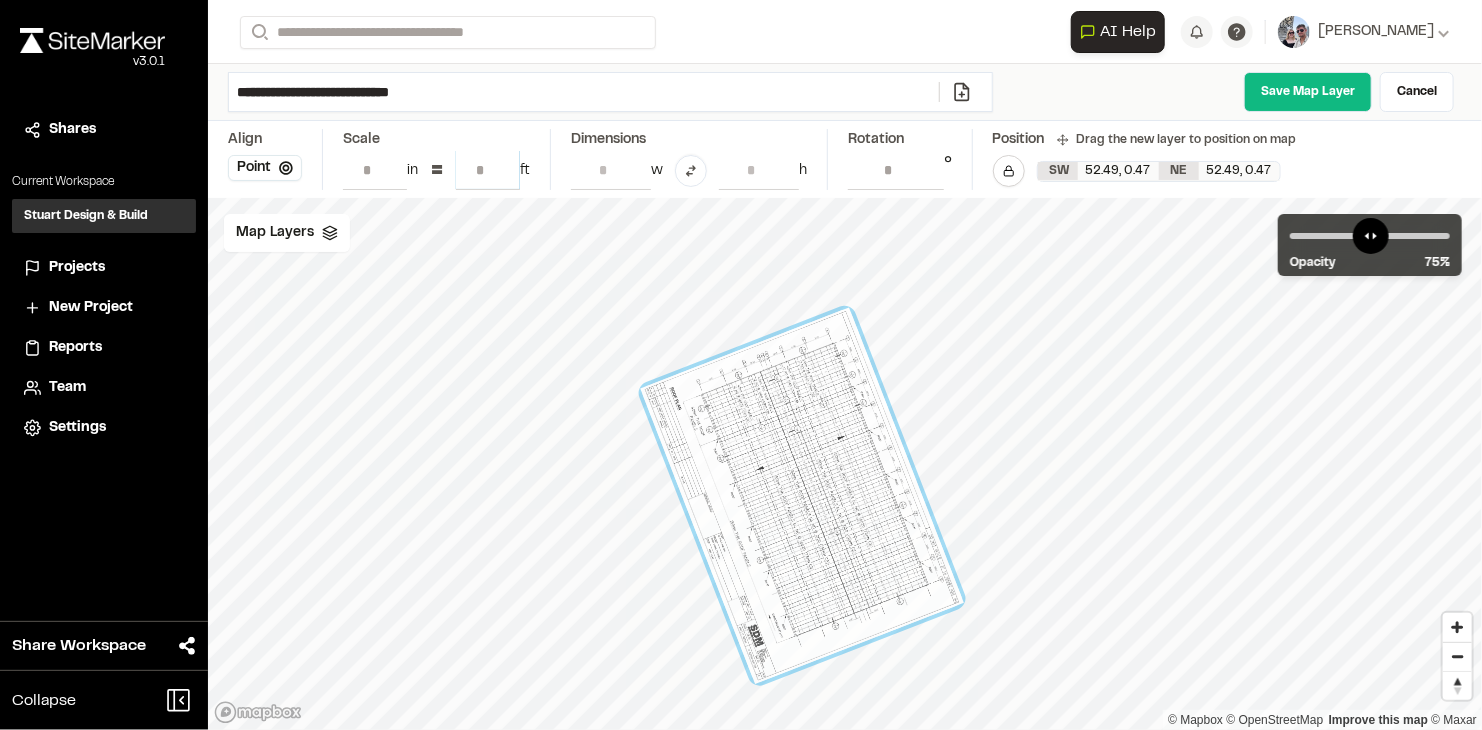 click on "**" at bounding box center [488, 170] 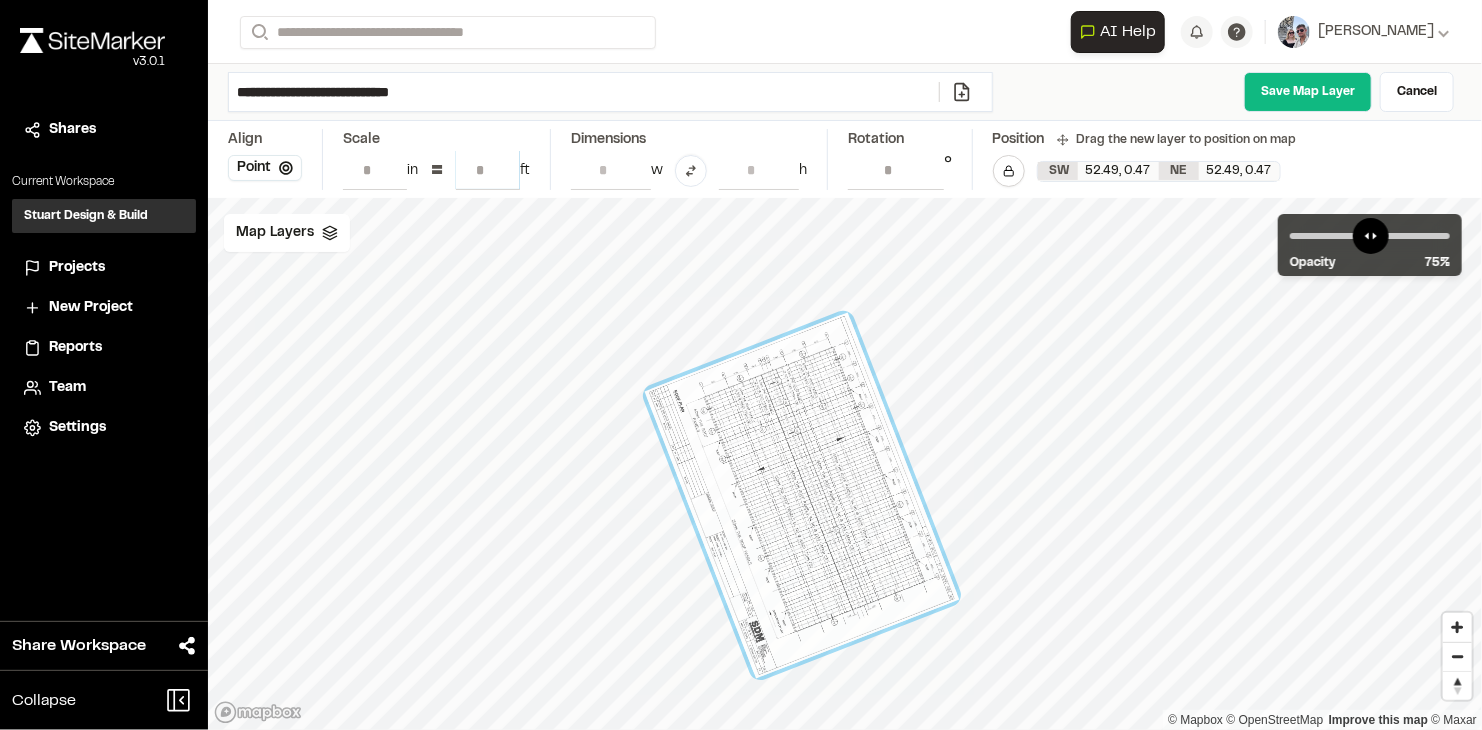 click on "**" at bounding box center (488, 170) 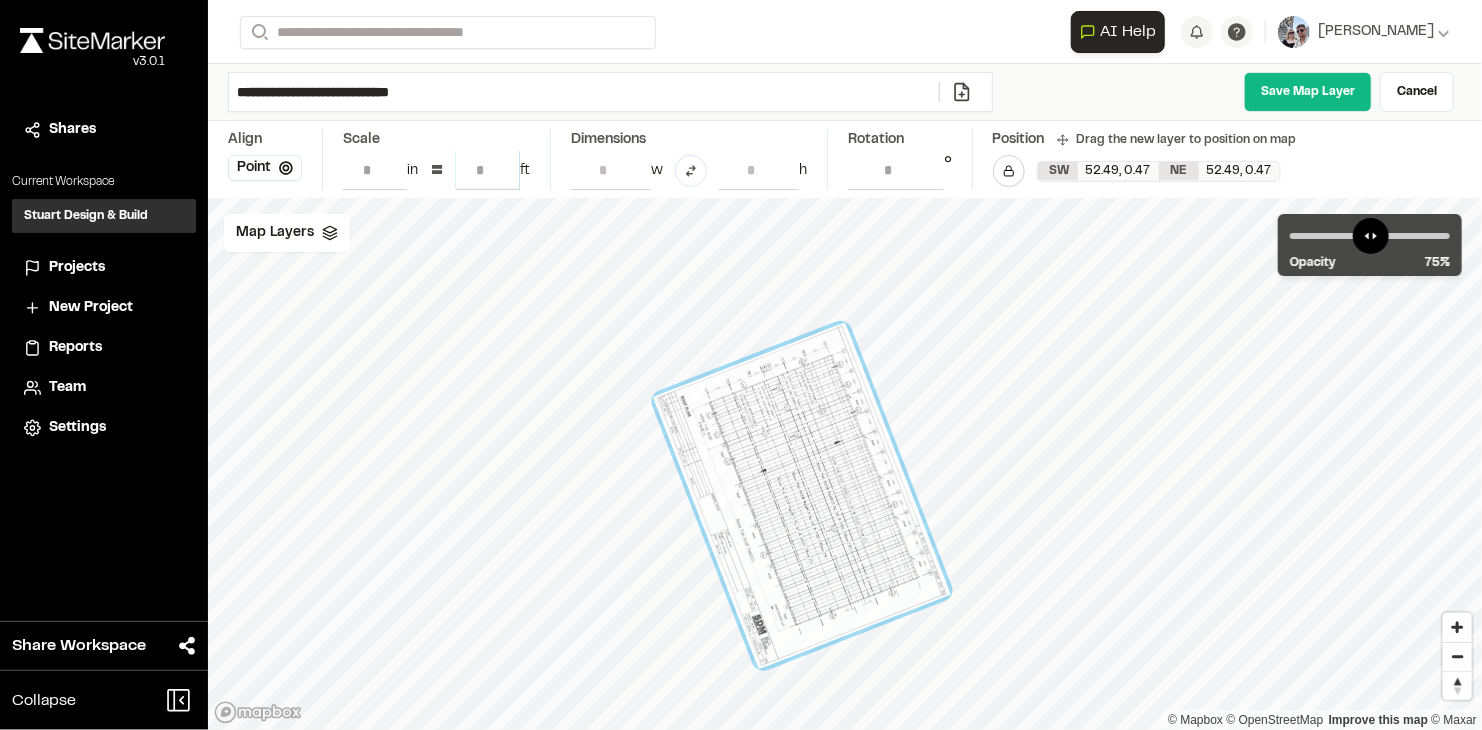 click on "**" at bounding box center (488, 170) 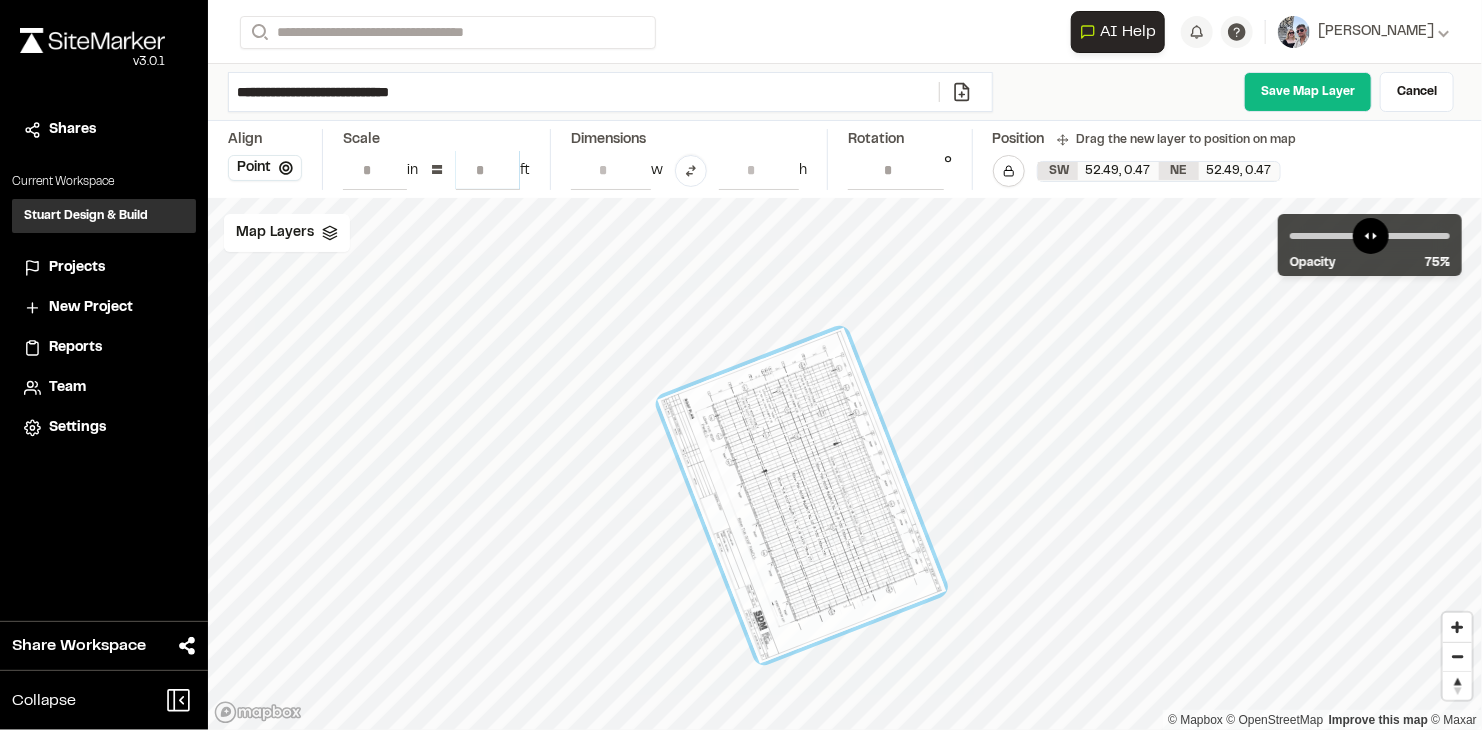 click on "**" at bounding box center [488, 170] 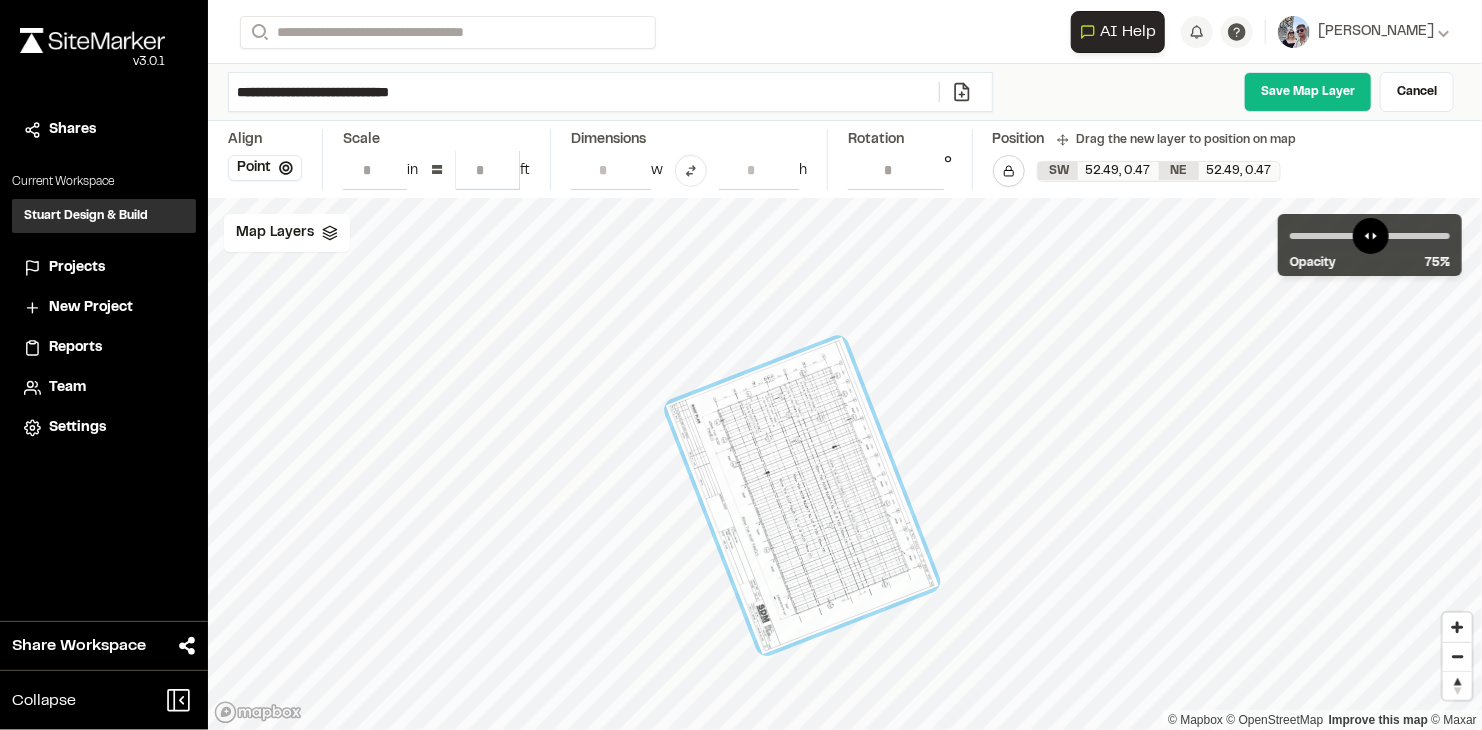 click on "**" at bounding box center [488, 170] 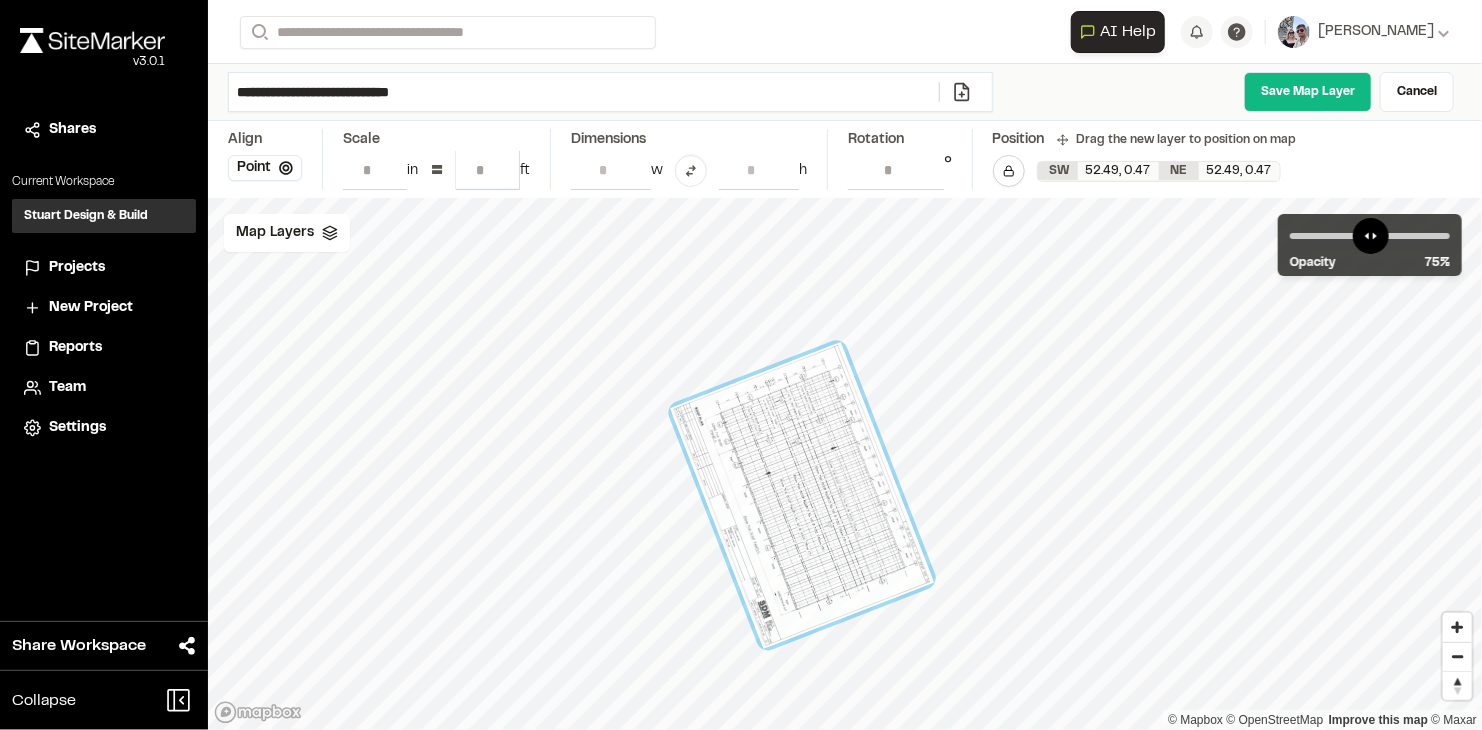 click on "**" at bounding box center [488, 170] 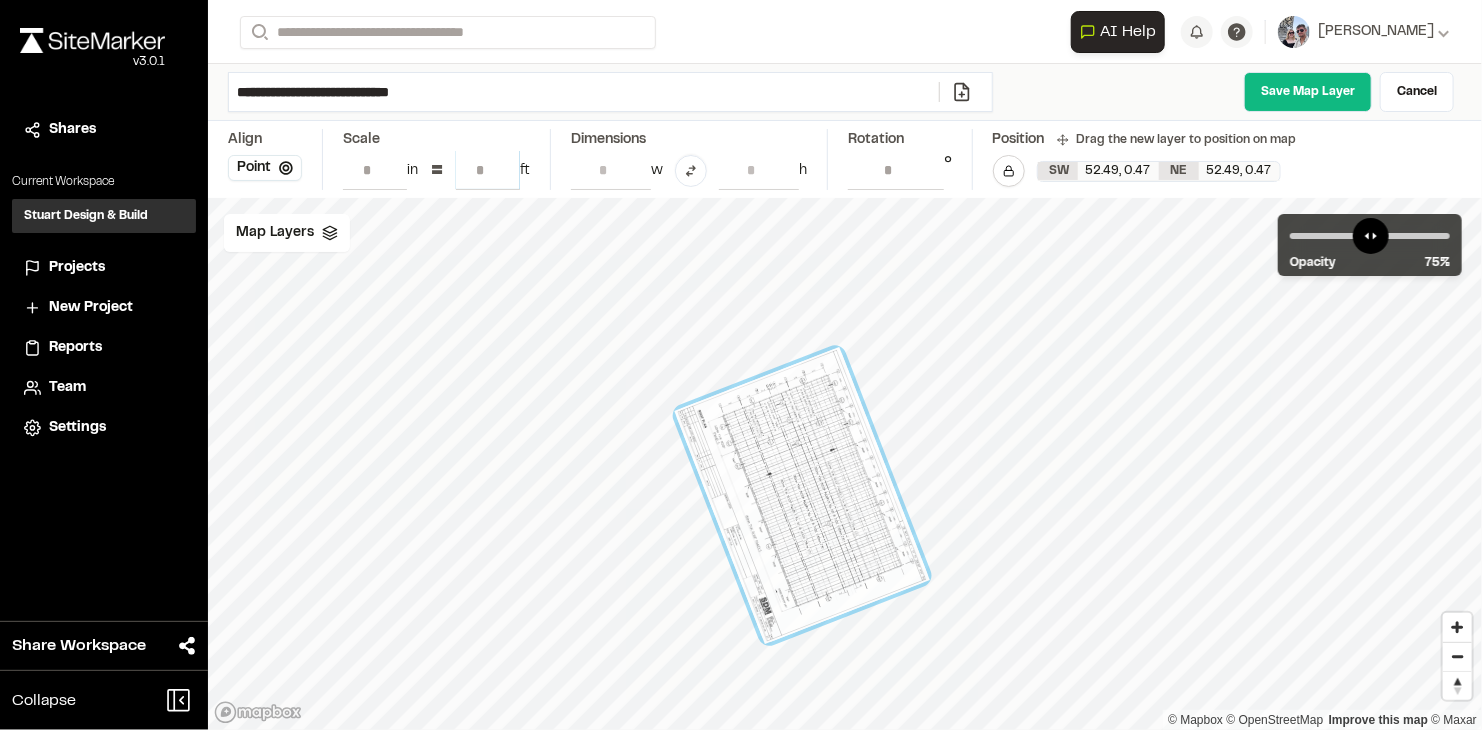click on "**" at bounding box center (488, 170) 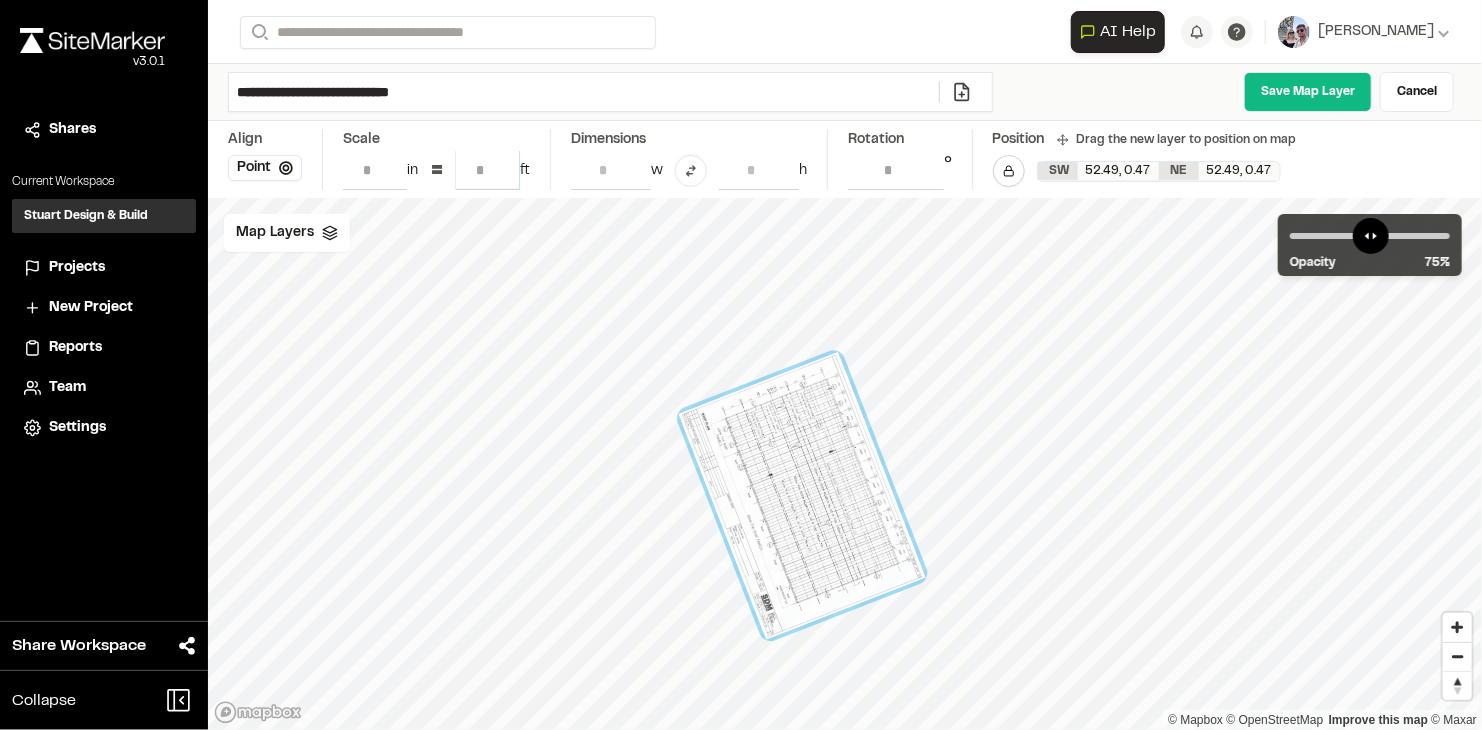 click on "**" at bounding box center (488, 170) 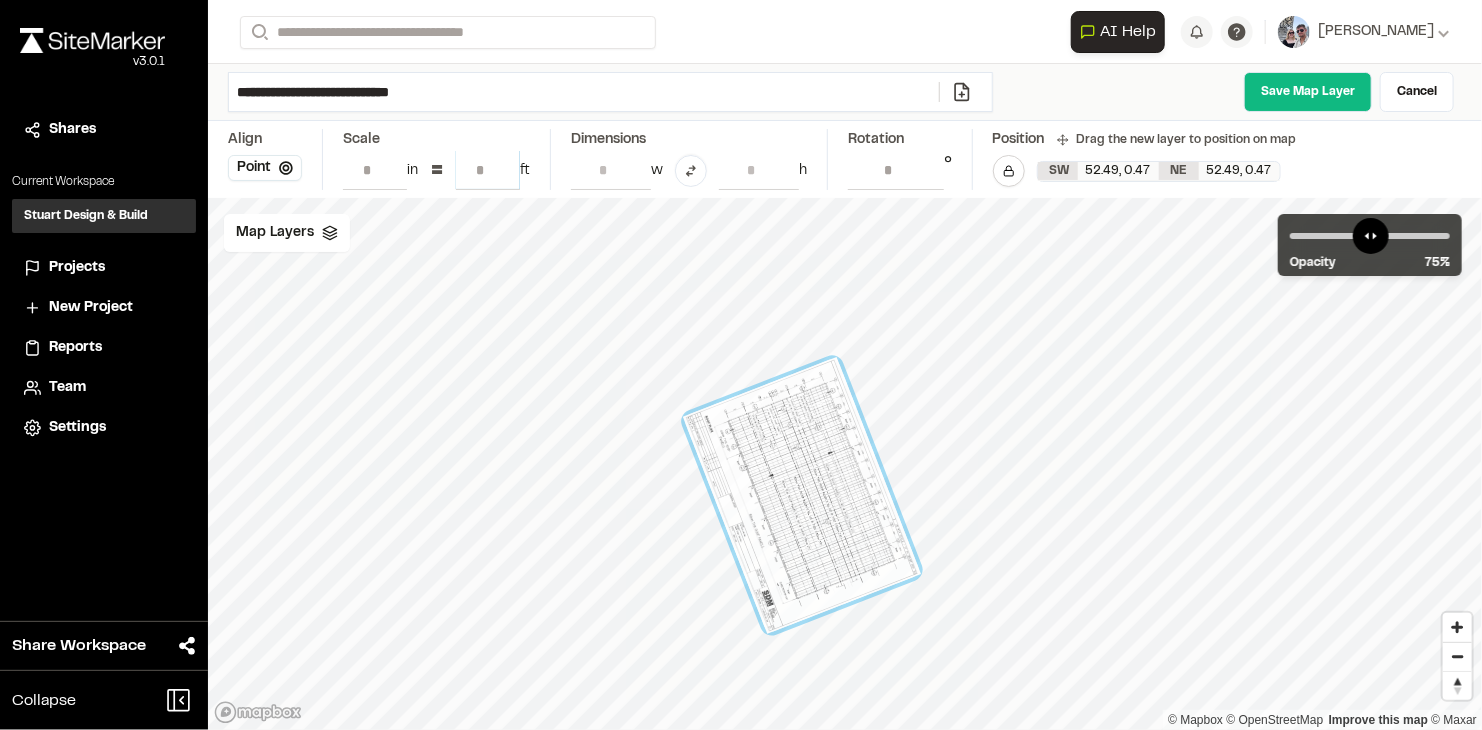 click on "**" at bounding box center (488, 170) 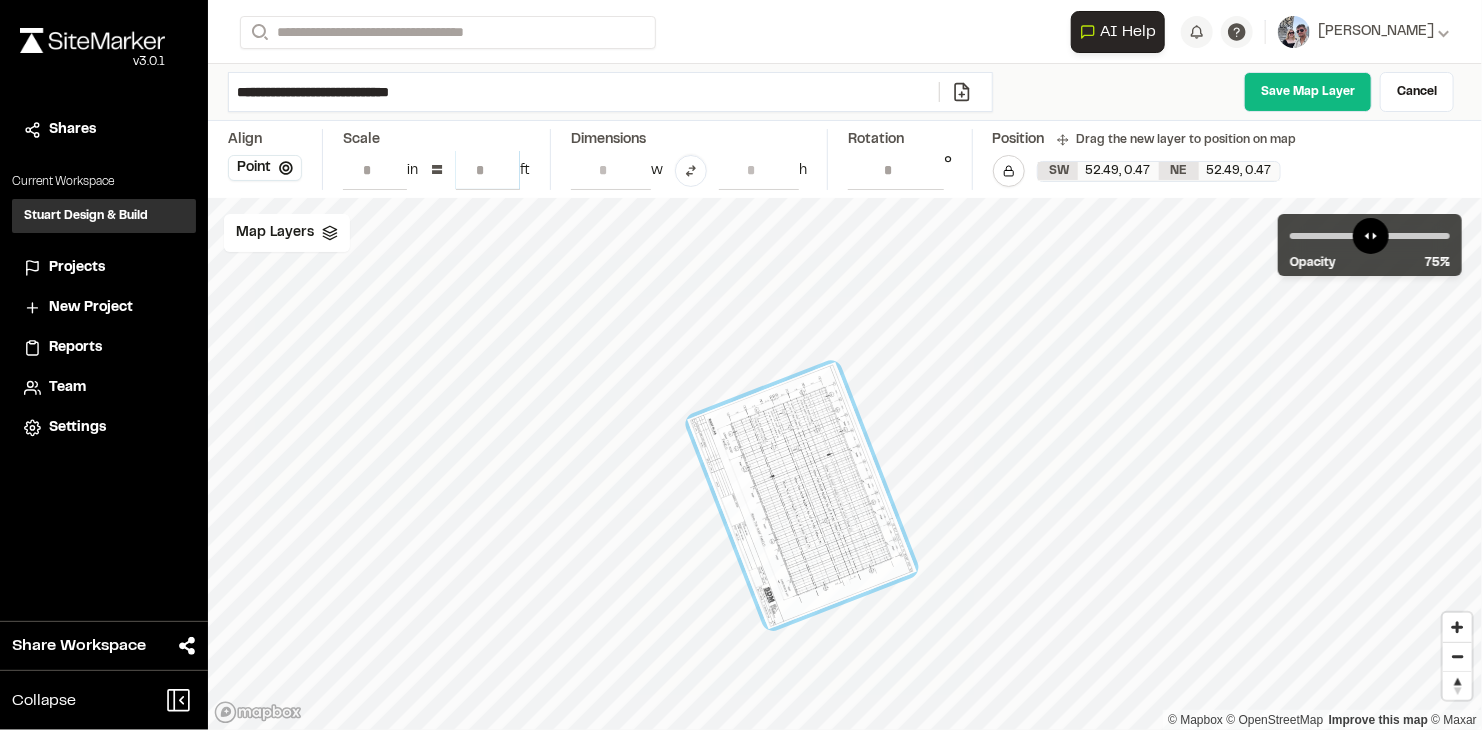 click on "**" at bounding box center (488, 170) 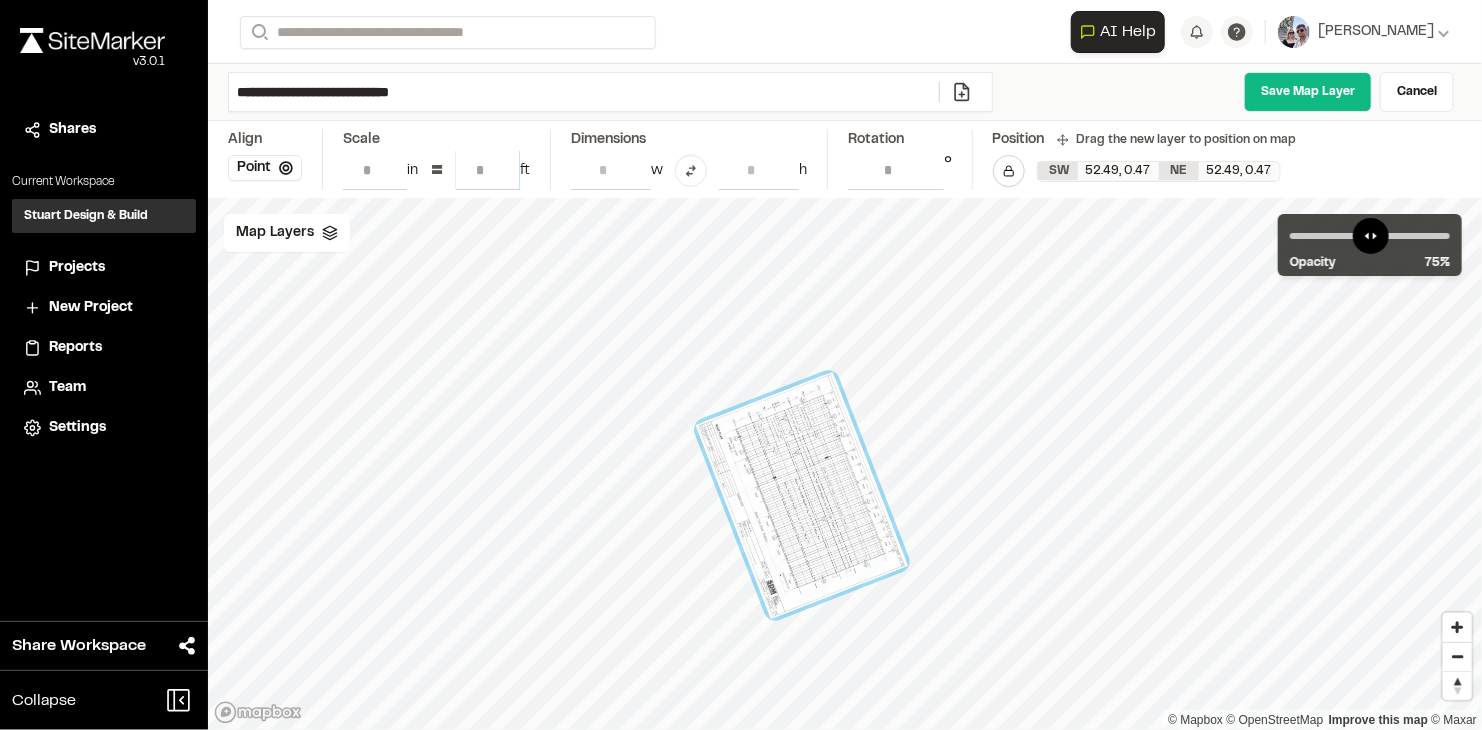 click on "**" at bounding box center (488, 170) 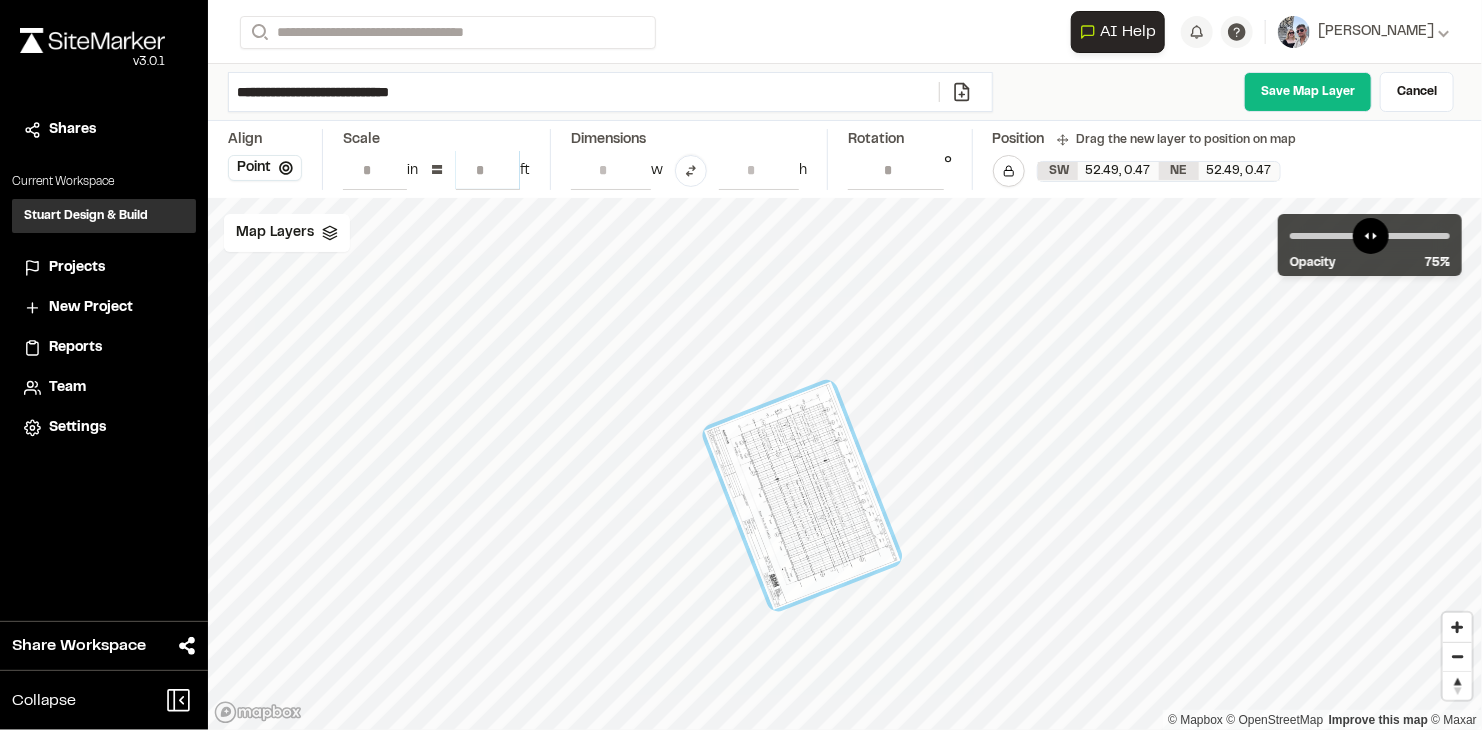 click on "**" at bounding box center [488, 170] 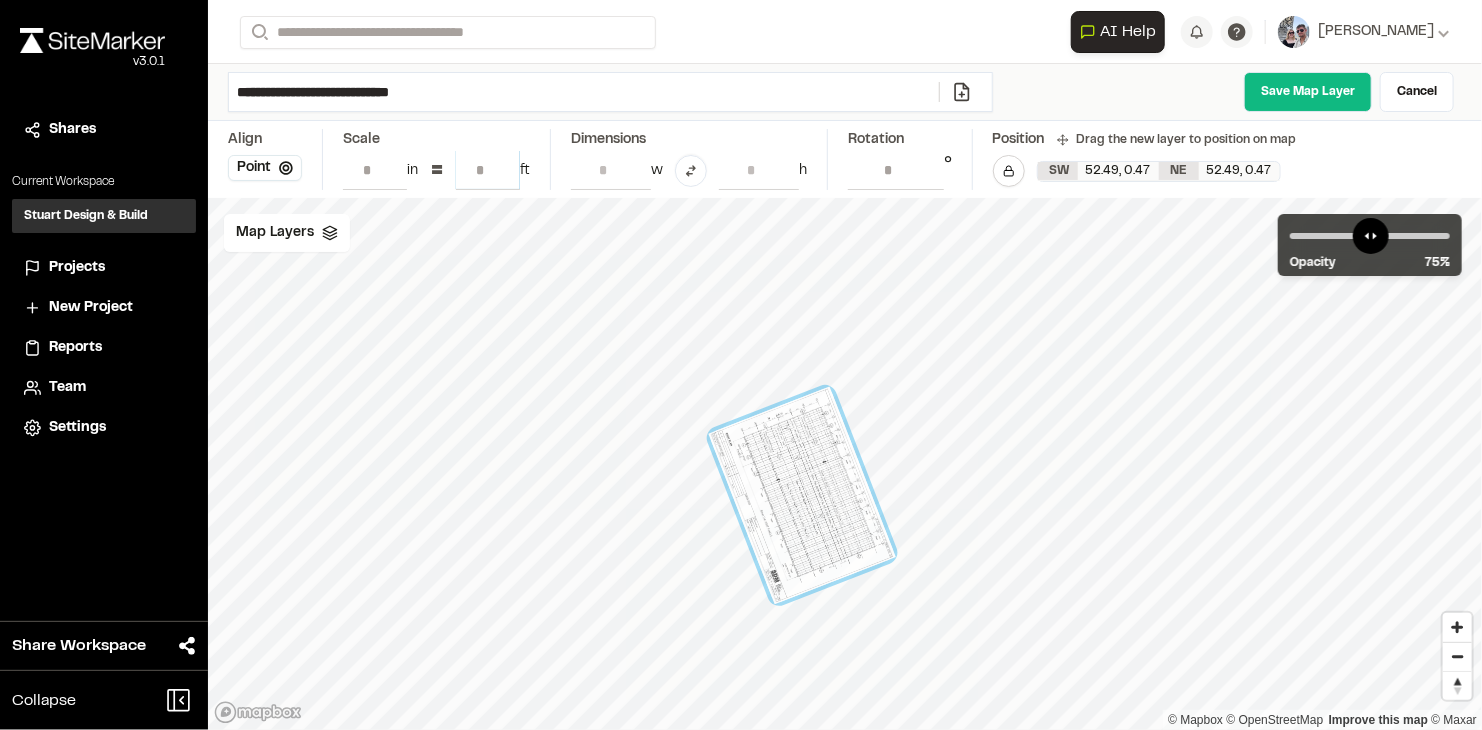 type on "**" 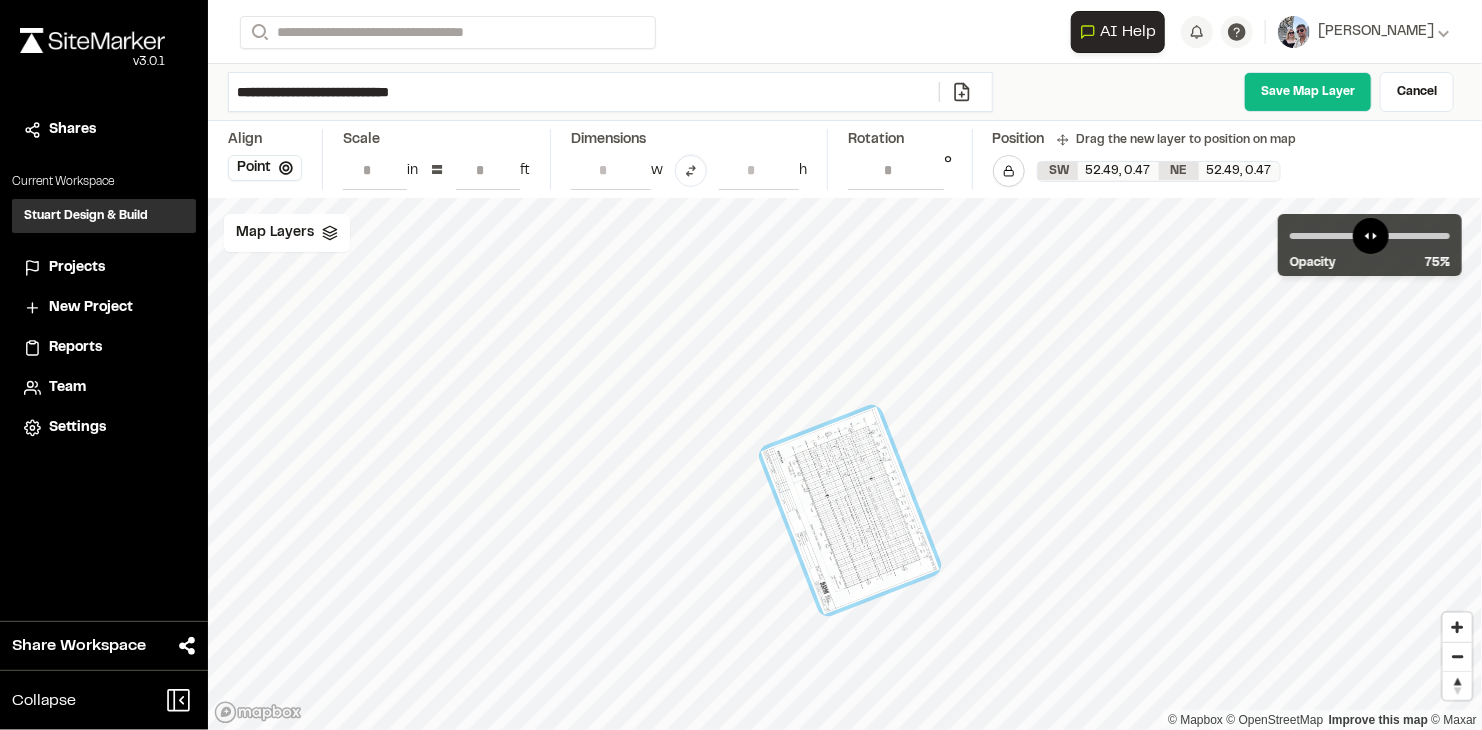 drag, startPoint x: 813, startPoint y: 507, endPoint x: 863, endPoint y: 523, distance: 52.49762 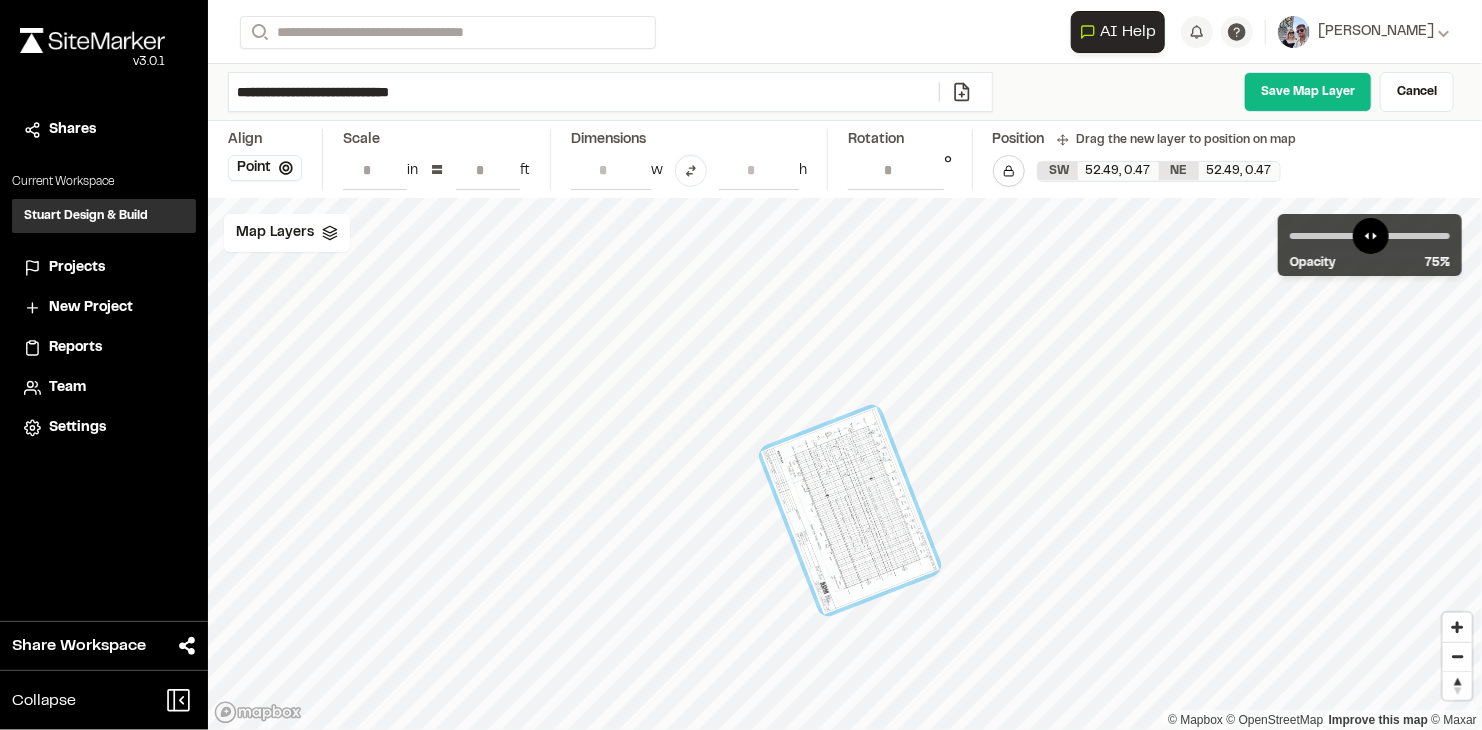 click at bounding box center (850, 511) 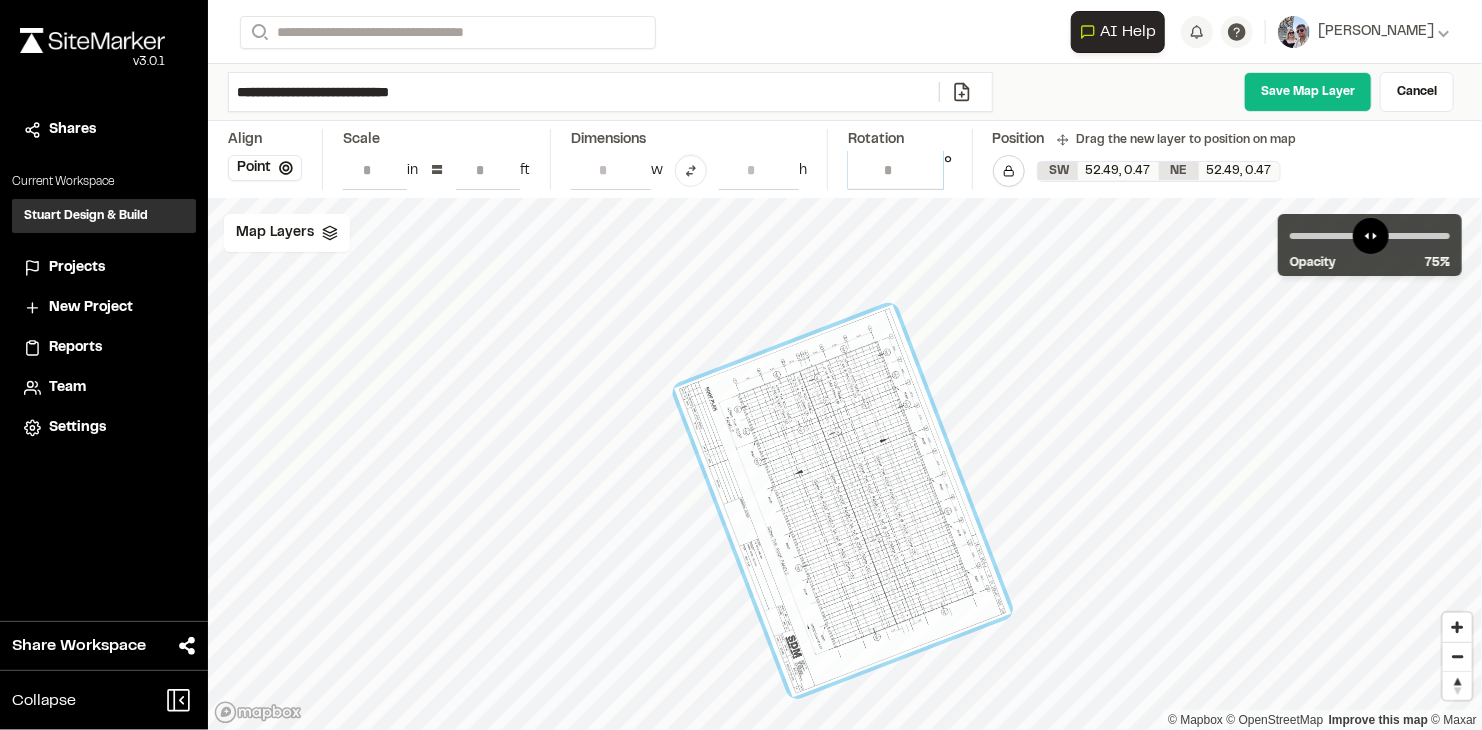 click on "***" at bounding box center (896, 170) 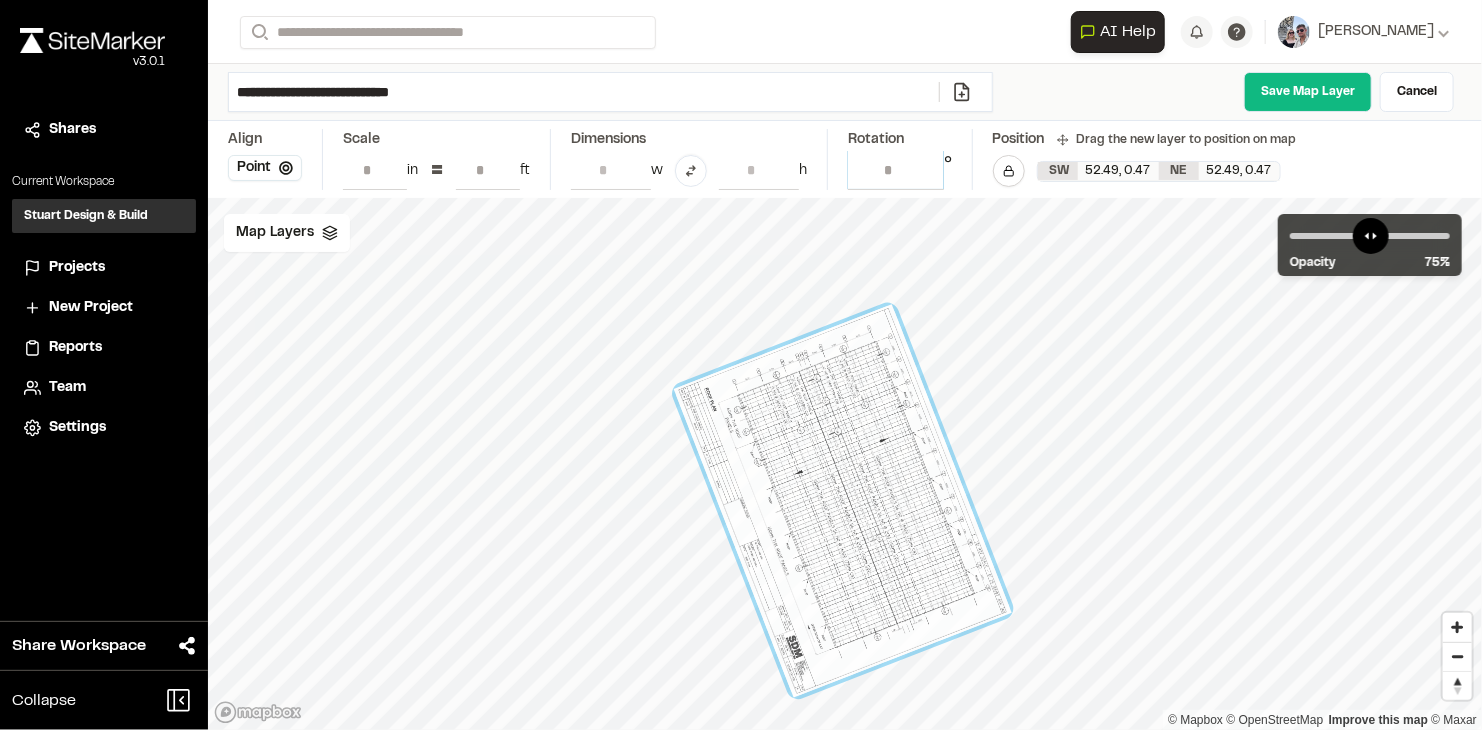 click on "******" at bounding box center [896, 170] 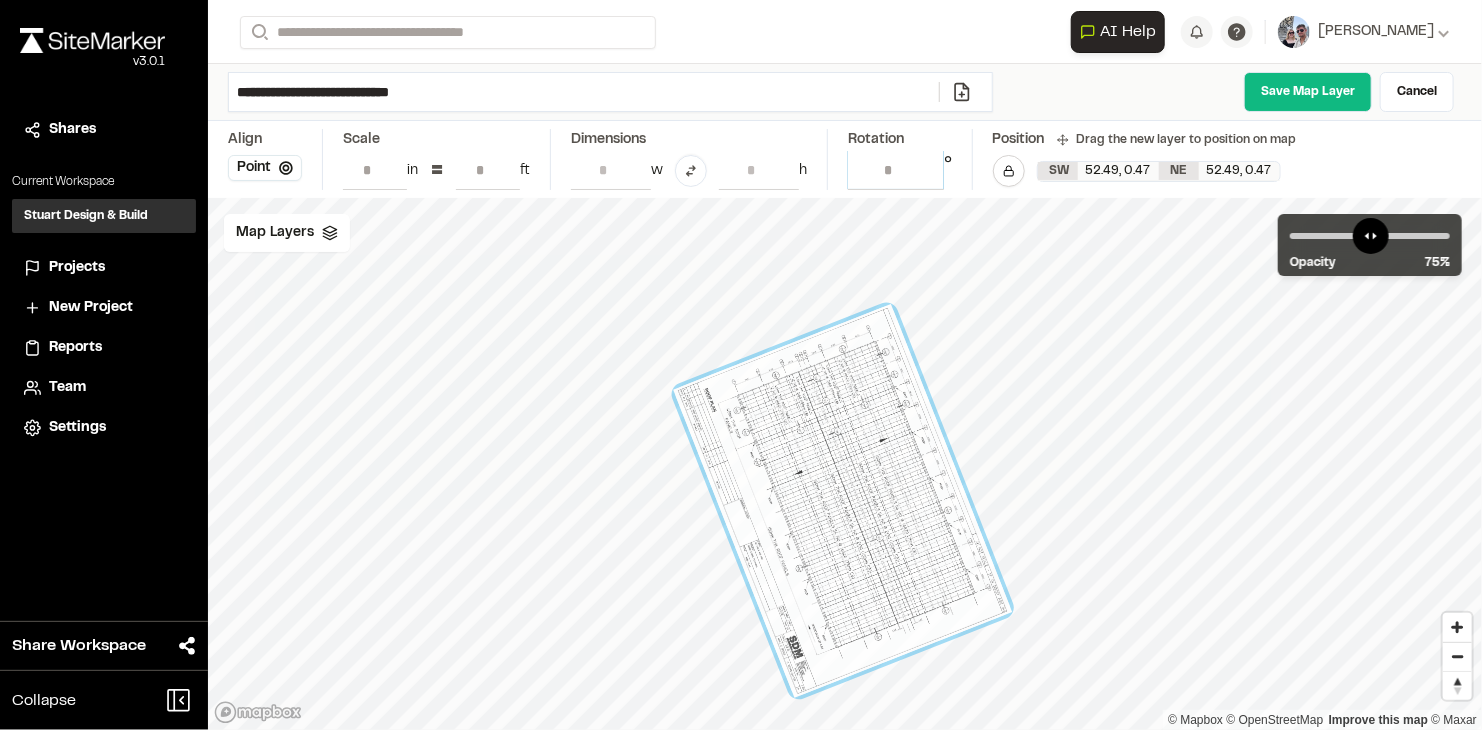 click on "*****" at bounding box center [896, 170] 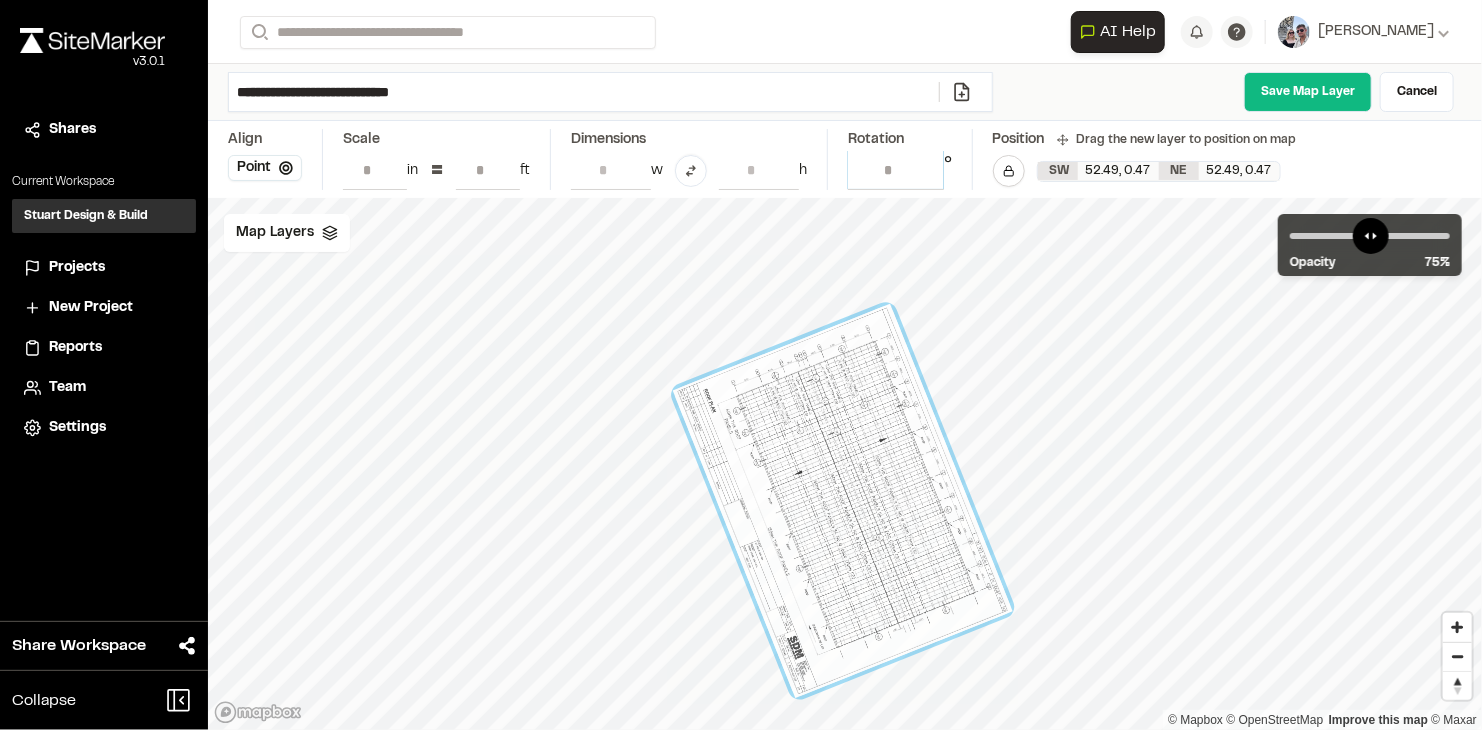 type on "******" 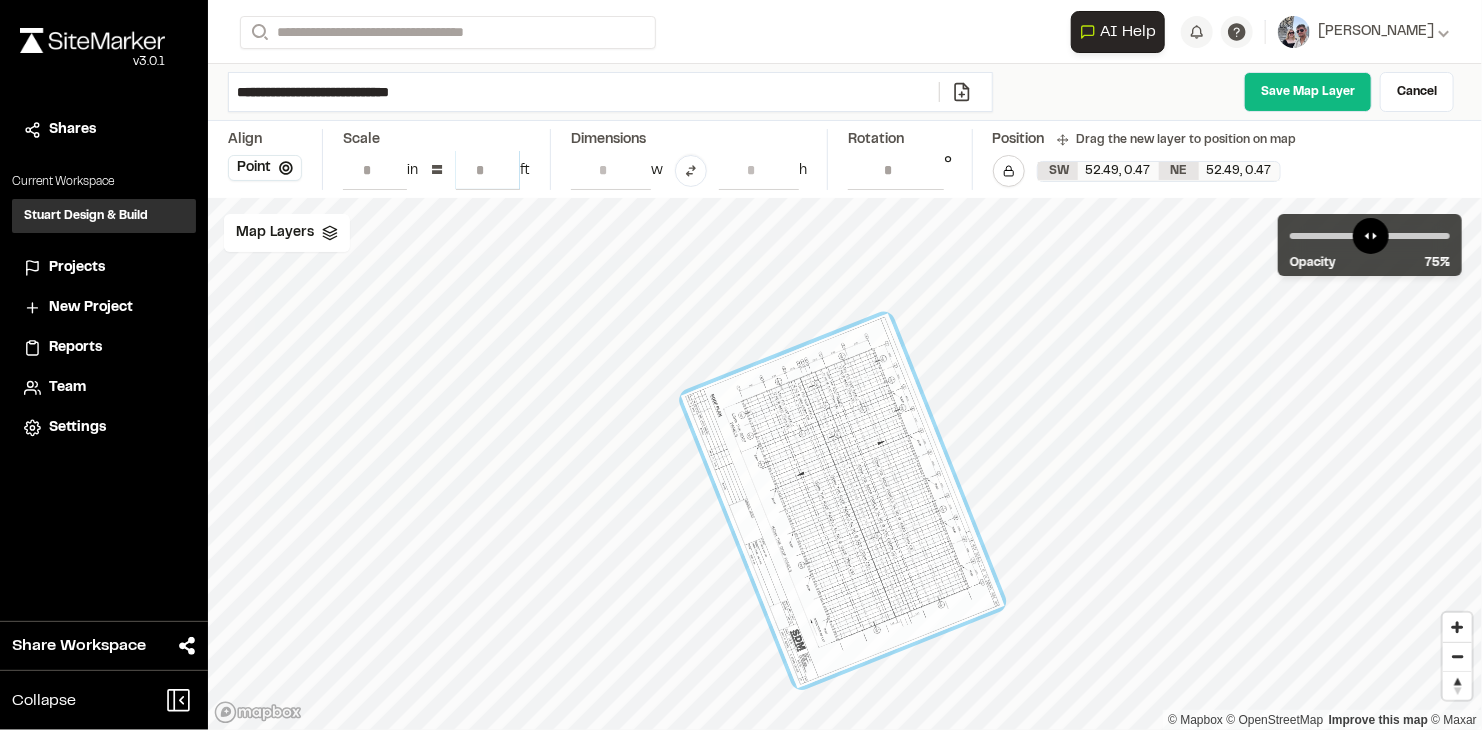 click on "**" at bounding box center [488, 170] 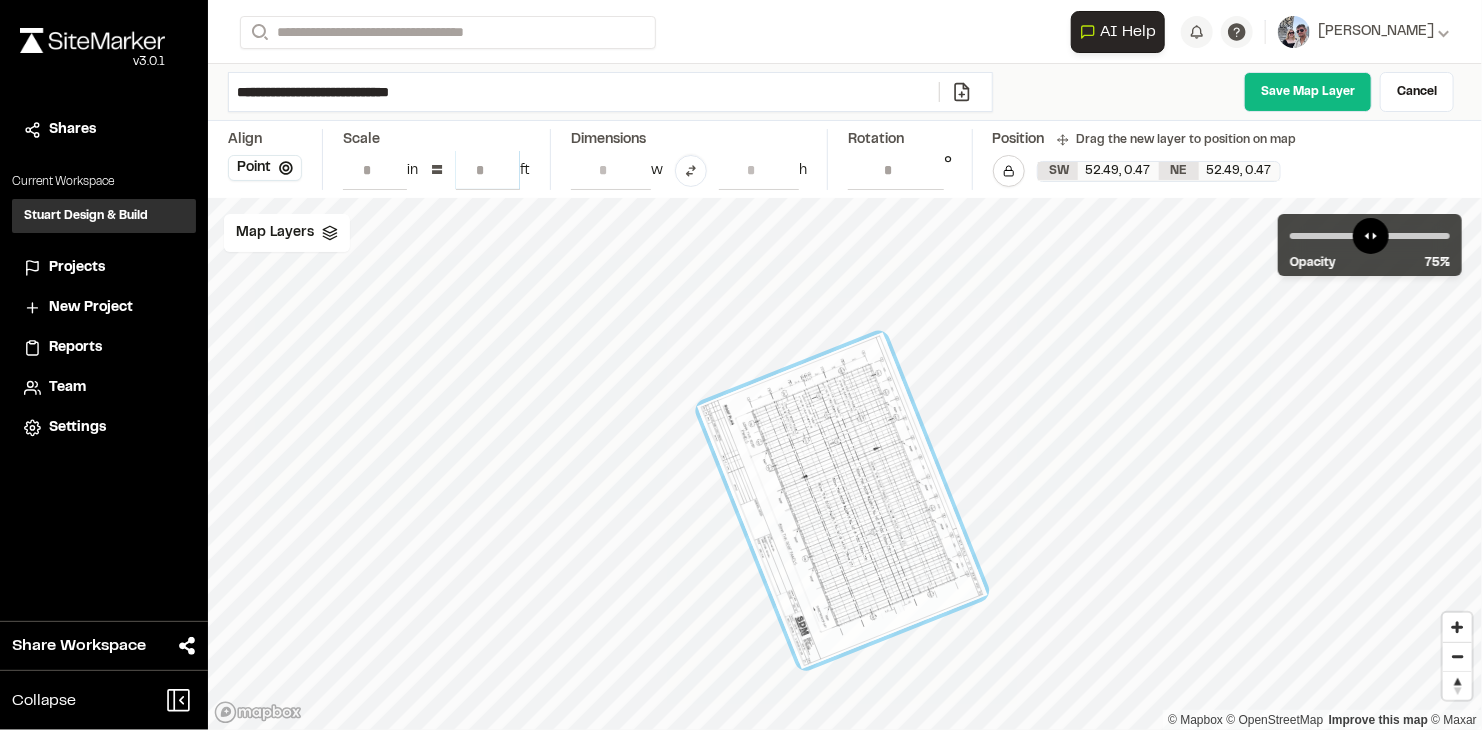 click on "**" at bounding box center [488, 170] 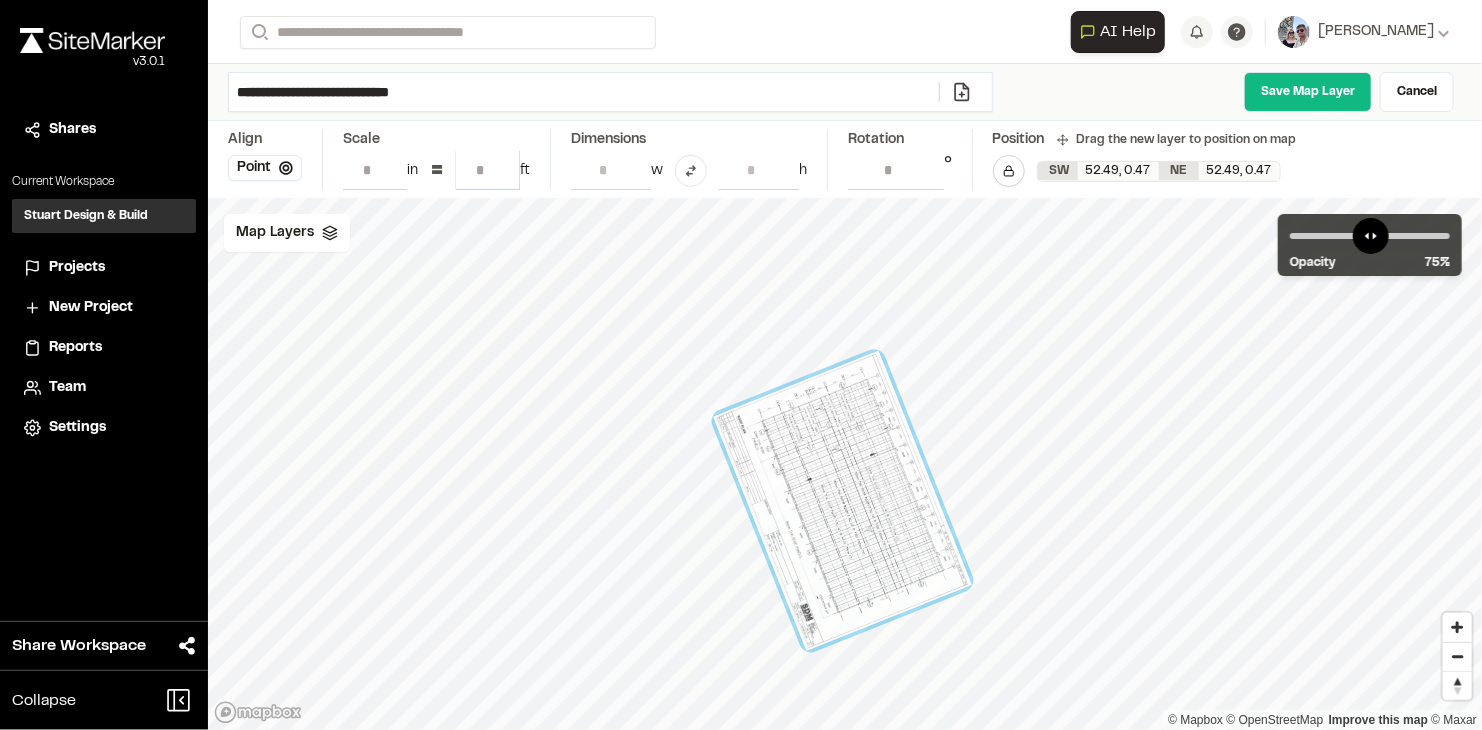 click on "**" at bounding box center (488, 170) 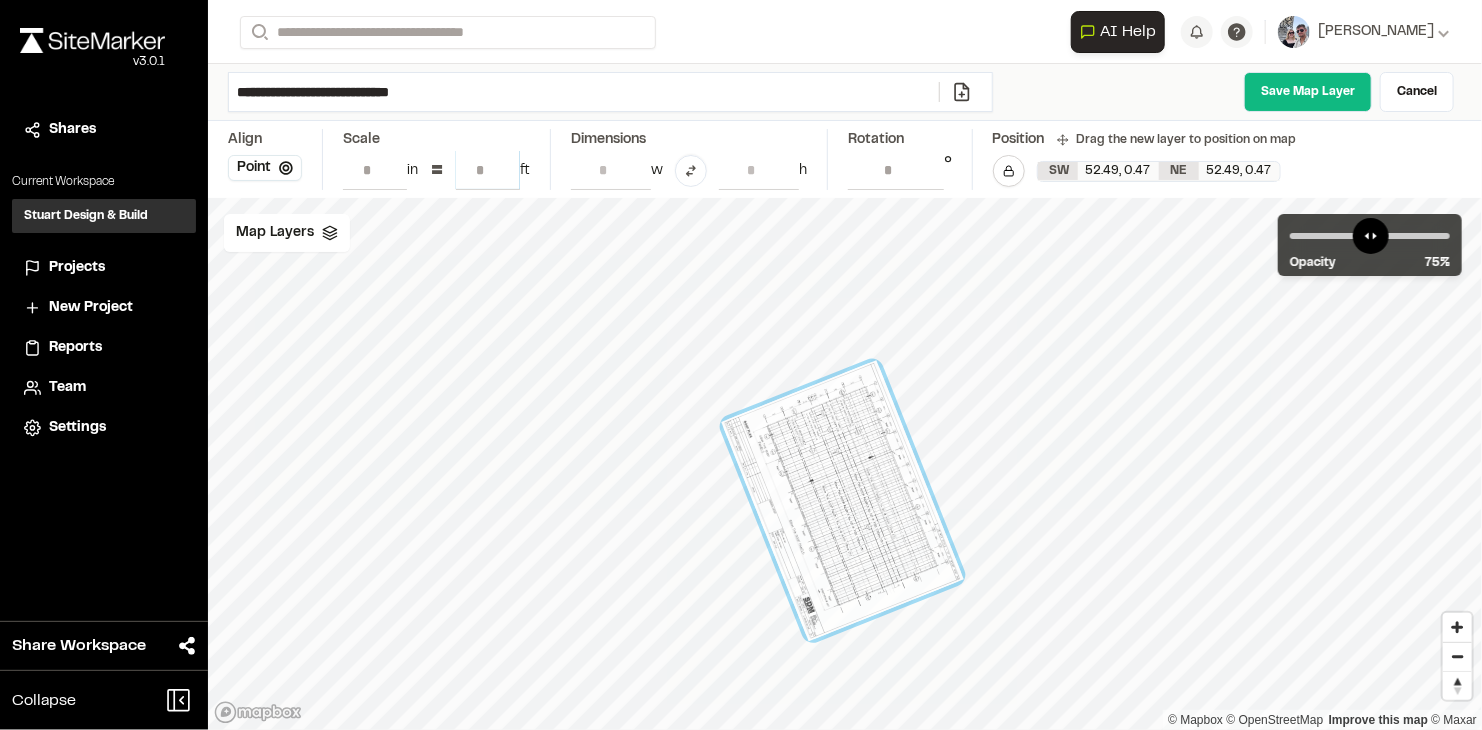 type on "**" 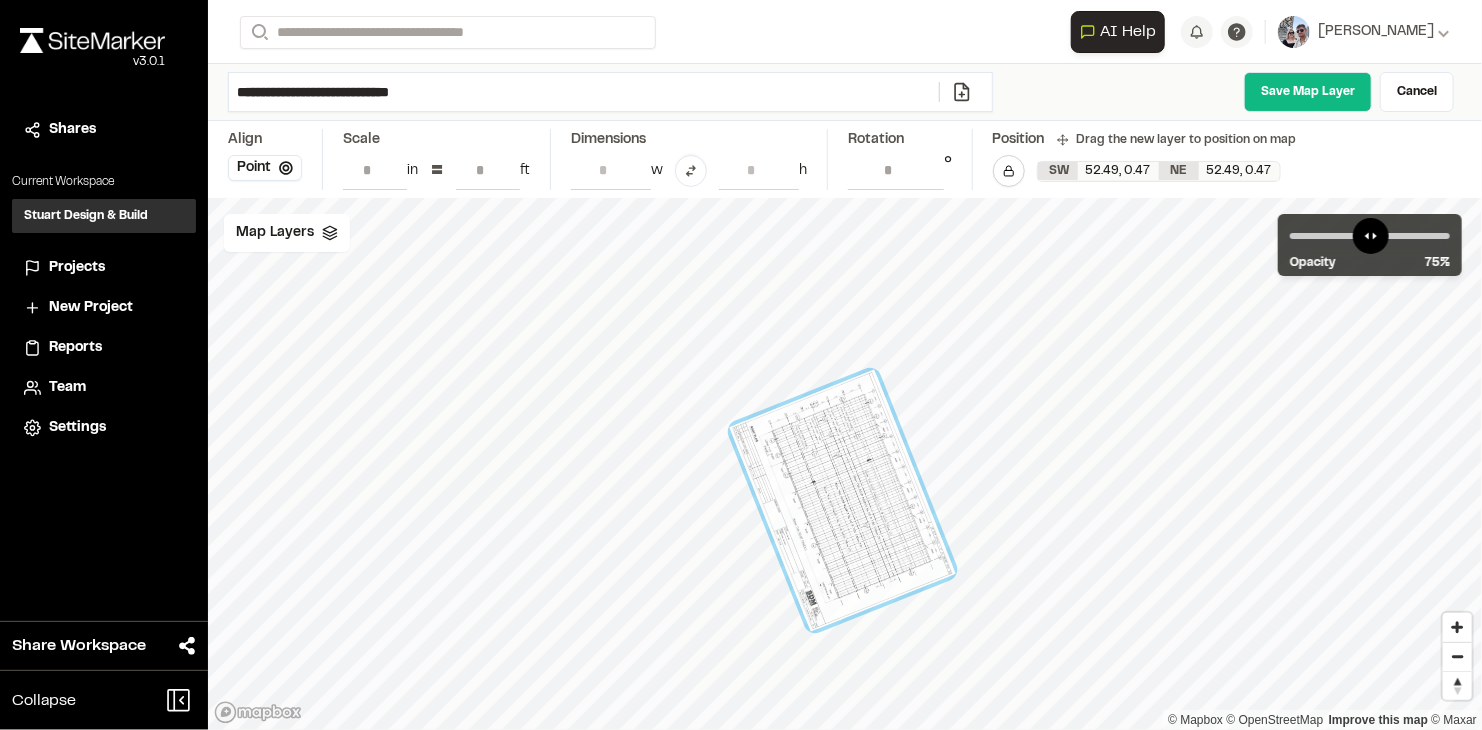 click at bounding box center (843, 501) 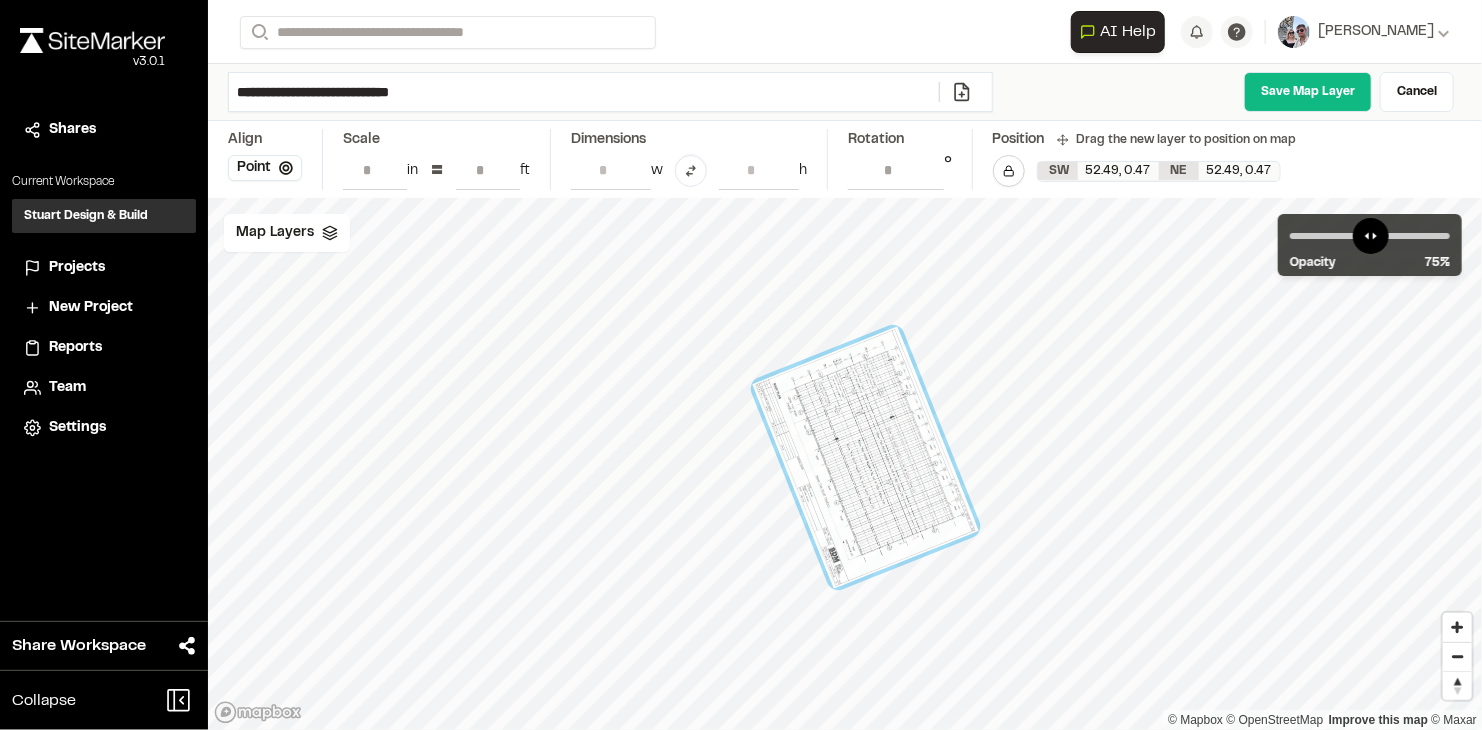 drag, startPoint x: 859, startPoint y: 503, endPoint x: 882, endPoint y: 460, distance: 48.76474 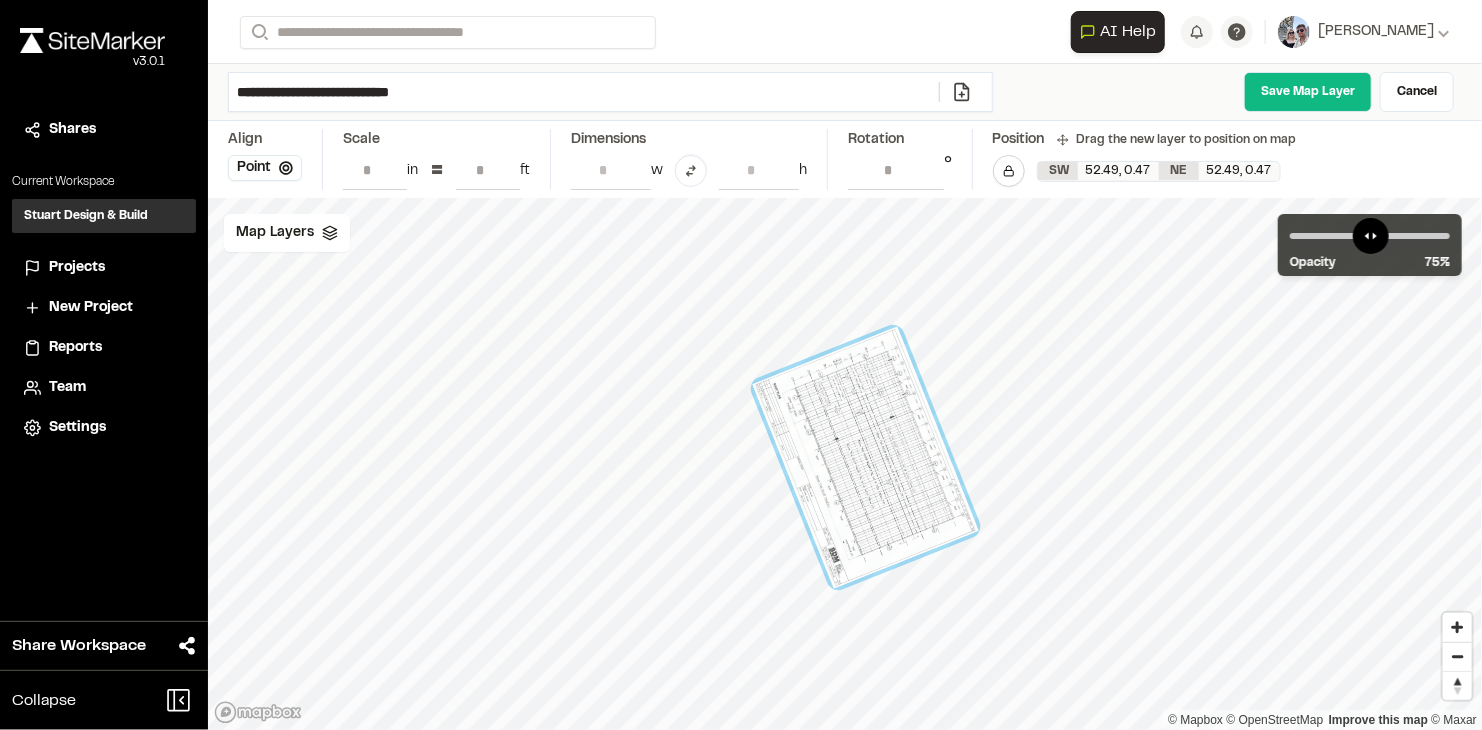 click at bounding box center (866, 458) 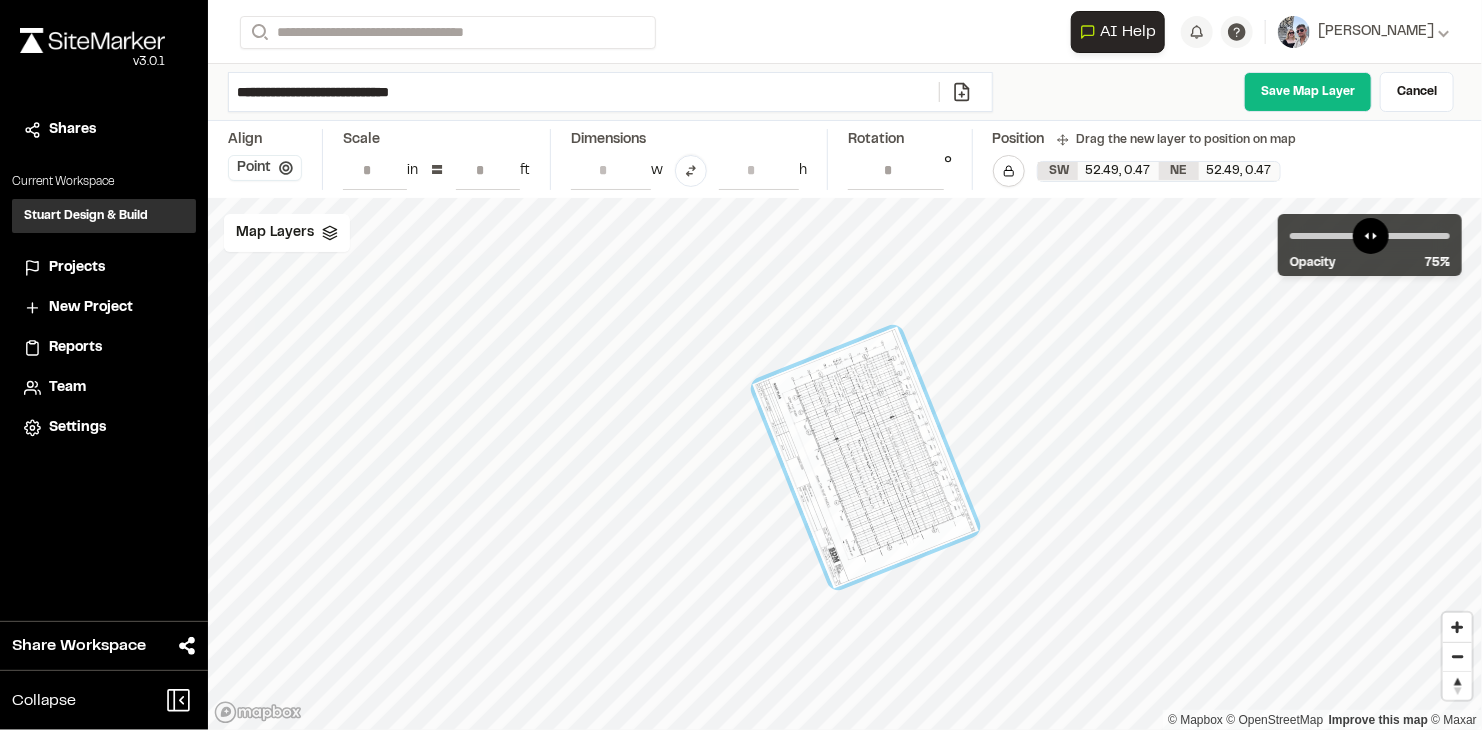 click on "Point" at bounding box center [265, 168] 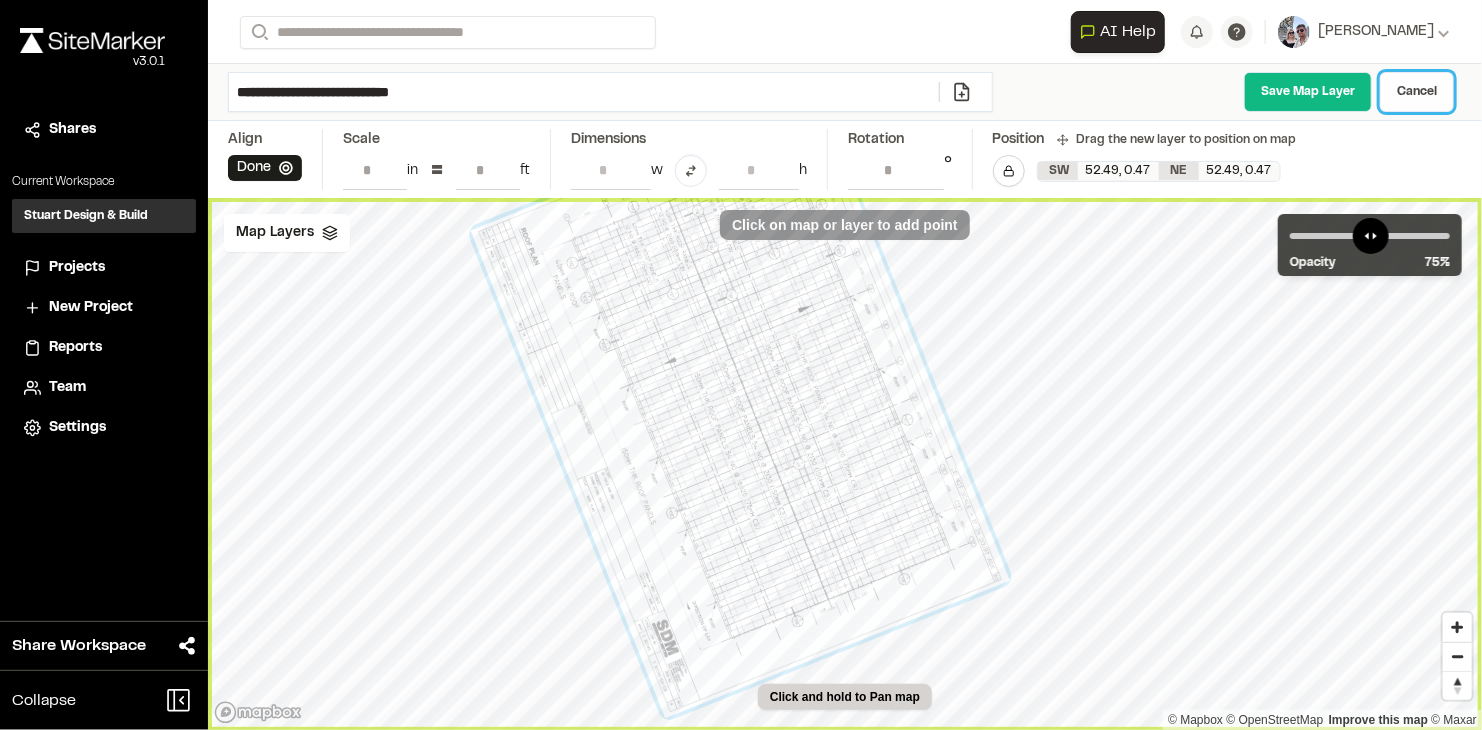 click on "Cancel" at bounding box center [1417, 92] 